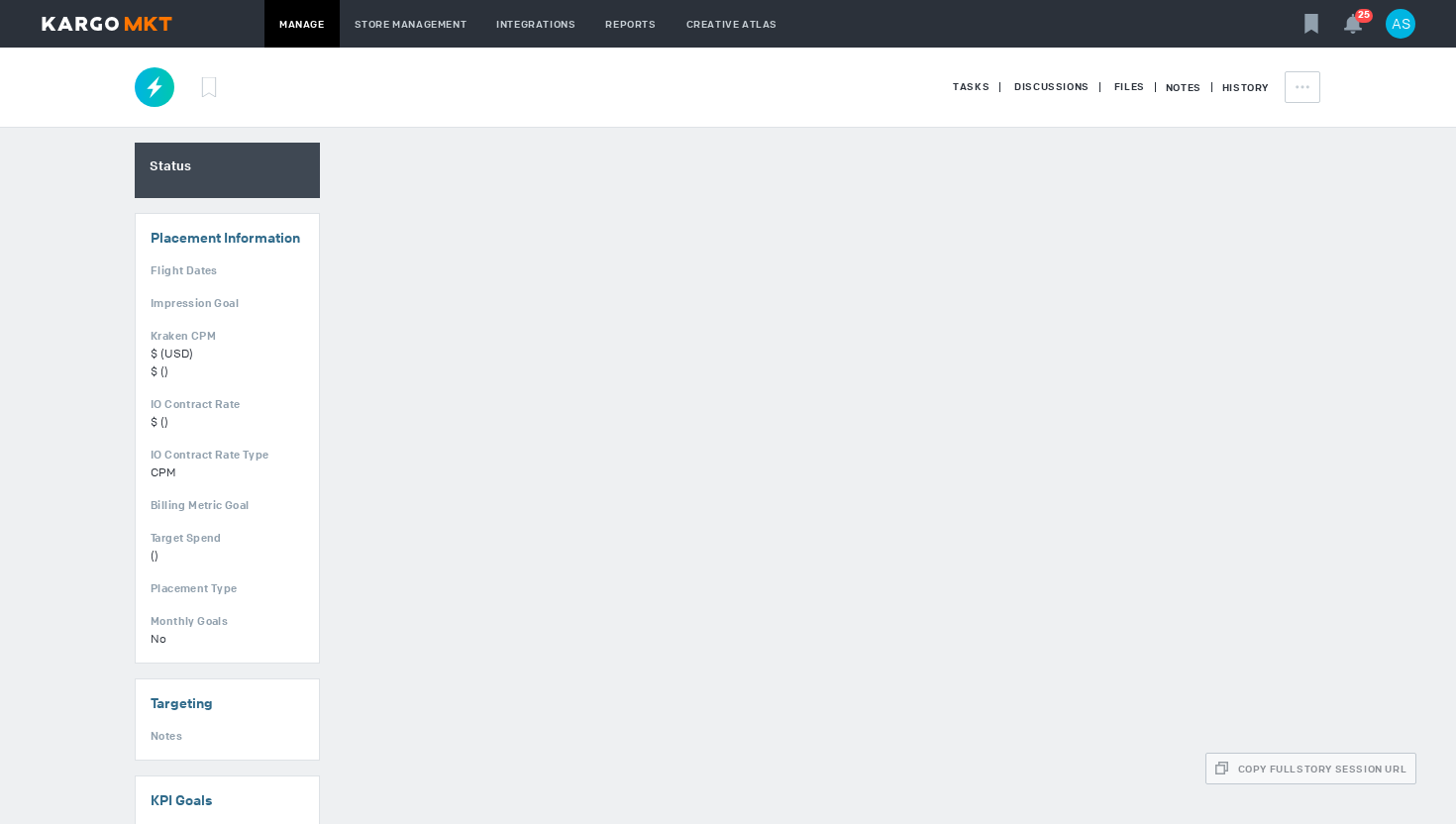 scroll, scrollTop: 0, scrollLeft: 0, axis: both 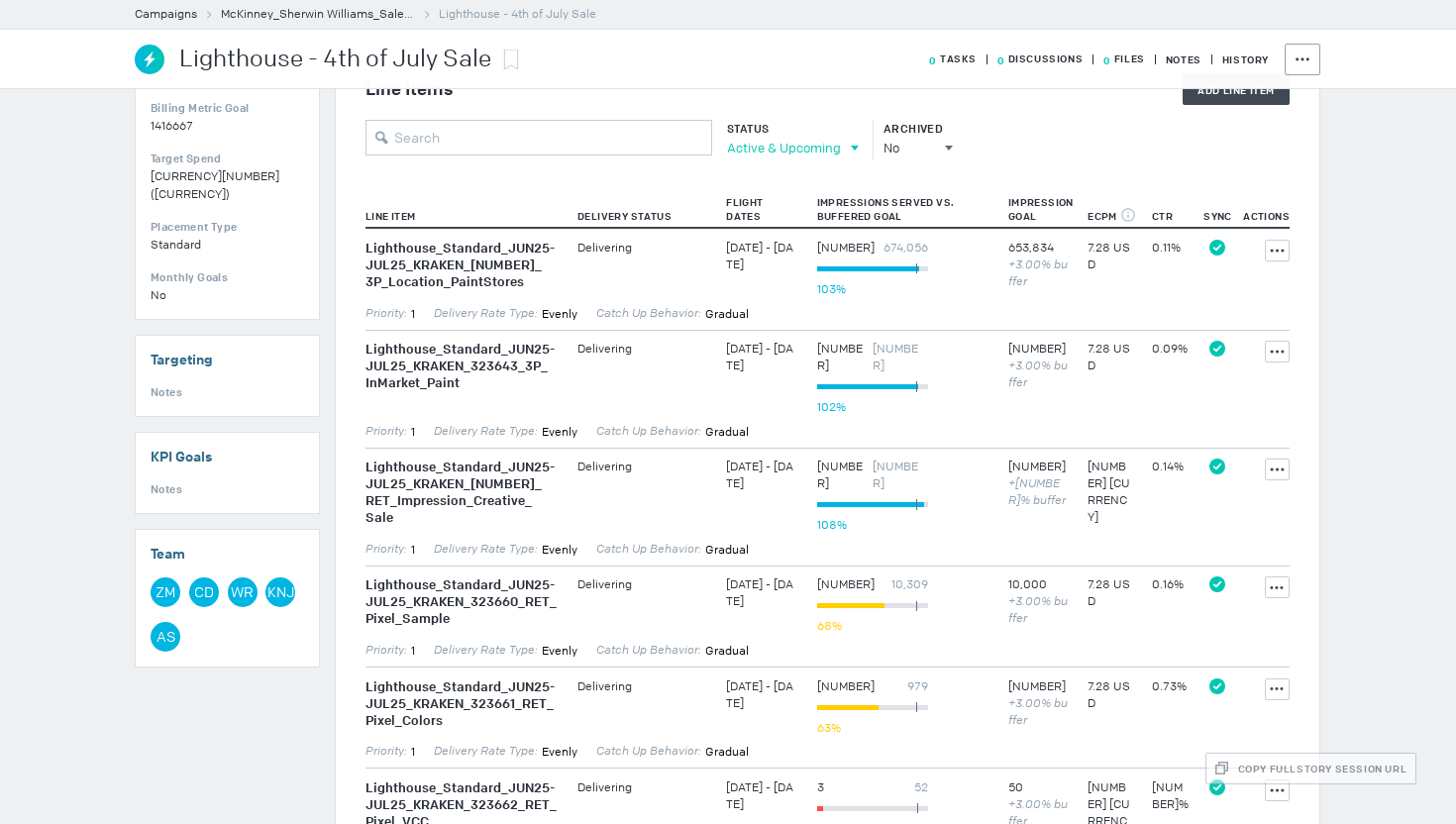 click on "Active & Upcoming" at bounding box center [783, 148] 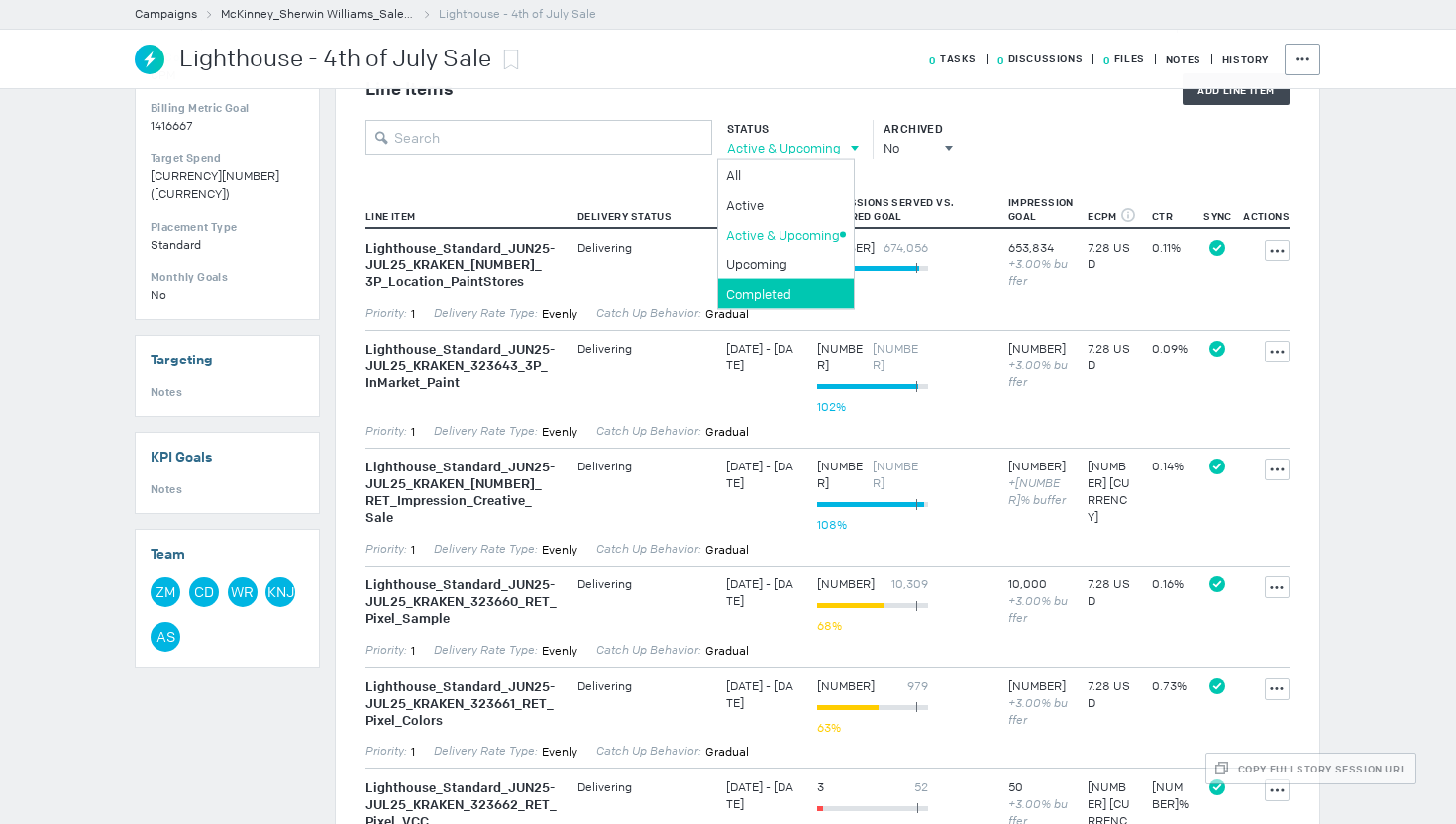 click on "Completed" at bounding box center (782, 174) 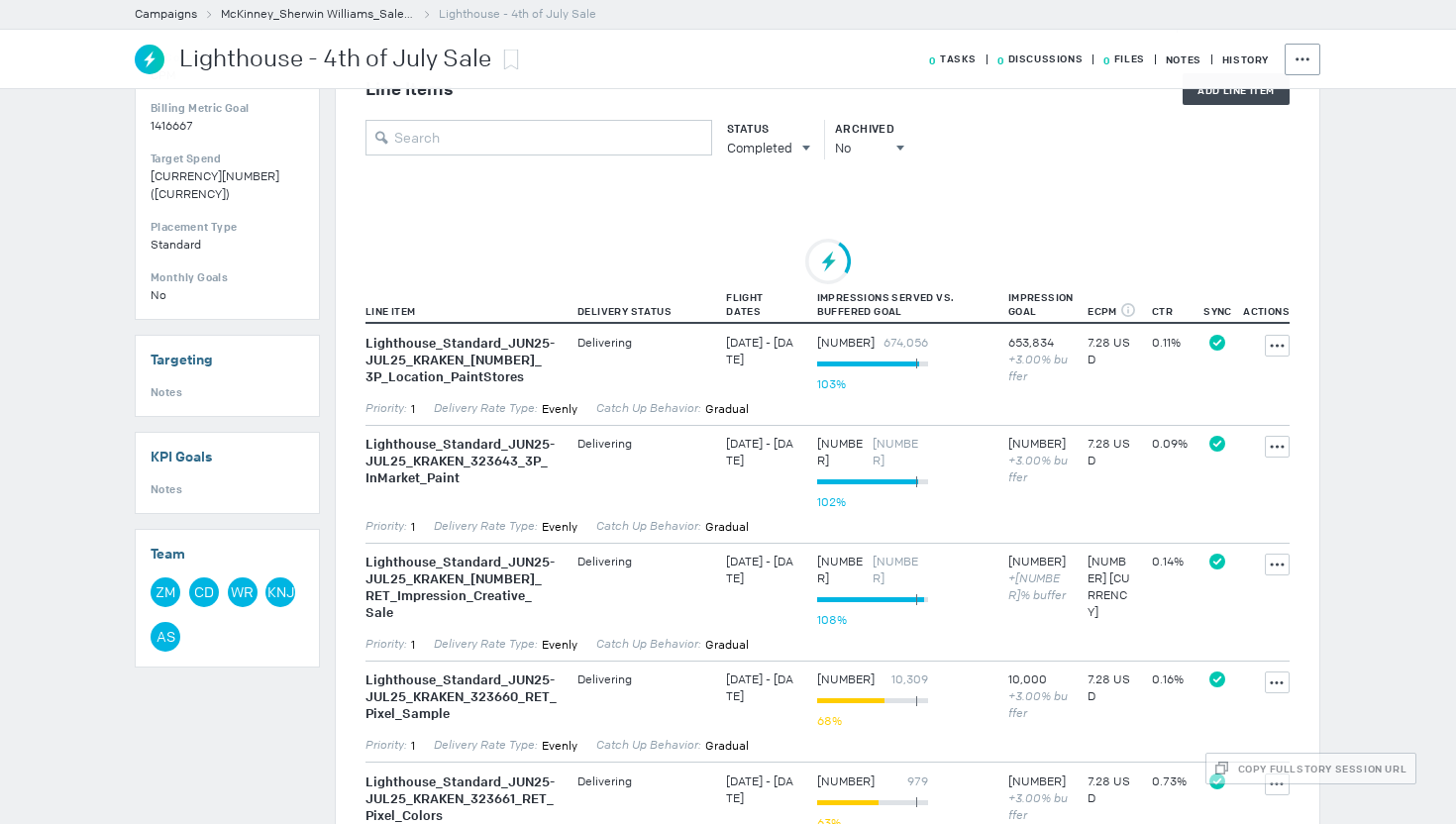 scroll, scrollTop: 360, scrollLeft: 0, axis: vertical 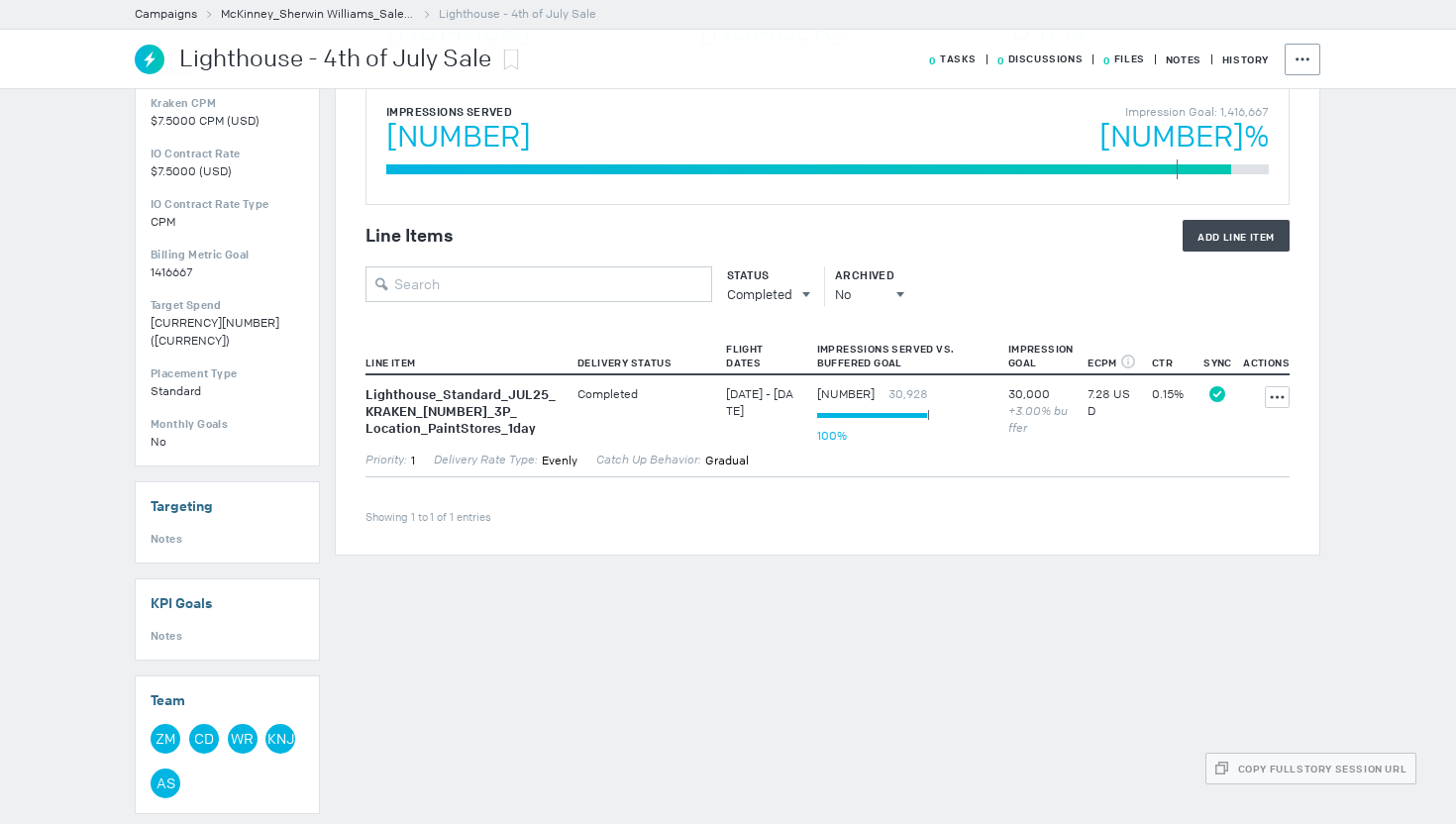 click on "Line Items   Add Line Item     Status Completed All All Active Active & Upcoming Upcoming Completed Archived No All No Yes Line Item Delivery Status Flight Dates Impressions Served vs. Buffered Goal Impression Goal ECPM Projection of what the final average CPM will be when the line item has completed. CTR Sync Actions Showing 1 to 1 of 1 entries Lighthouse_ Standard_ JUL25_ KRAKEN_ 325081_ 3P_ Location_ PaintStores_ 1day Custom Site List Completed Jul 4, 2025 - Jul 4, 2025 30,917 30,928   30,928 100% 30,000 +3.00% buffer 7.28 USD 0.15% Synced This item is synced with the Ad Server   Actions Priority: 1   Delivery Rate Type: Evenly   Catch Up Behavior: gradual" at bounding box center [827, 372] 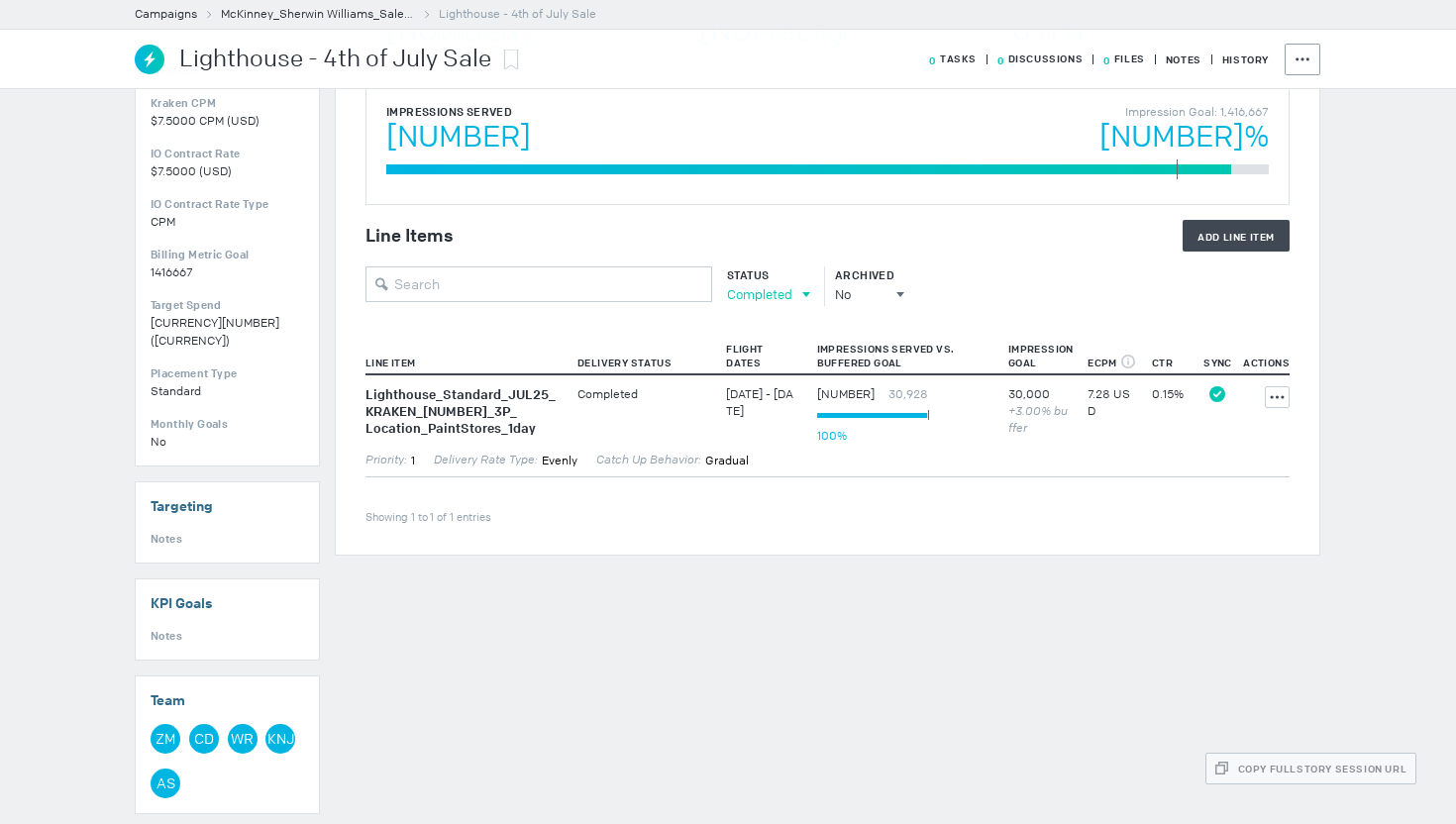 click on "Completed" at bounding box center [760, 294] 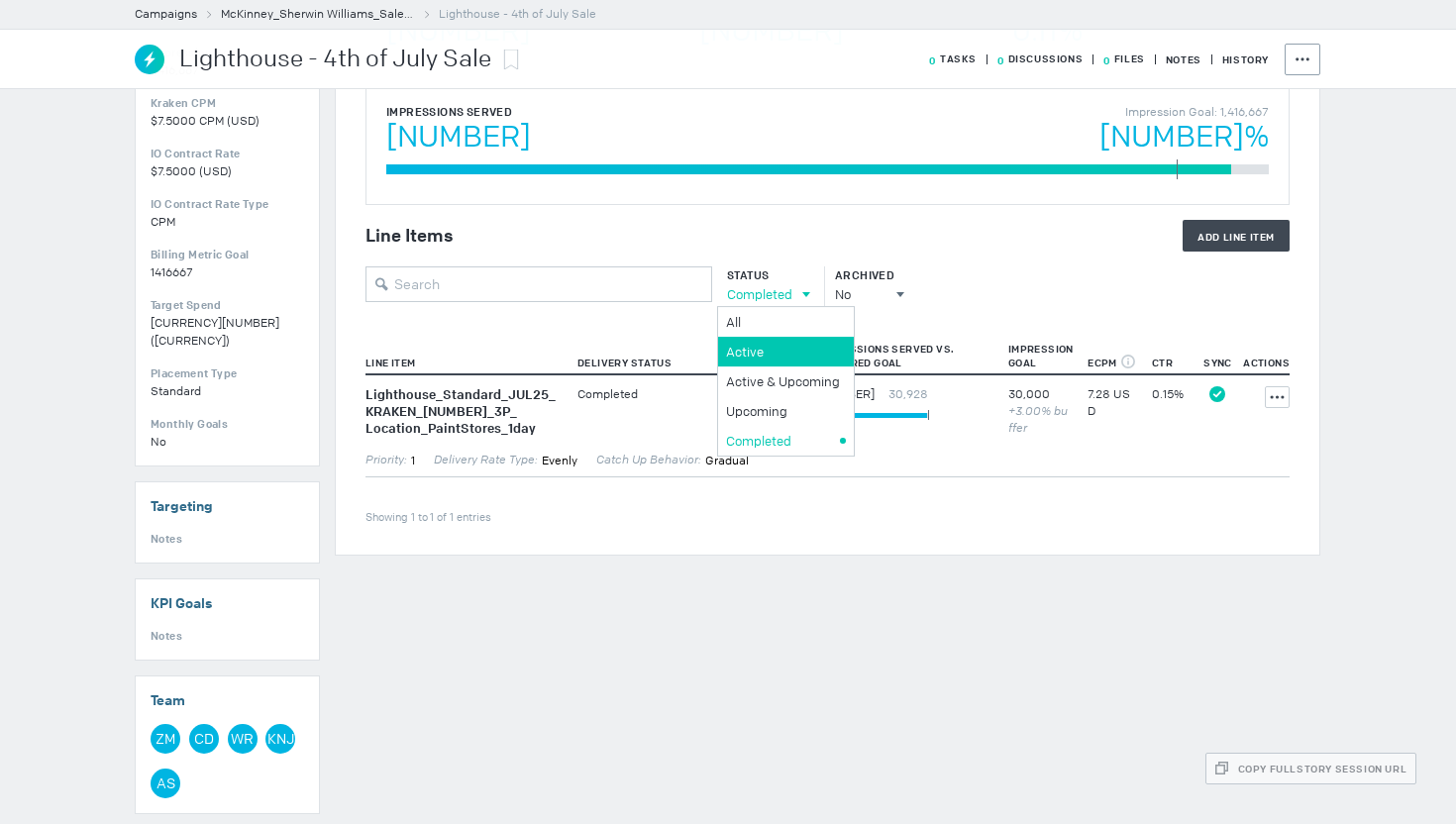 click on "Active" at bounding box center [782, 322] 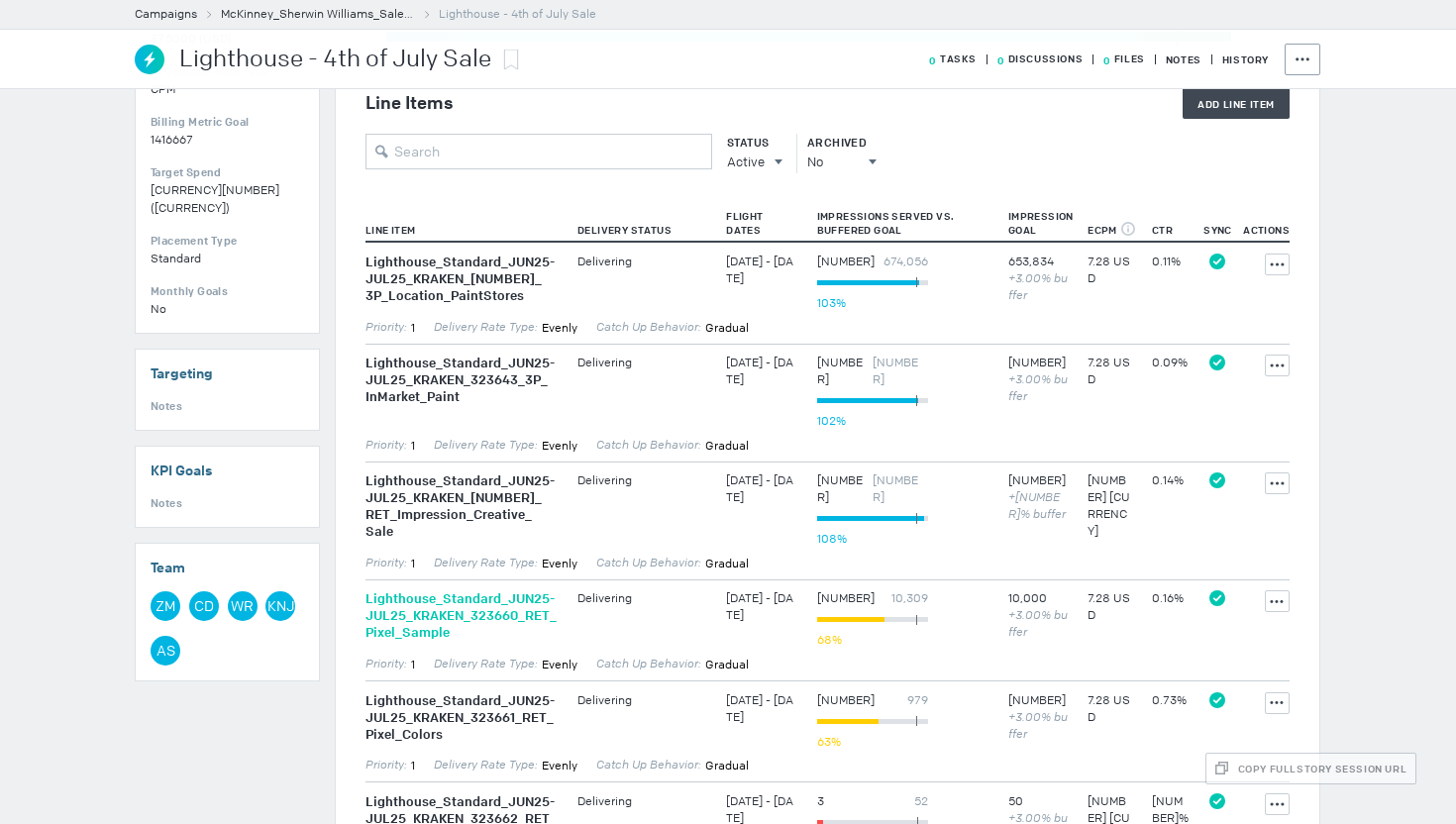 scroll, scrollTop: 485, scrollLeft: 0, axis: vertical 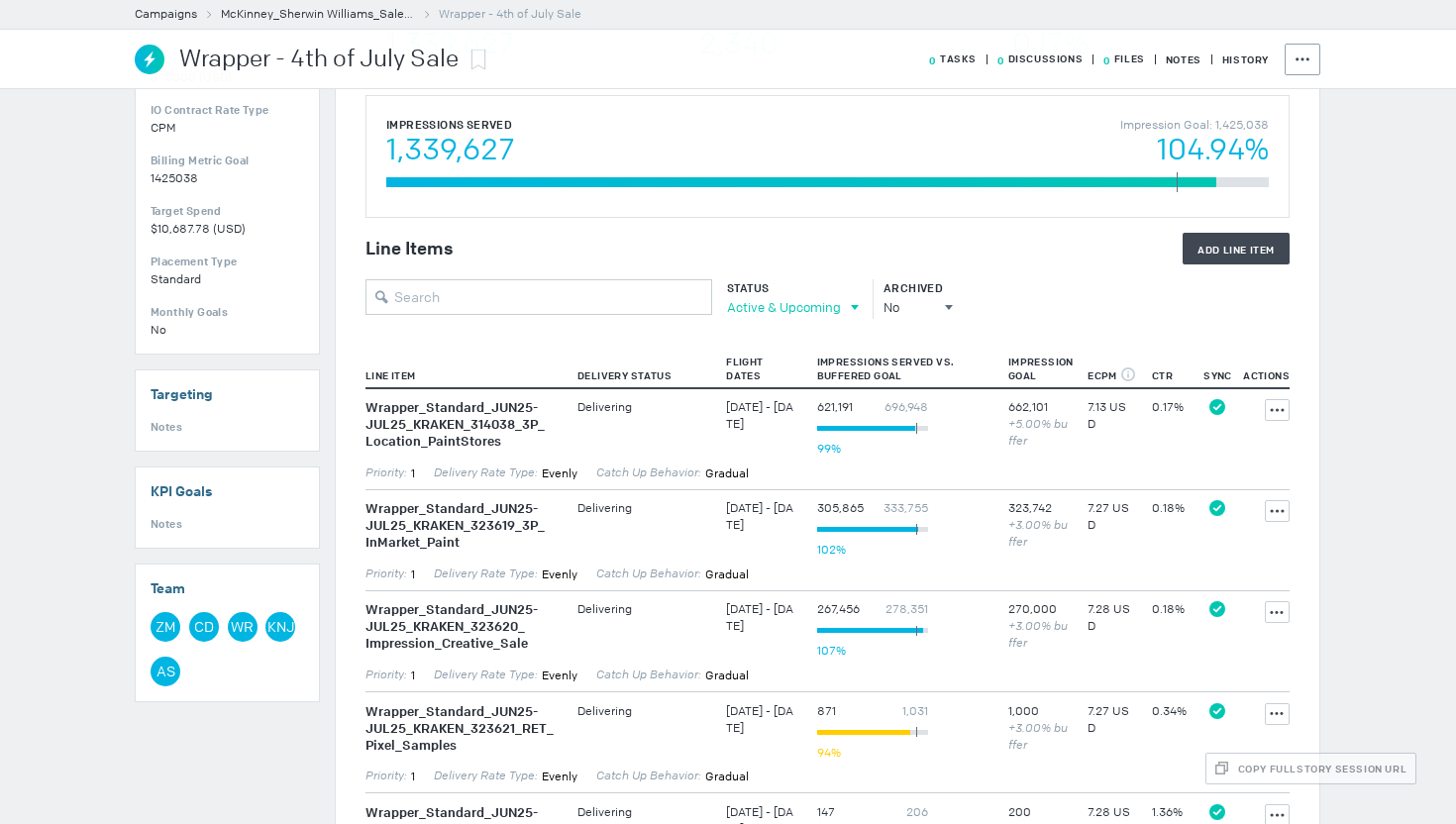 click on "Active & Upcoming" at bounding box center (783, 307) 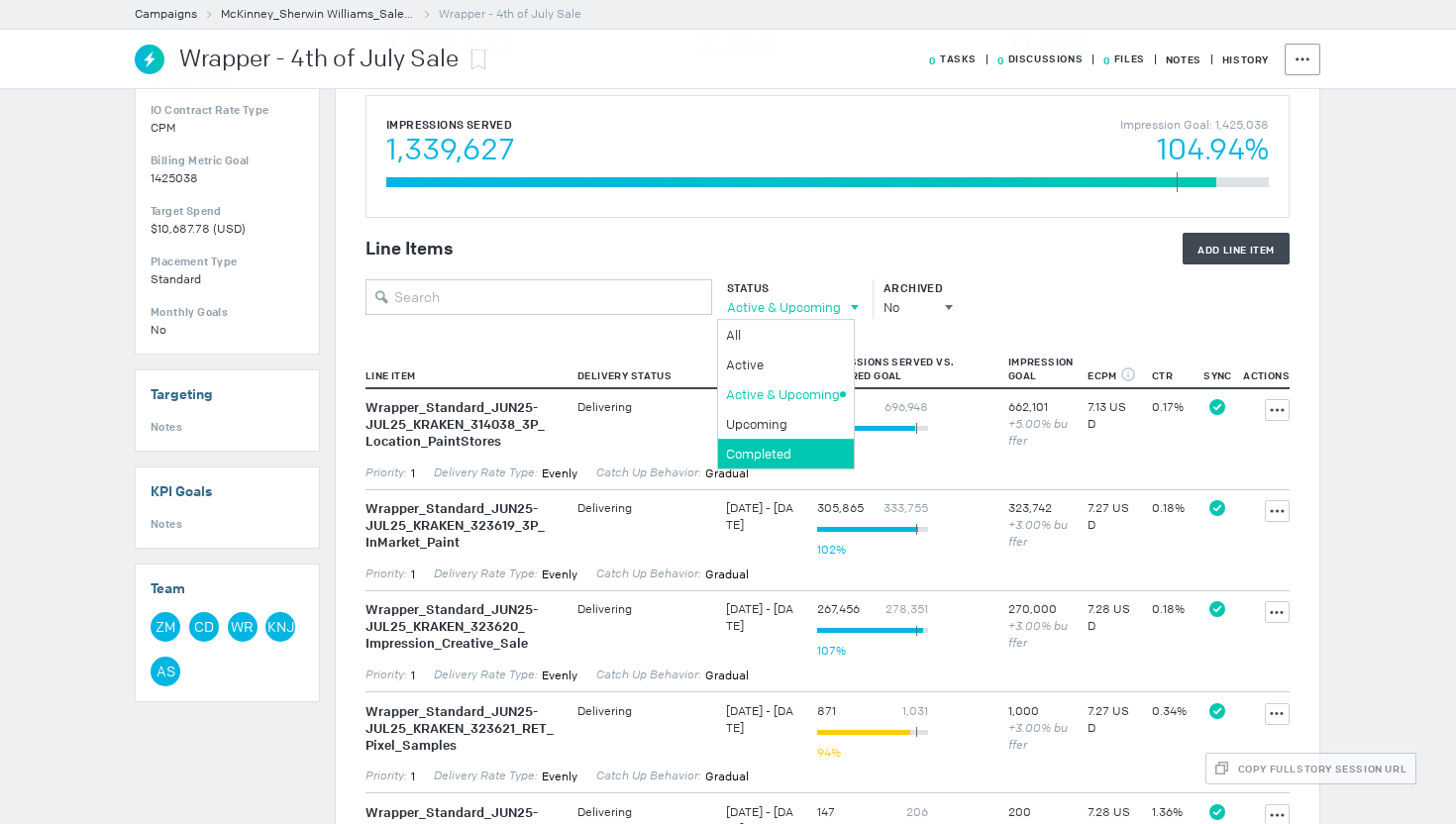 click on "Completed" at bounding box center (782, 335) 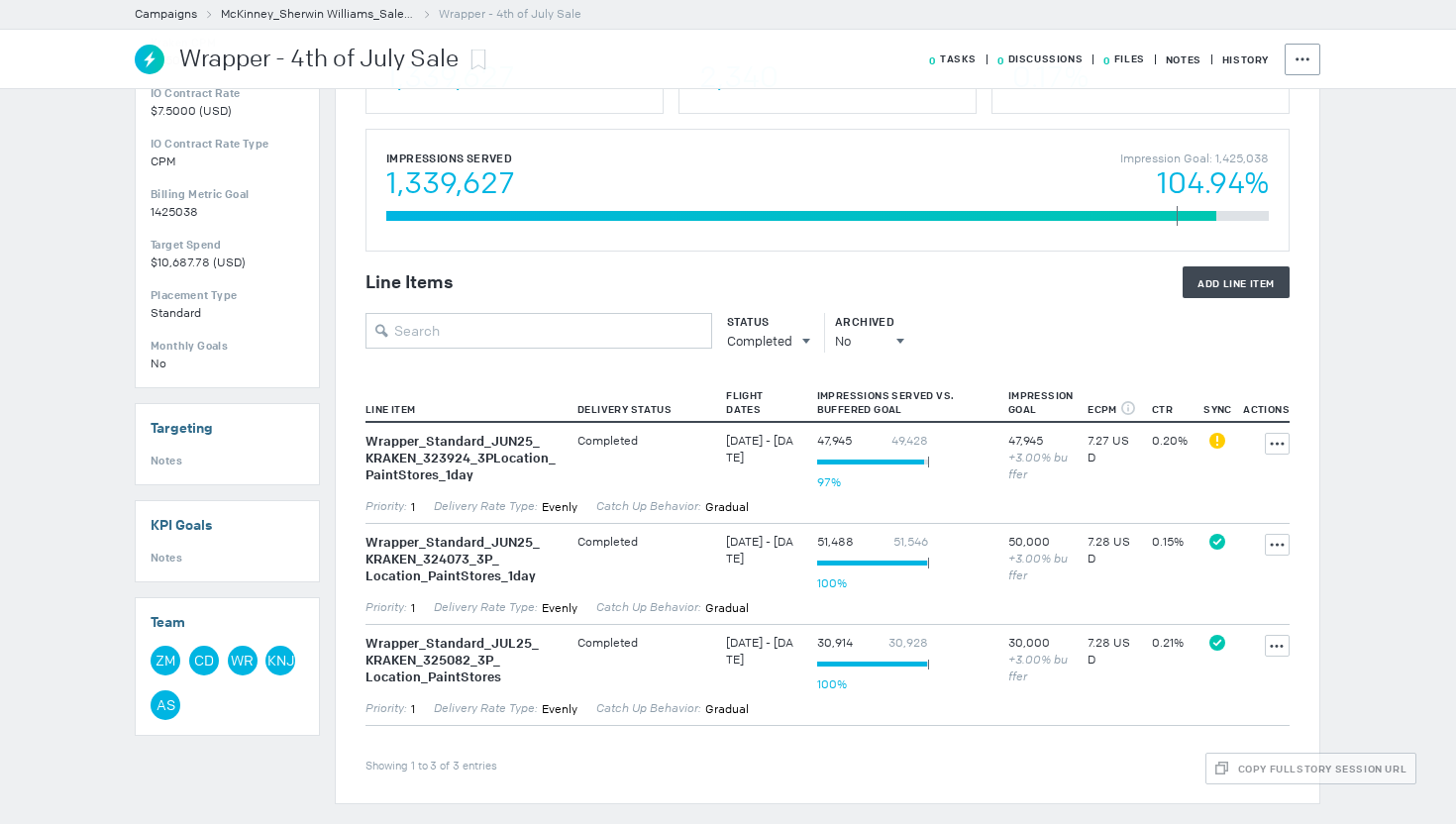 scroll, scrollTop: 420, scrollLeft: 0, axis: vertical 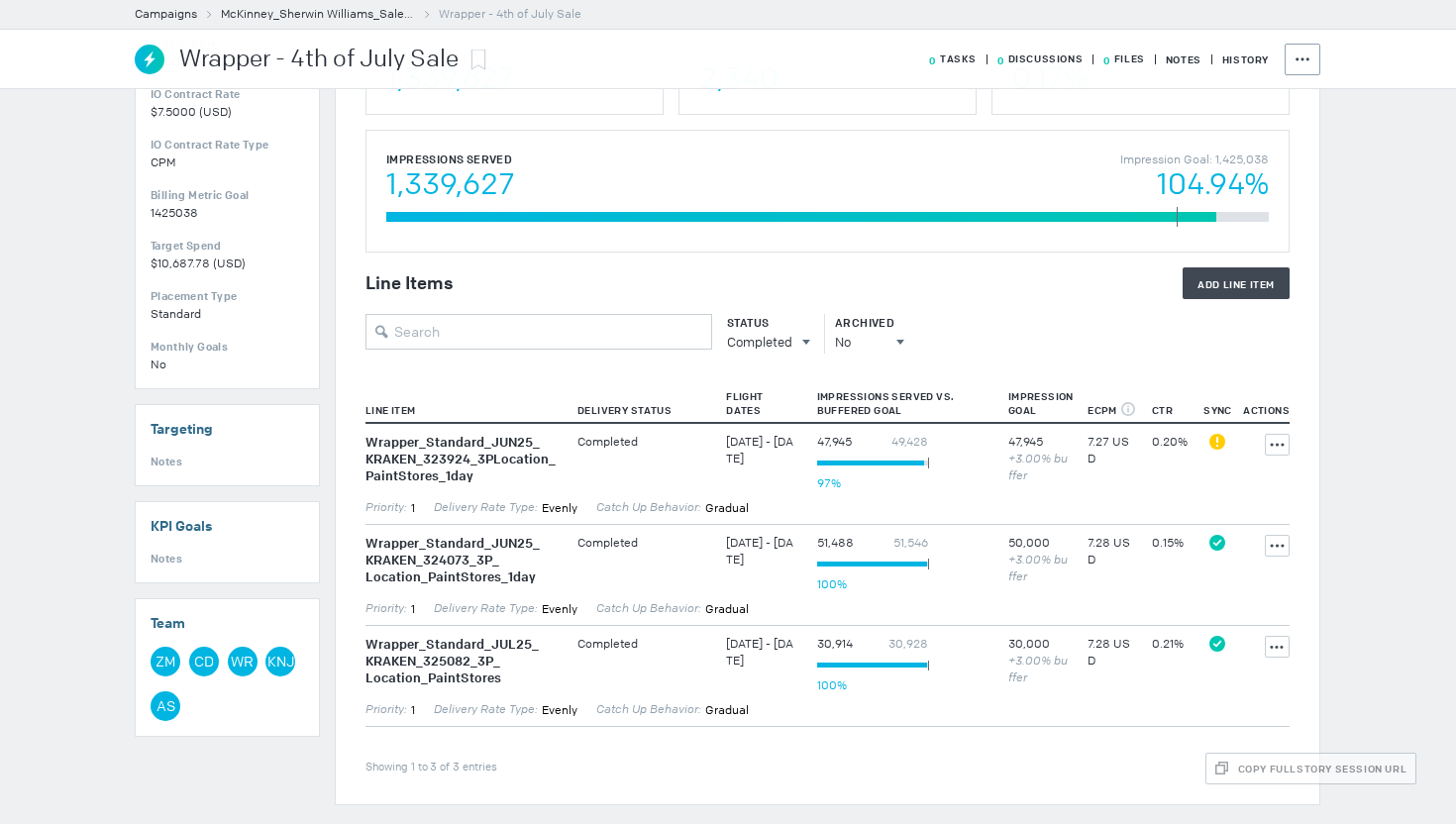 click on "Status" at bounding box center [764, 323] 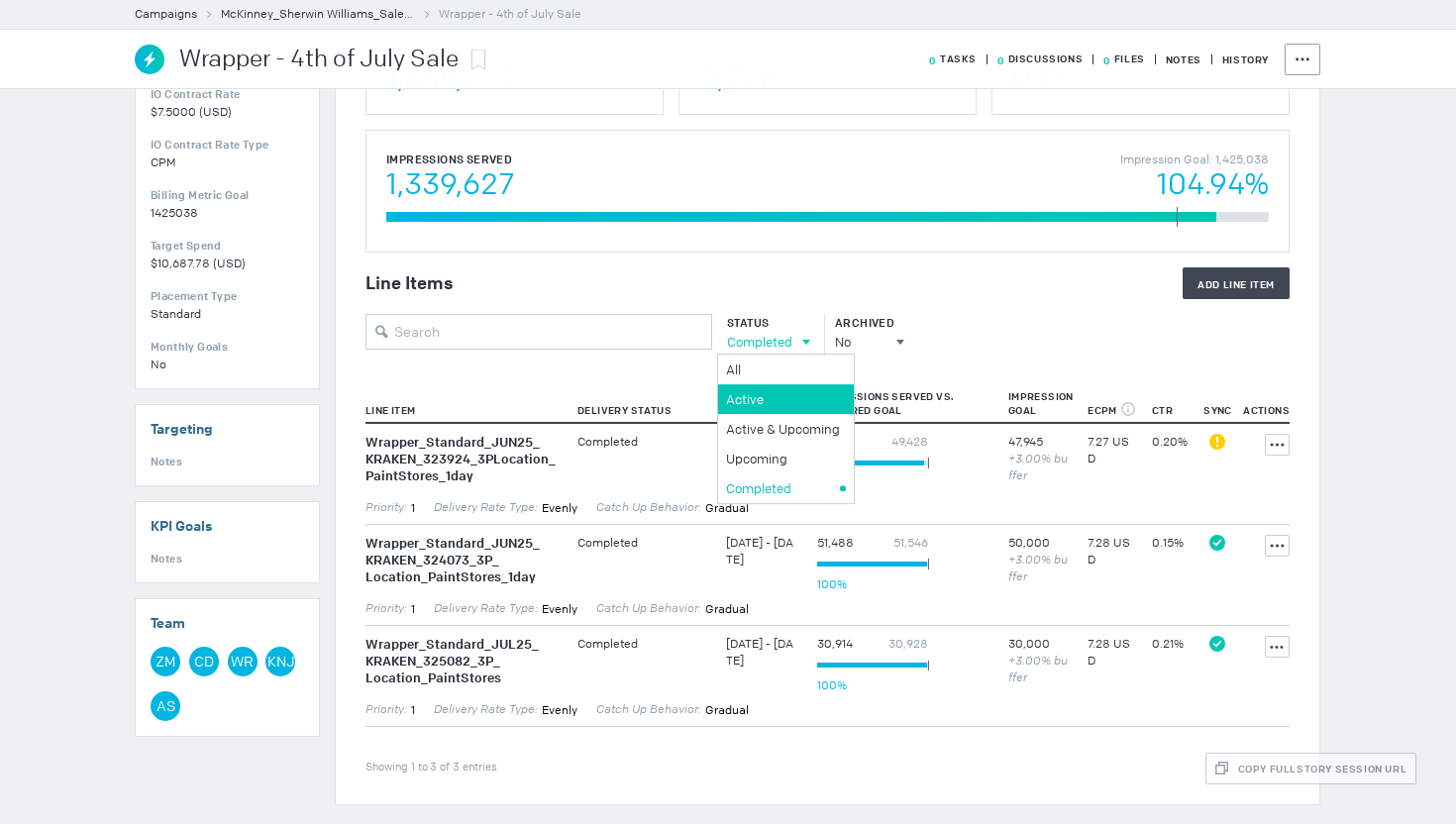 click on "Active" at bounding box center (782, 369) 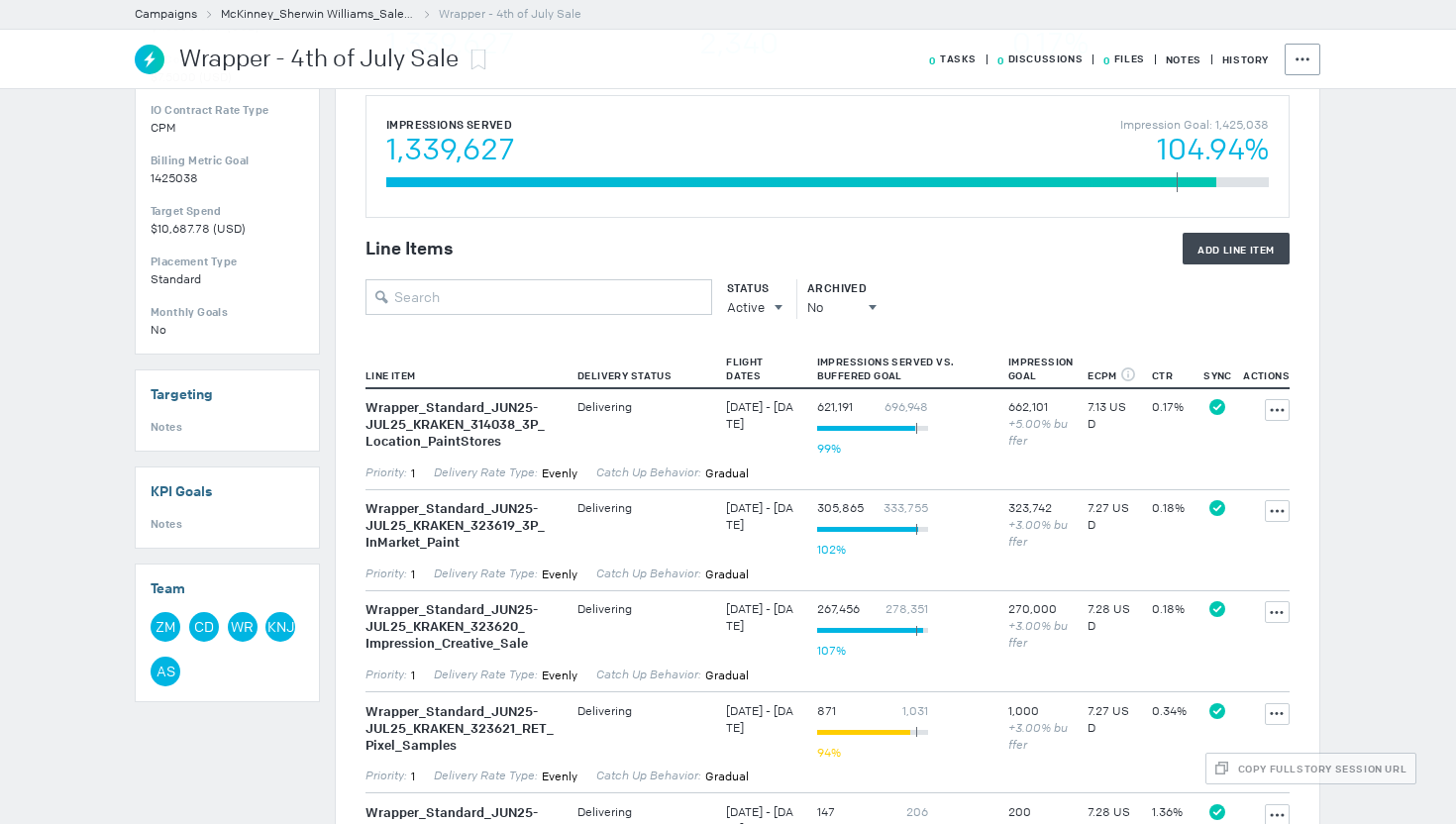 scroll, scrollTop: 823, scrollLeft: 0, axis: vertical 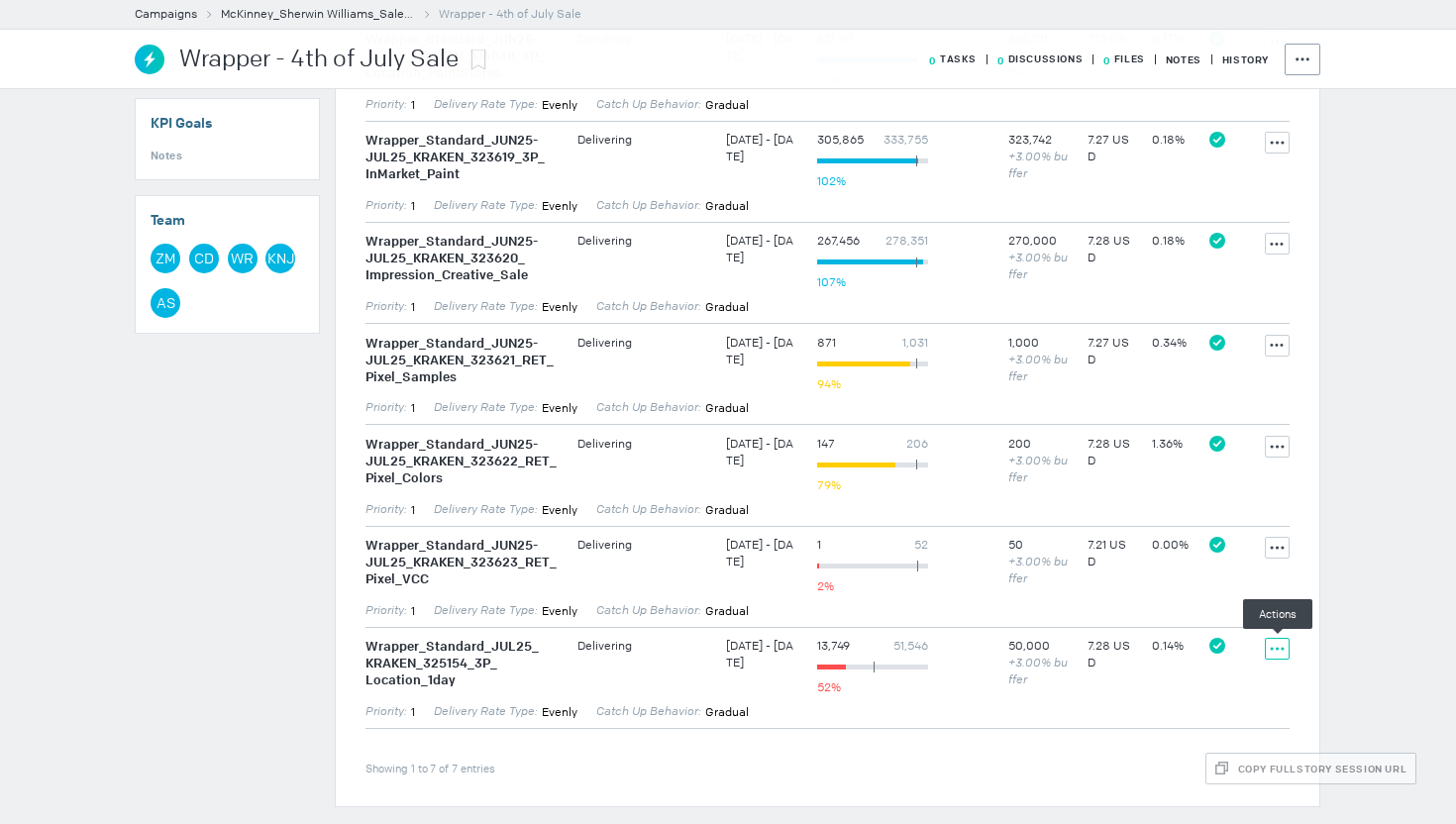 click on "Actions" at bounding box center [1277, 42] 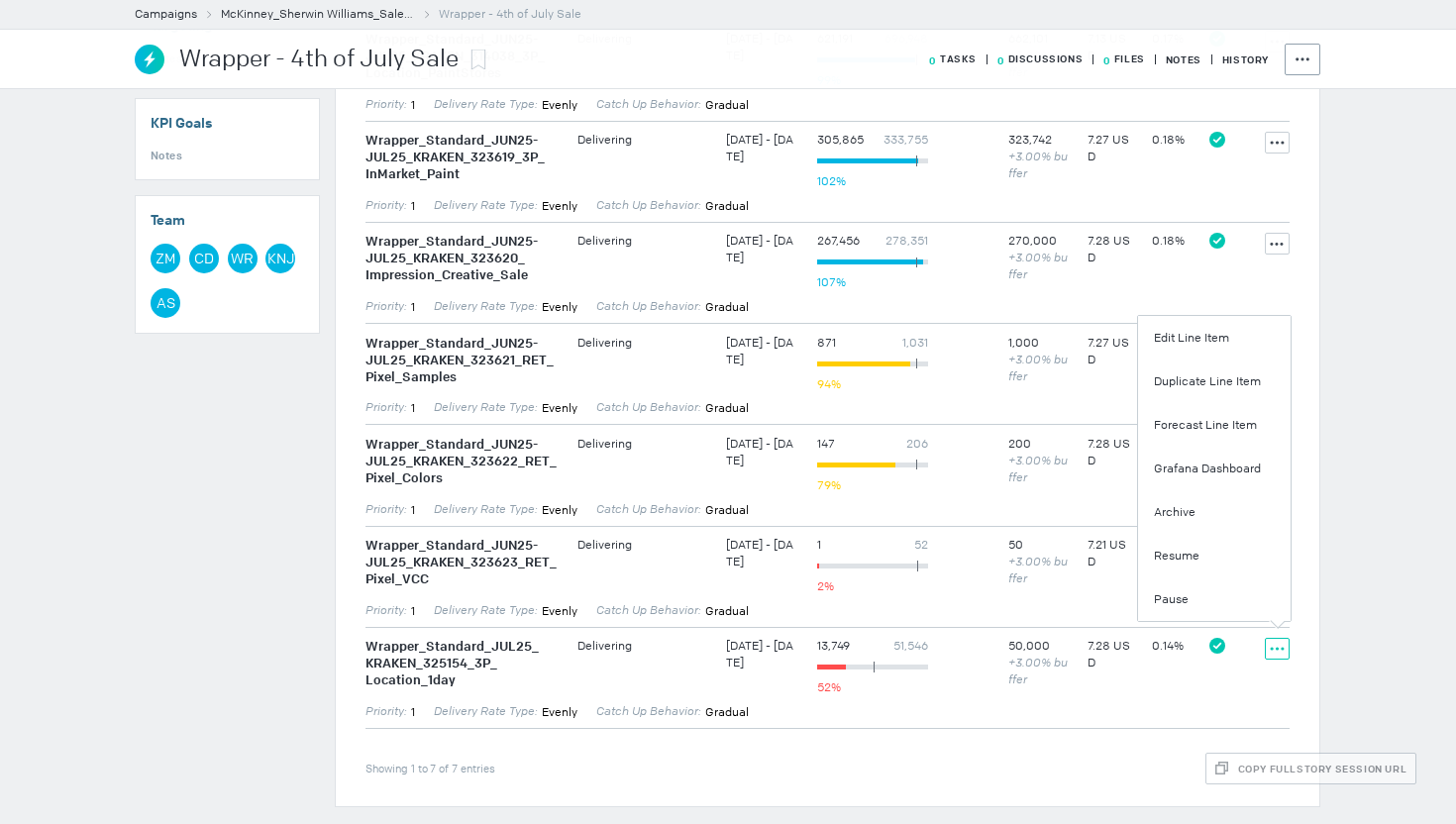 click on "Priority: 1   Delivery Rate Type: Evenly   Catch Up Behavior: gradual" at bounding box center (827, 107) 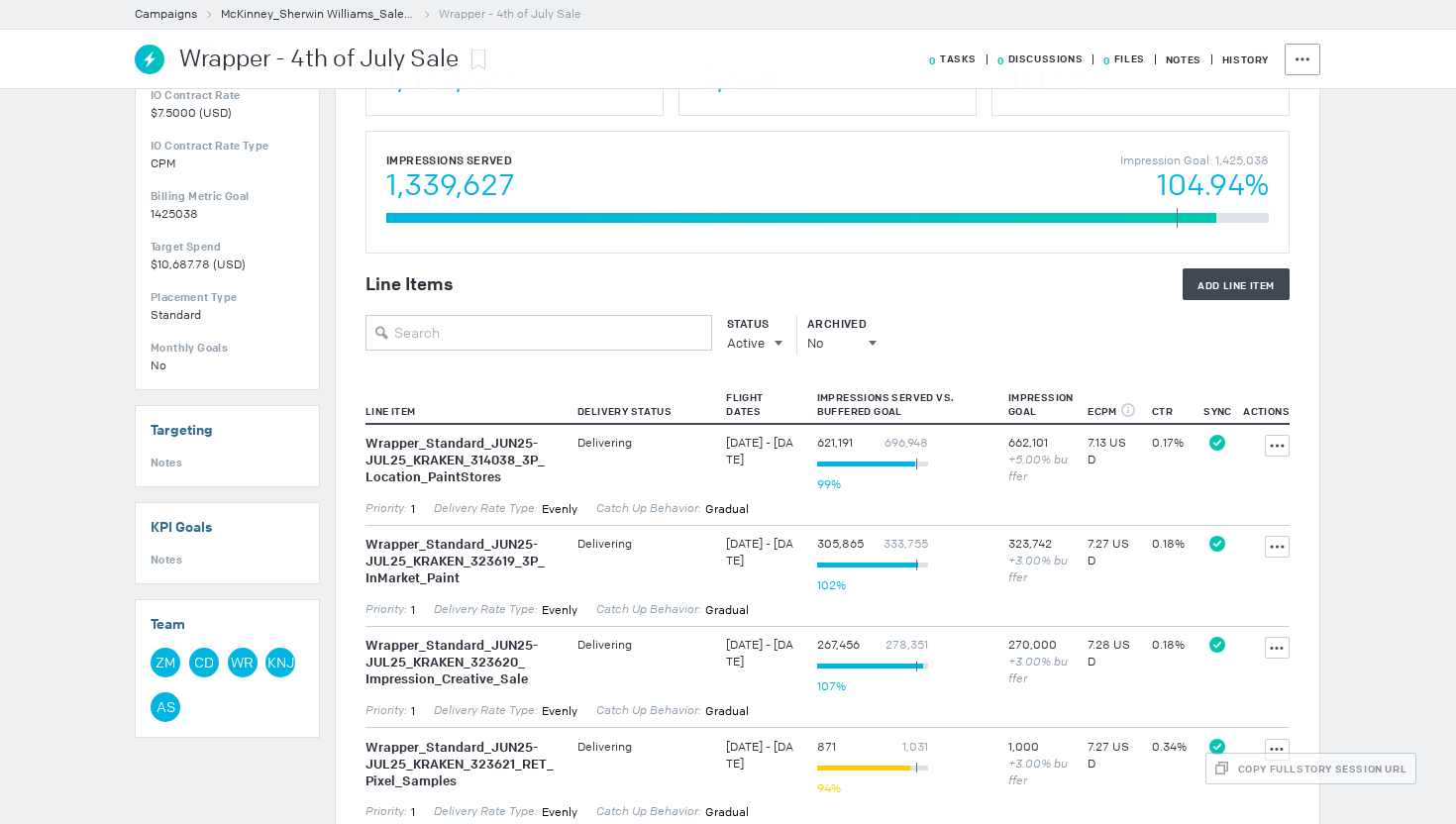 scroll, scrollTop: 282, scrollLeft: 0, axis: vertical 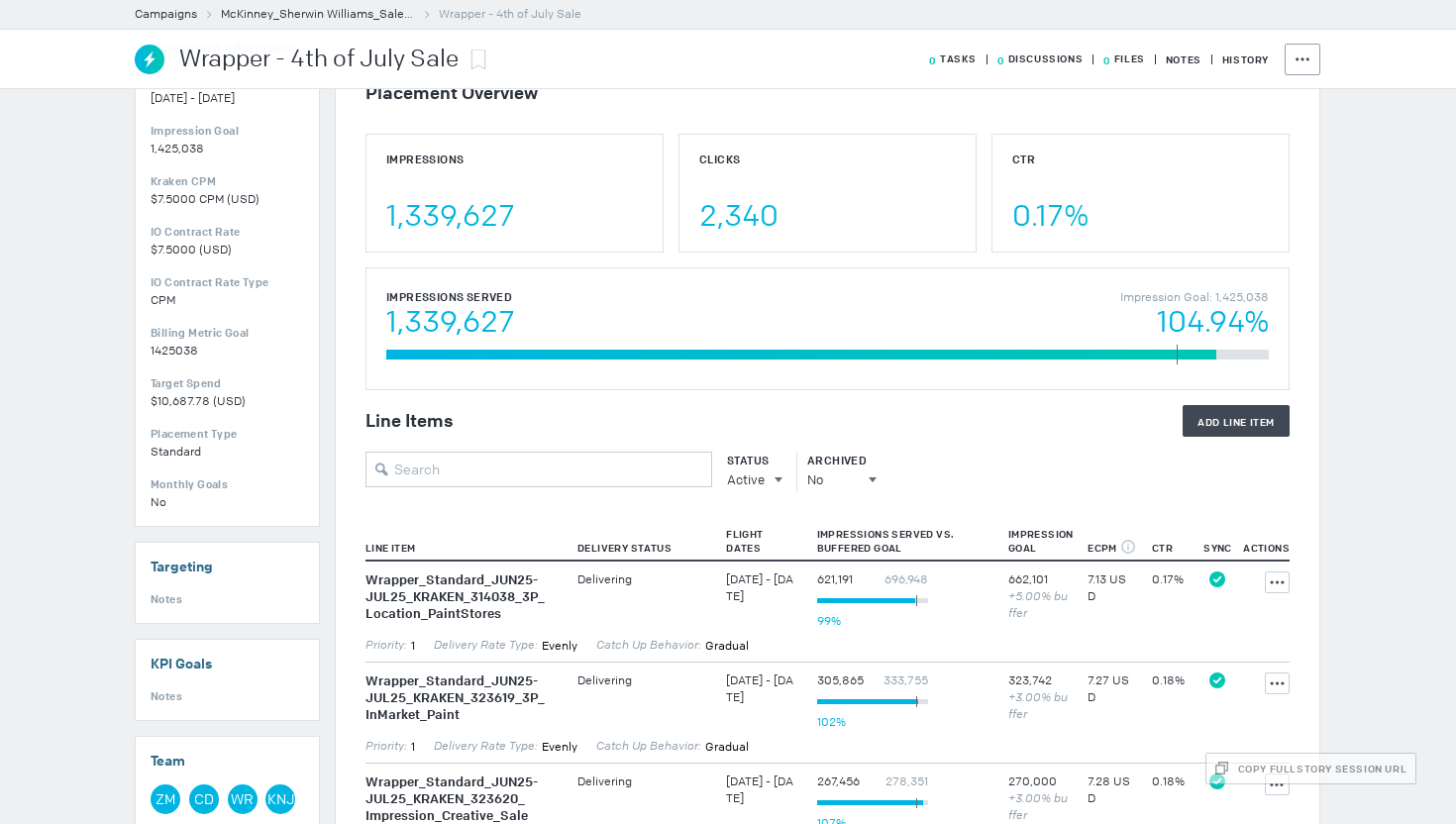click on "Status Active All All Active Active & Upcoming Upcoming Completed Archived No All No Yes" at bounding box center (827, 471) 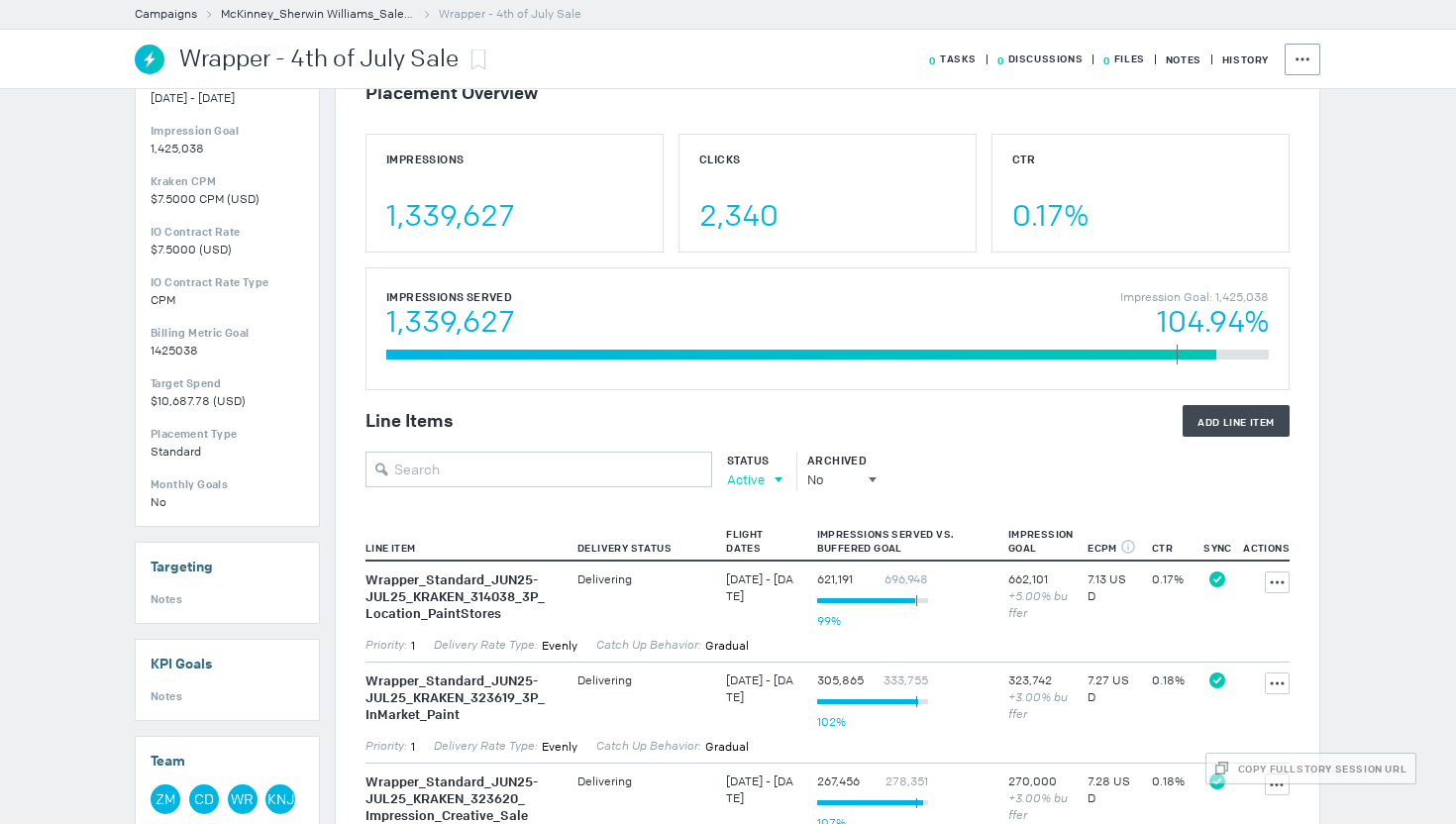 click on "Active" at bounding box center (746, 479) 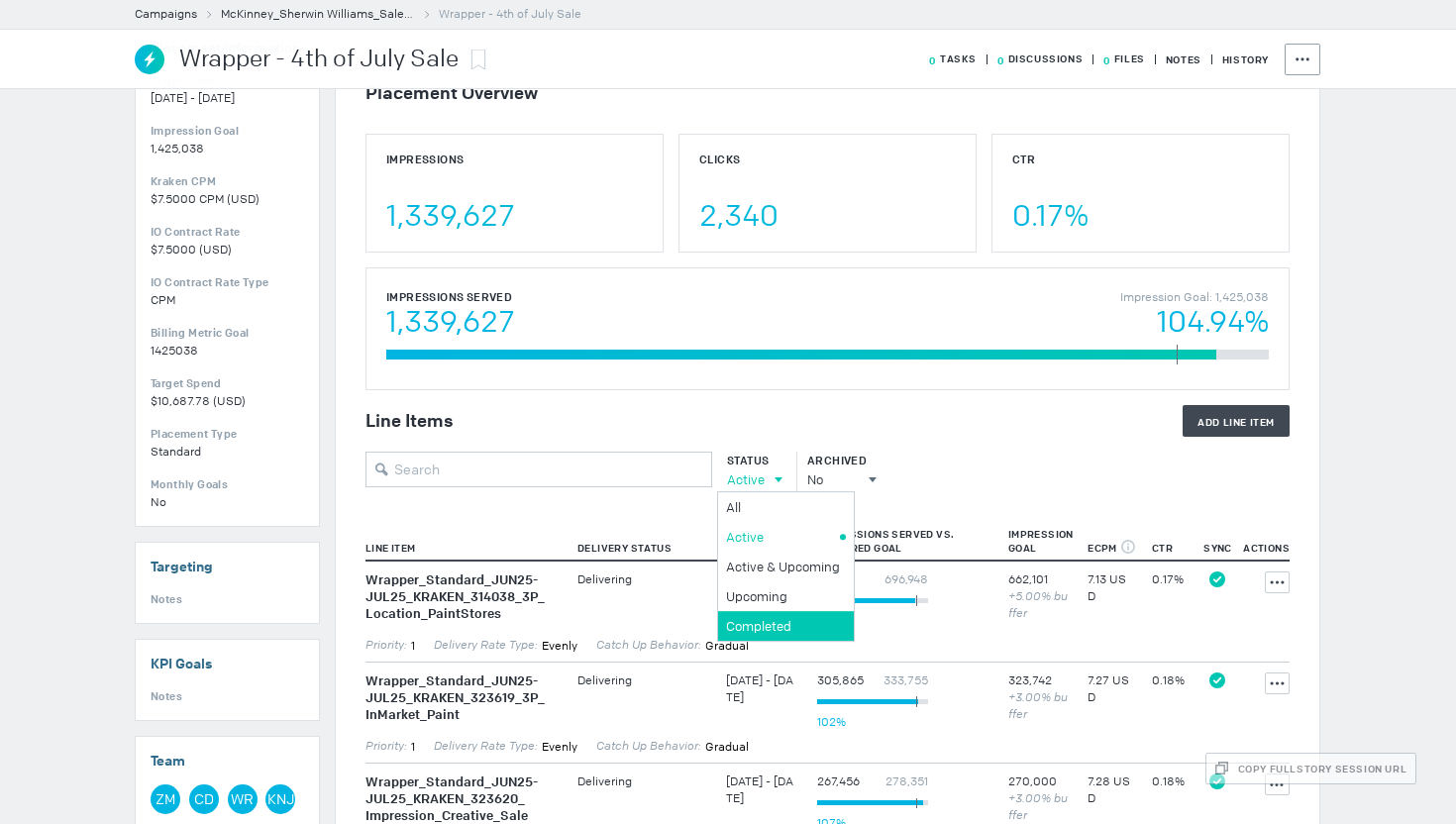click on "Completed" at bounding box center (782, 507) 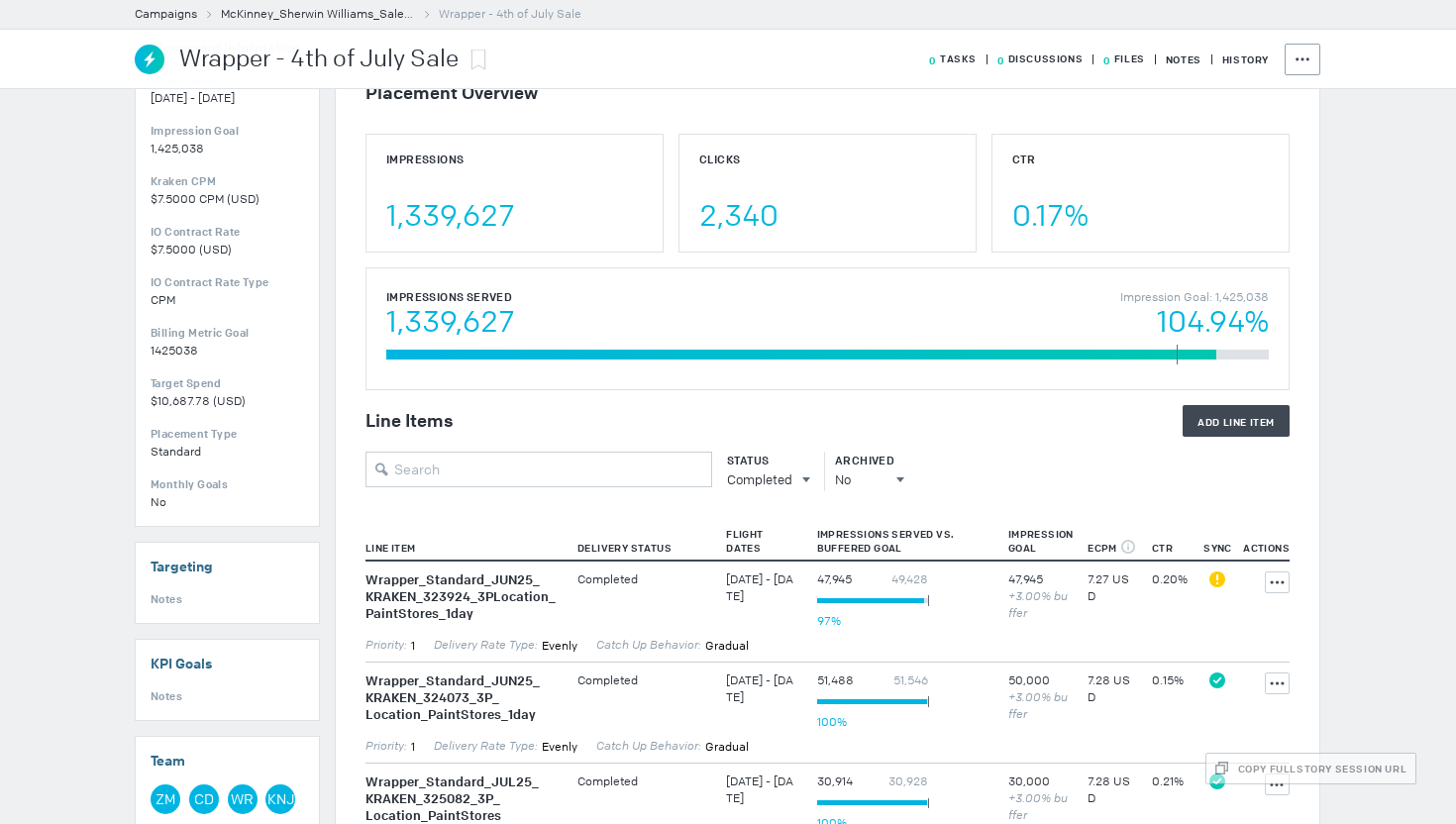 scroll, scrollTop: 420, scrollLeft: 0, axis: vertical 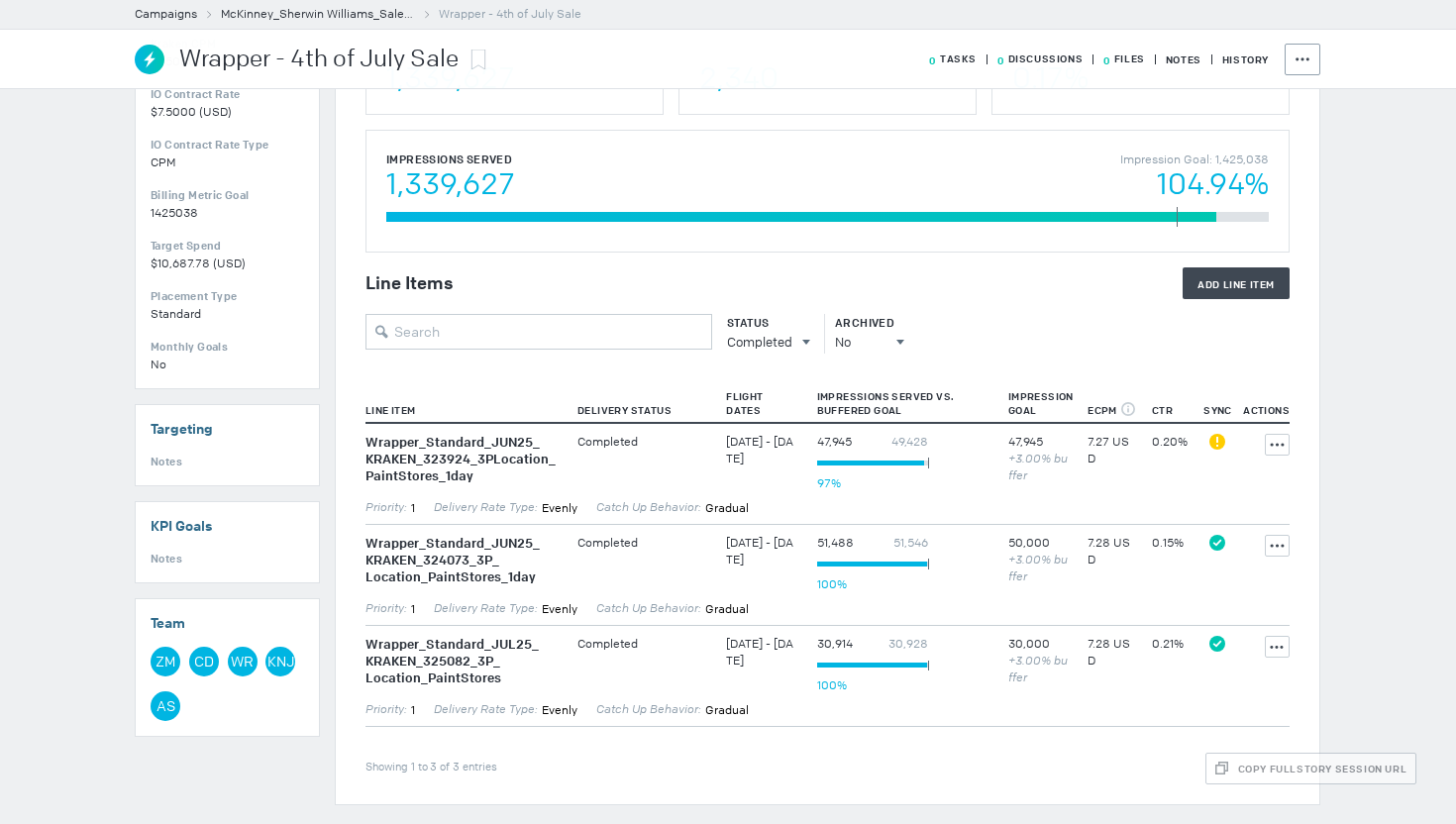 click on "Jul 4, 2025 - Jul 4, 2025" at bounding box center (761, 451) 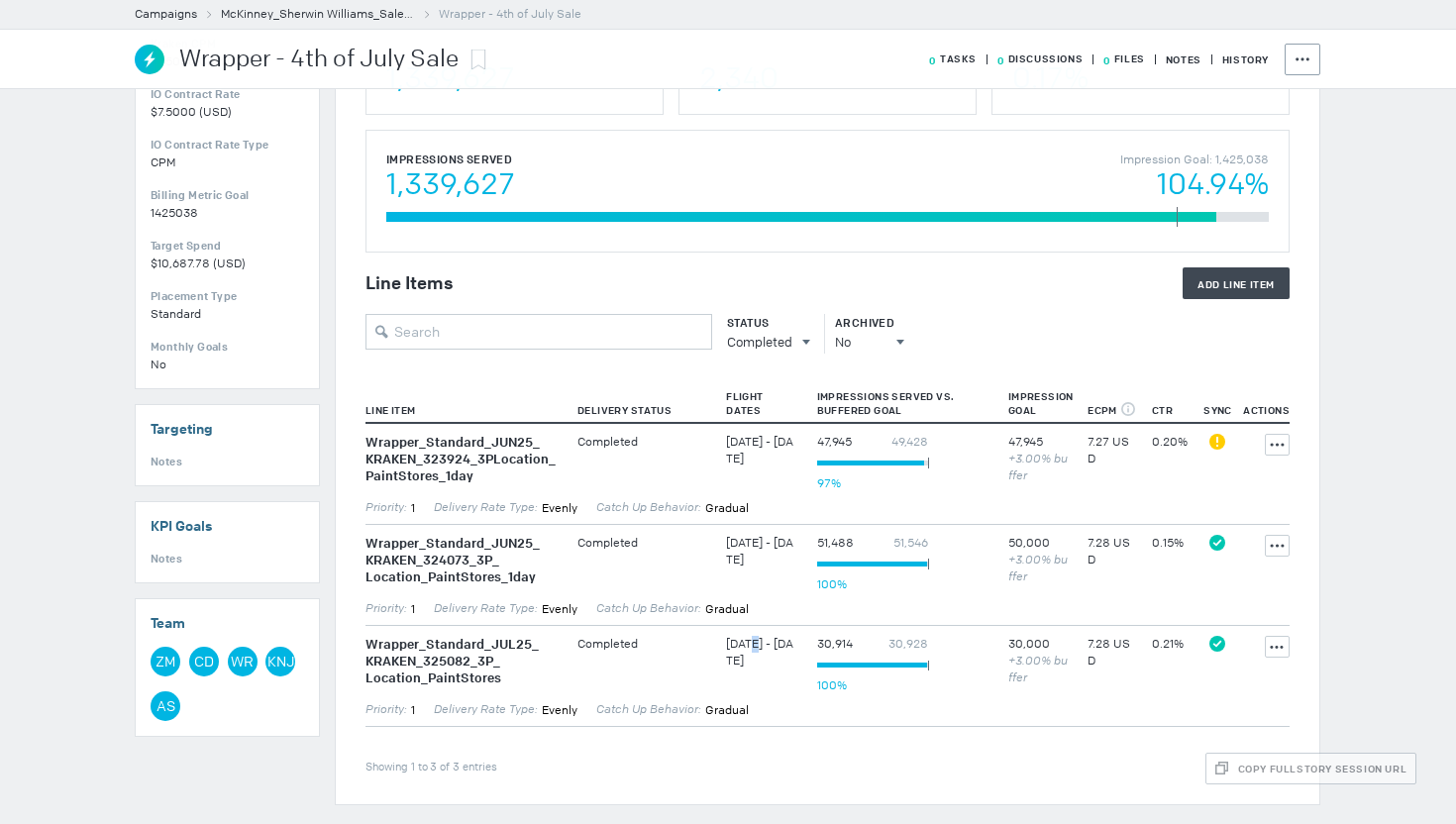 click on "Jul 4, 2025 - Jul 4, 2025" at bounding box center [761, 451] 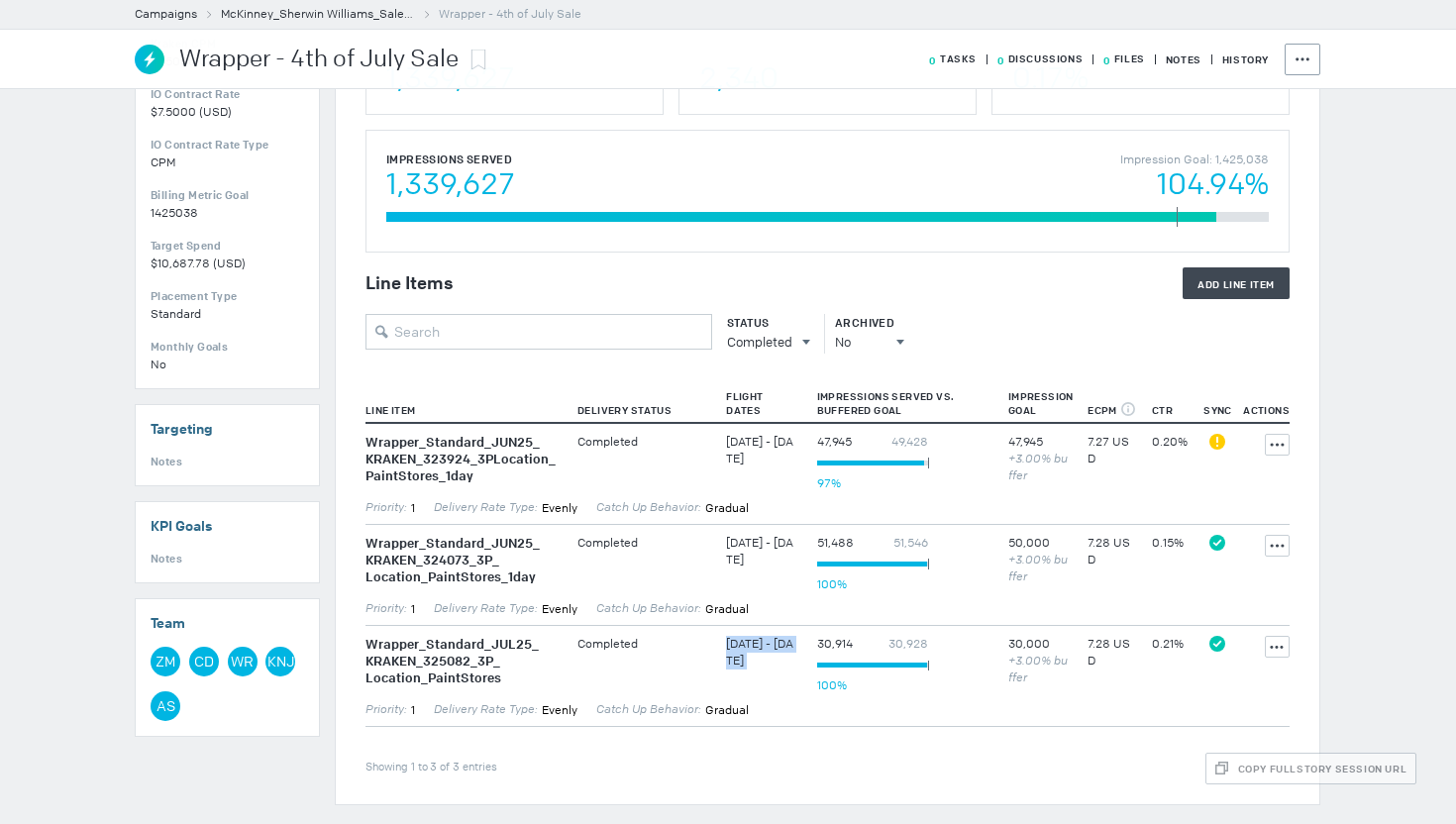 click on "Jul 4, 2025 - Jul 4, 2025" at bounding box center (761, 451) 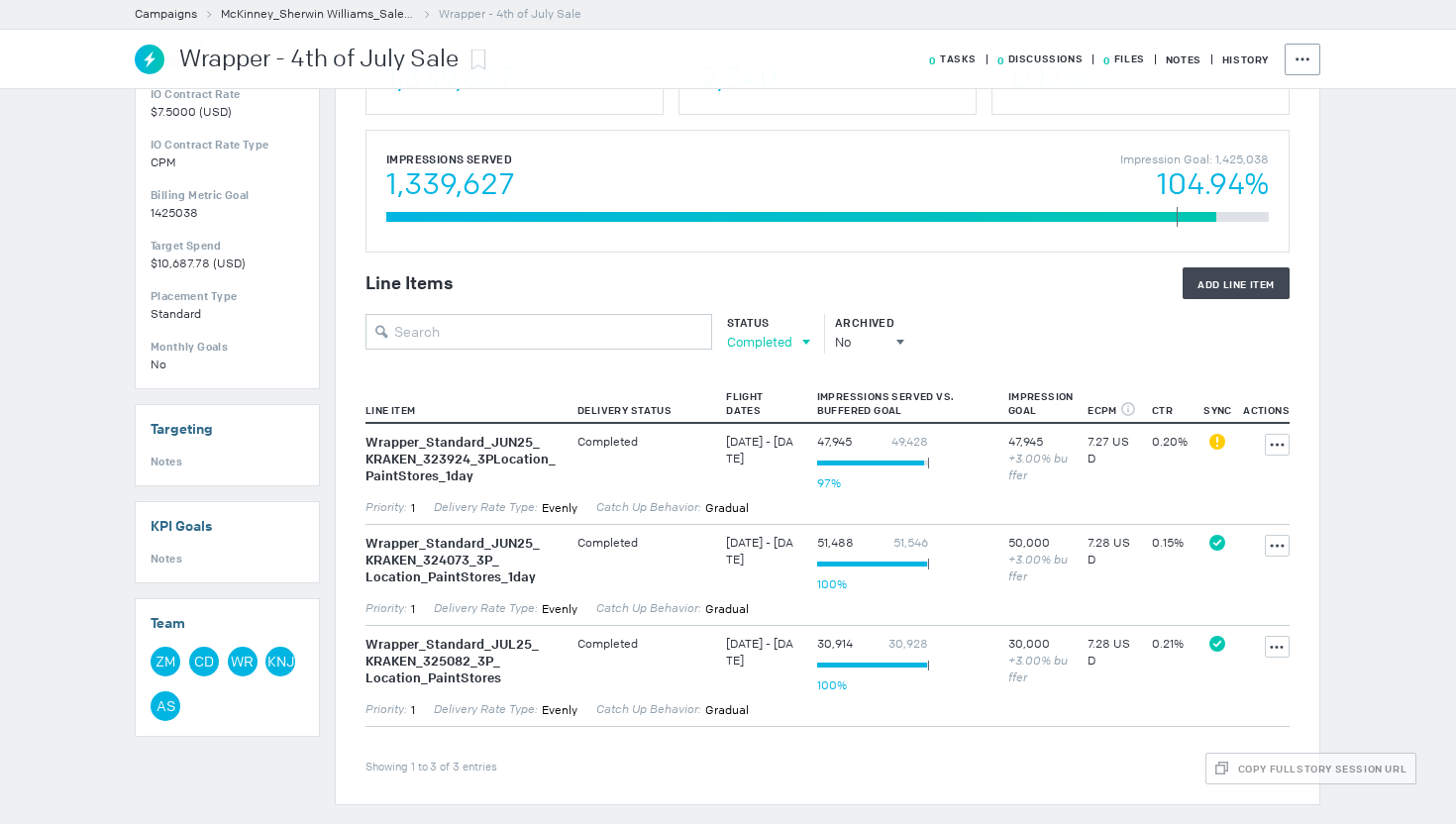 click on "Completed" at bounding box center (760, 342) 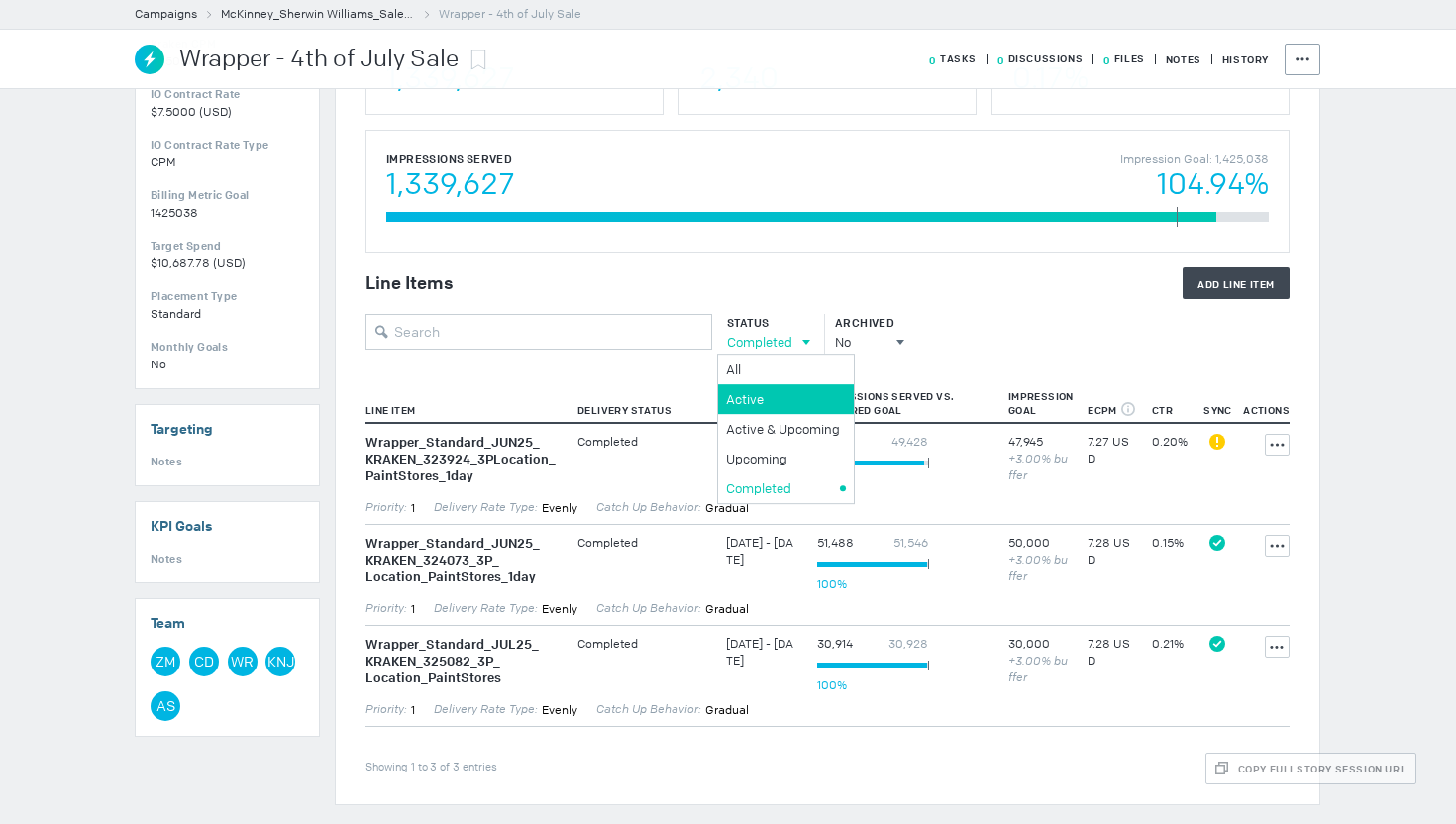 click on "Active" at bounding box center [782, 369] 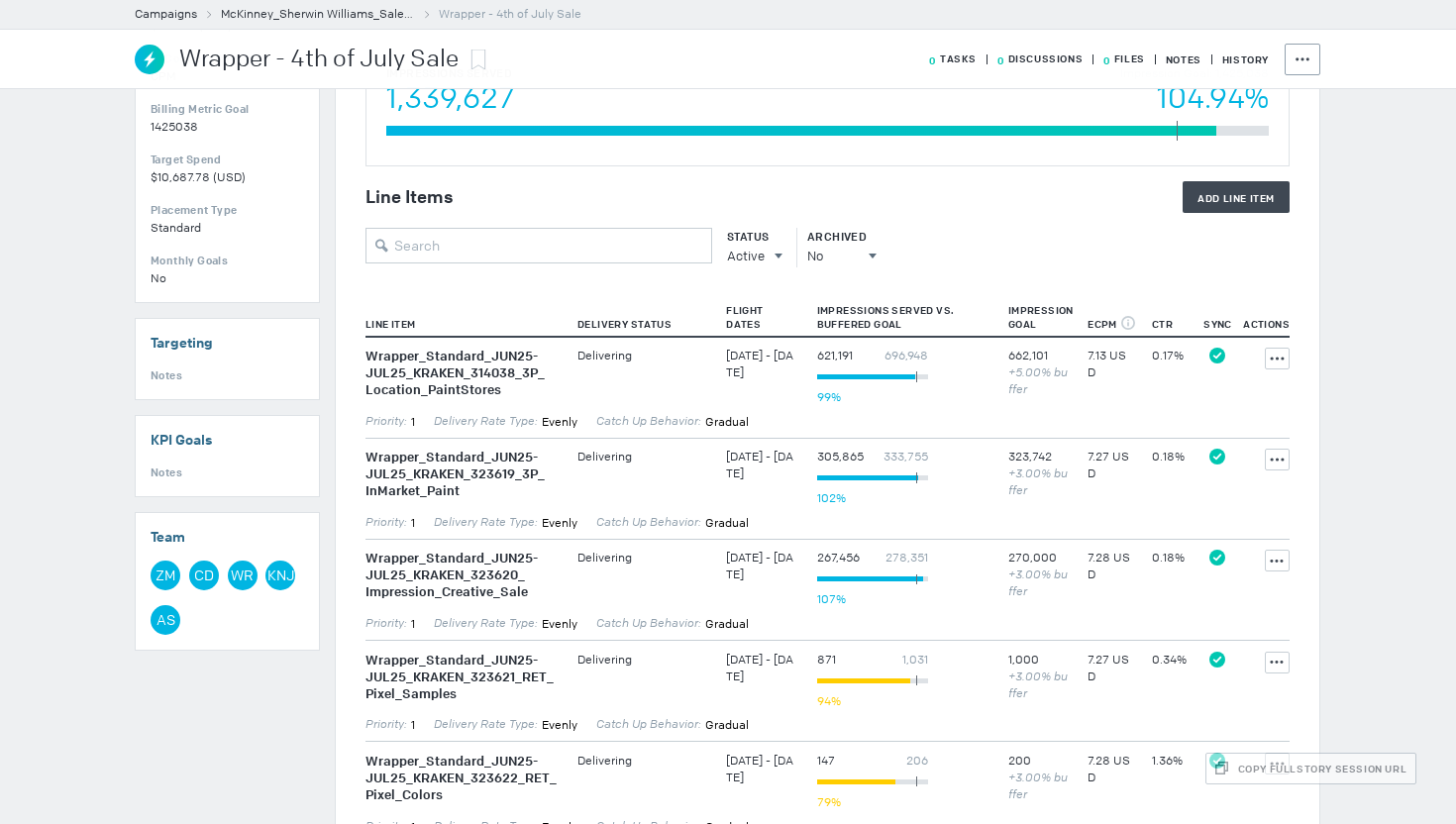 scroll, scrollTop: 505, scrollLeft: 0, axis: vertical 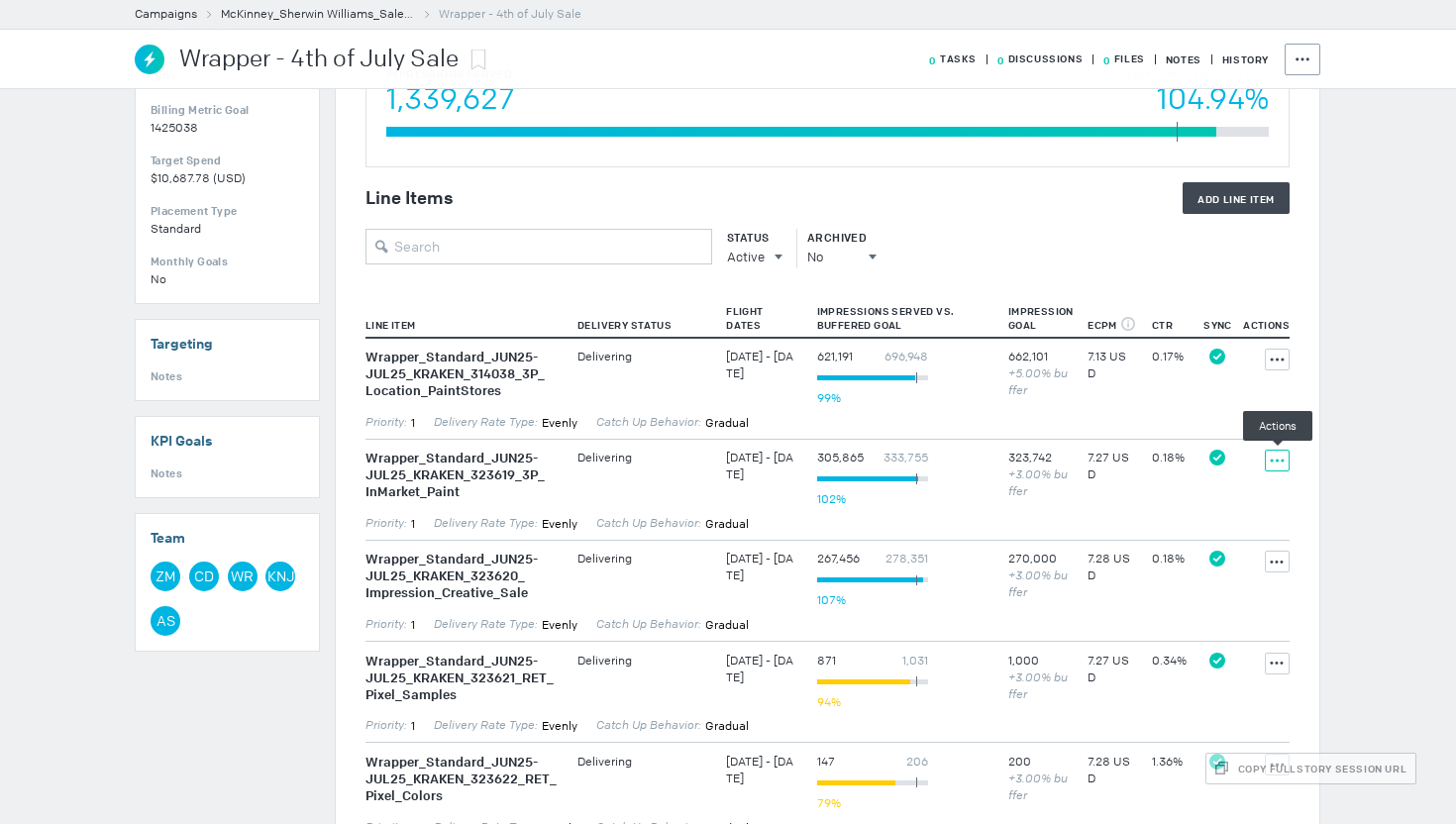 click at bounding box center (1277, 360) 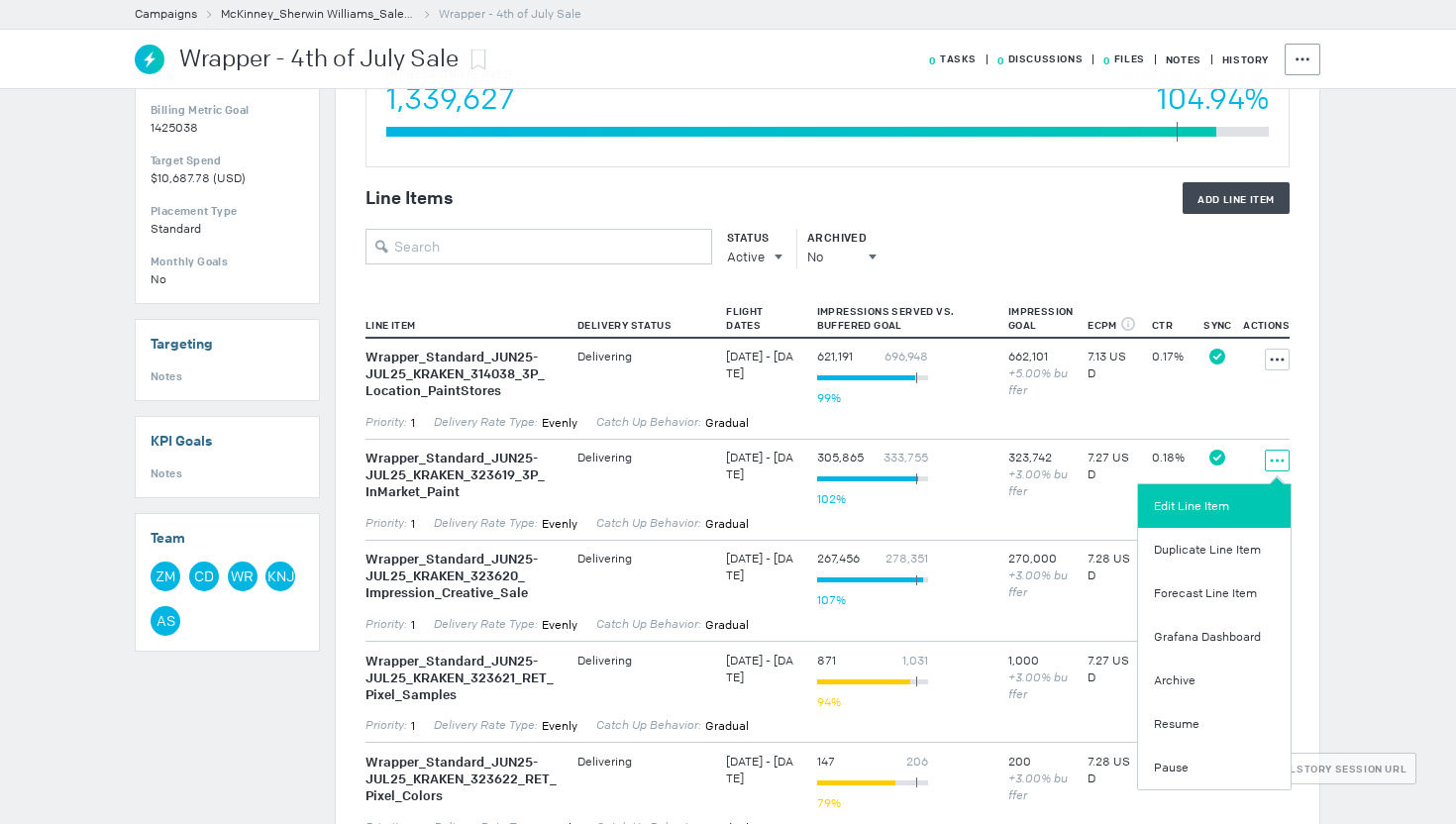 click on "Edit Line Item" at bounding box center [1214, 506] 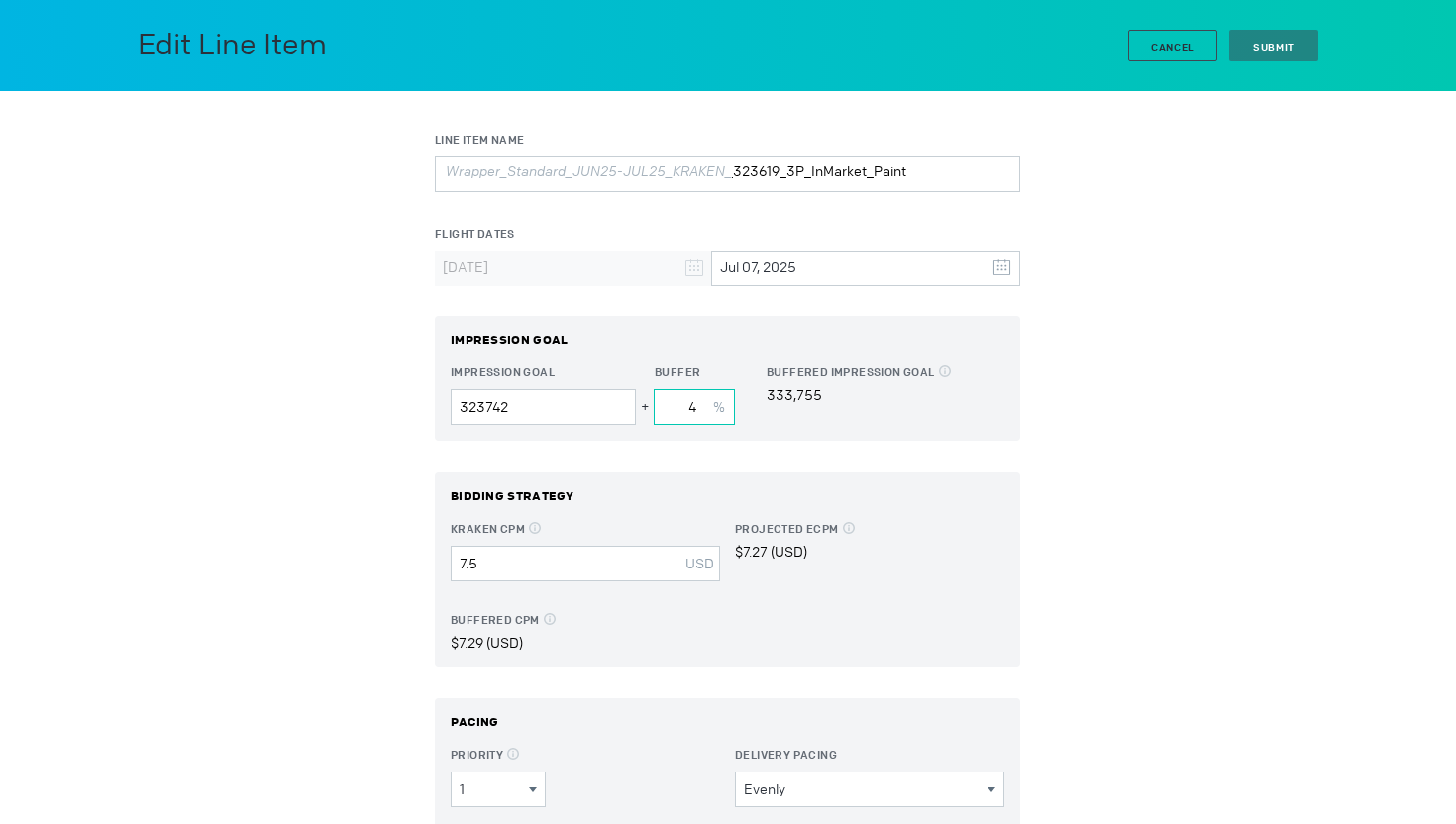 click on "4" at bounding box center (694, 407) 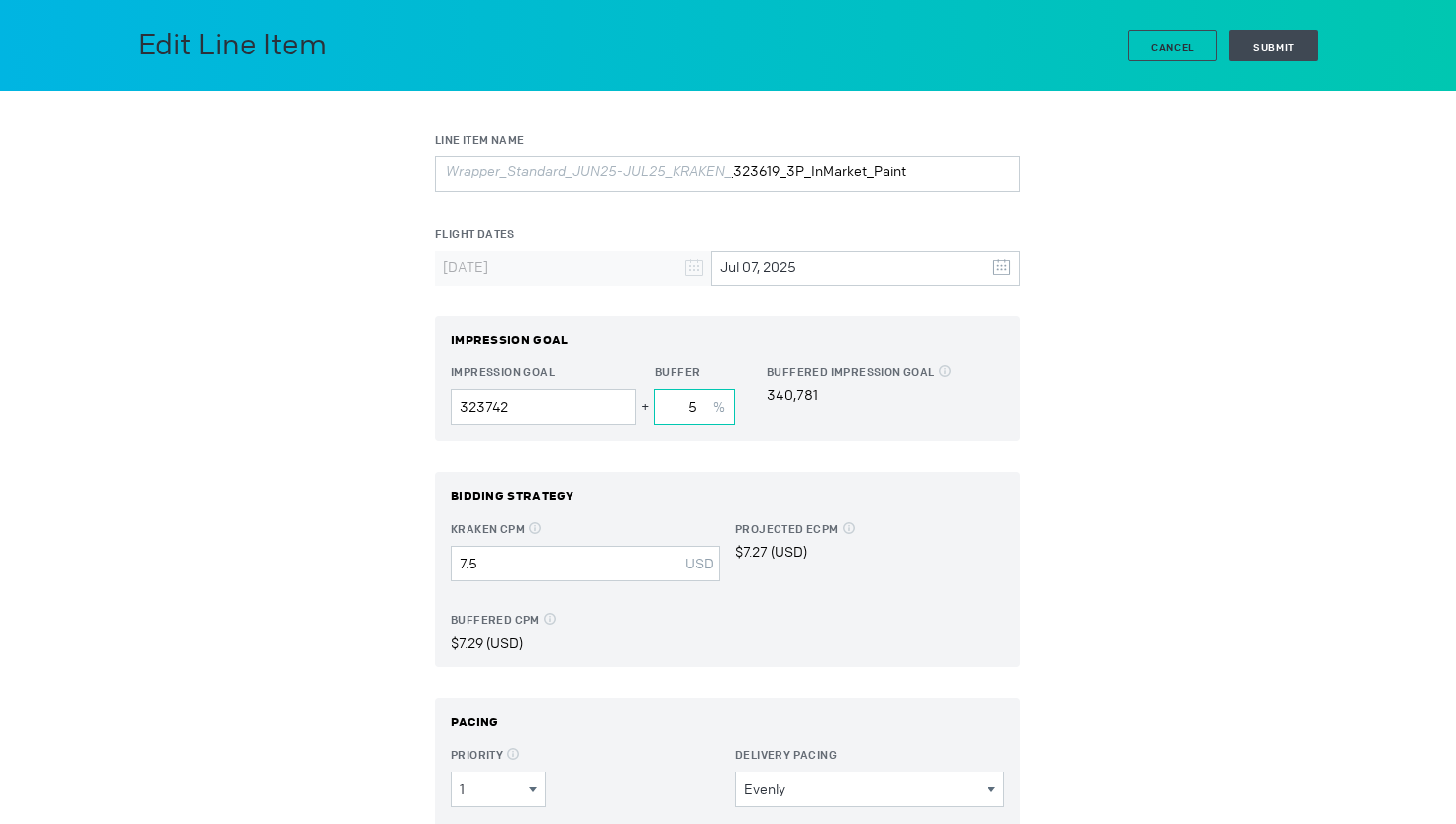 type on "5" 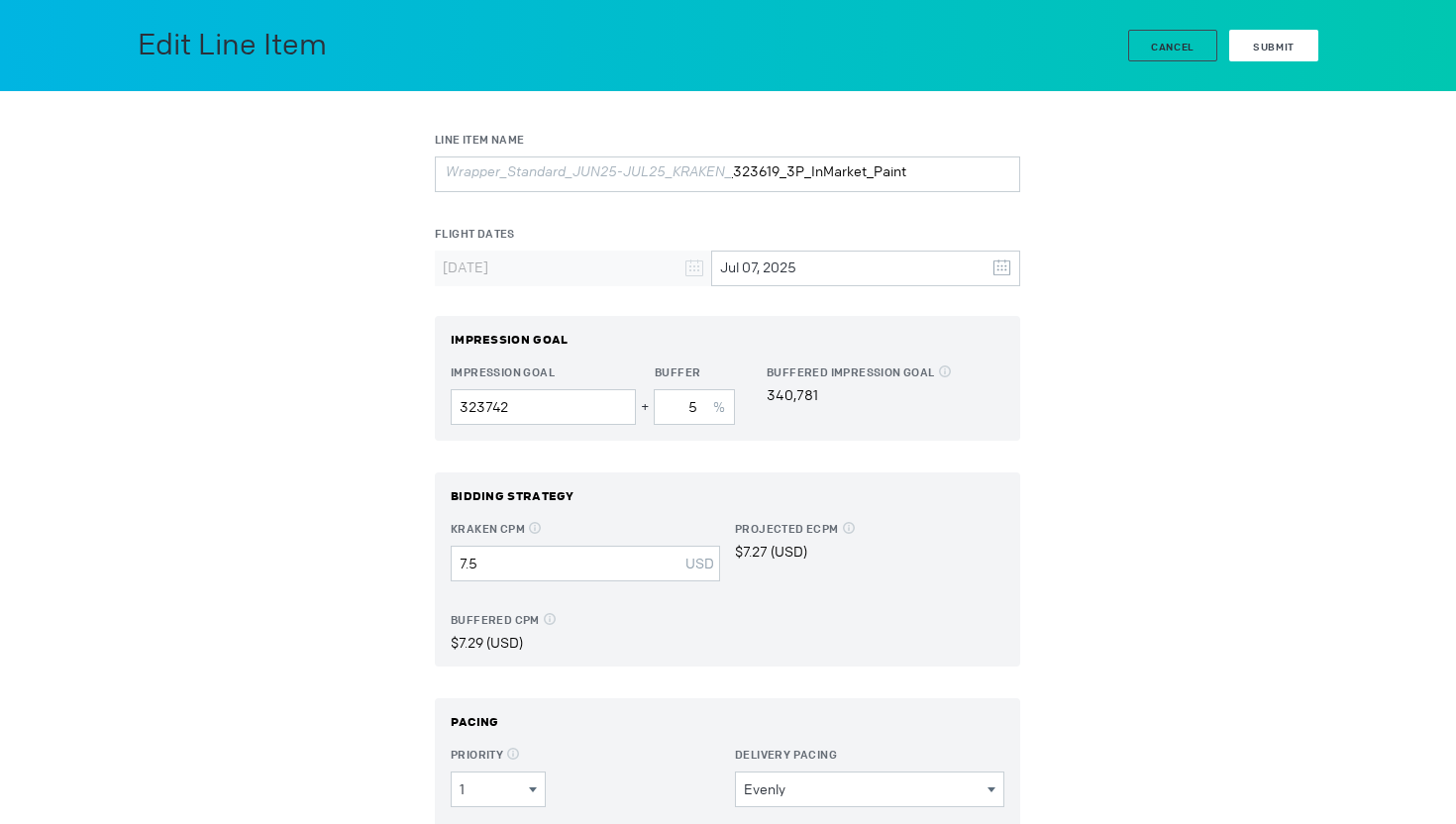 click on "Submit" at bounding box center (1274, 47) 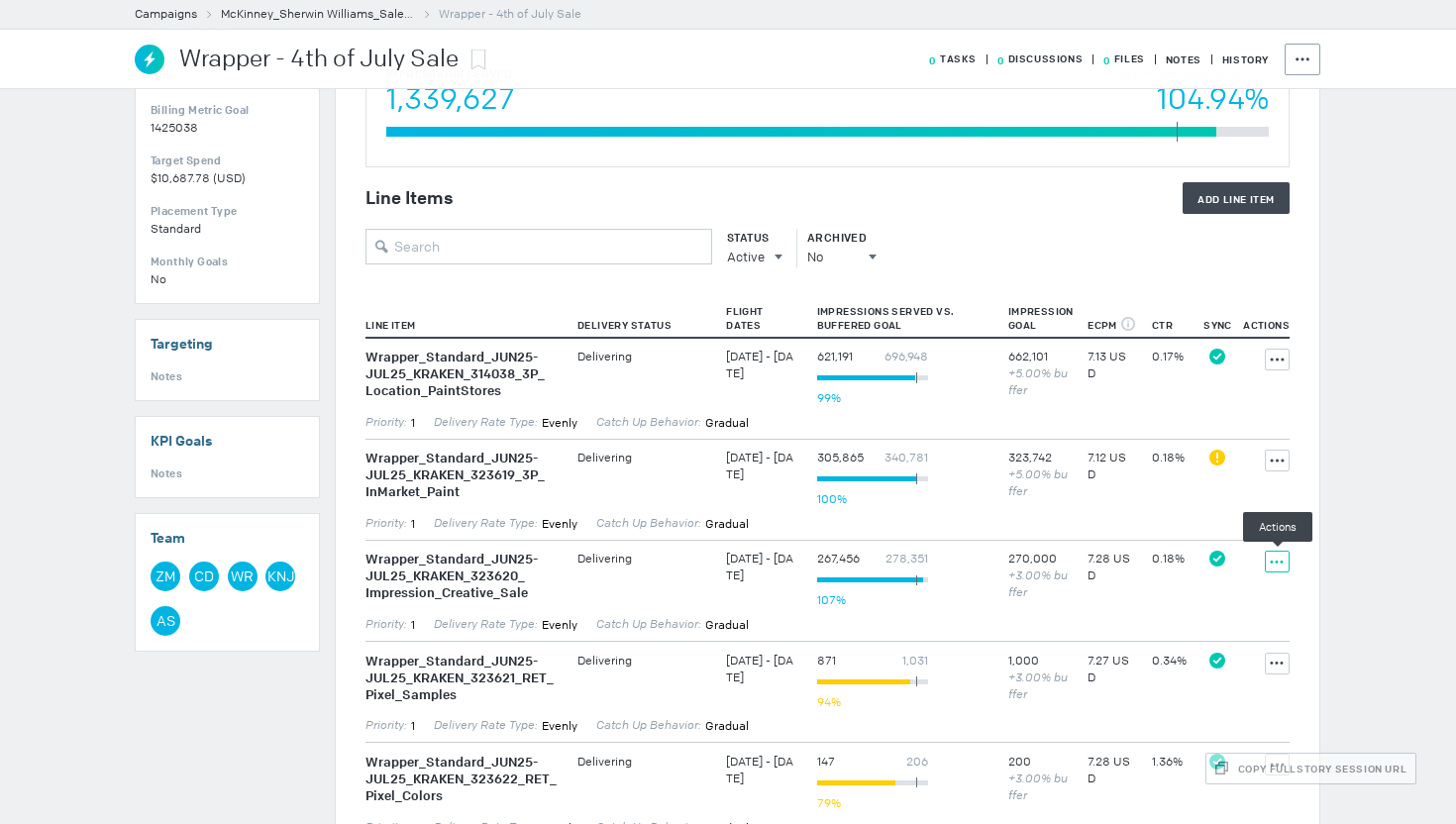 click at bounding box center (1277, 360) 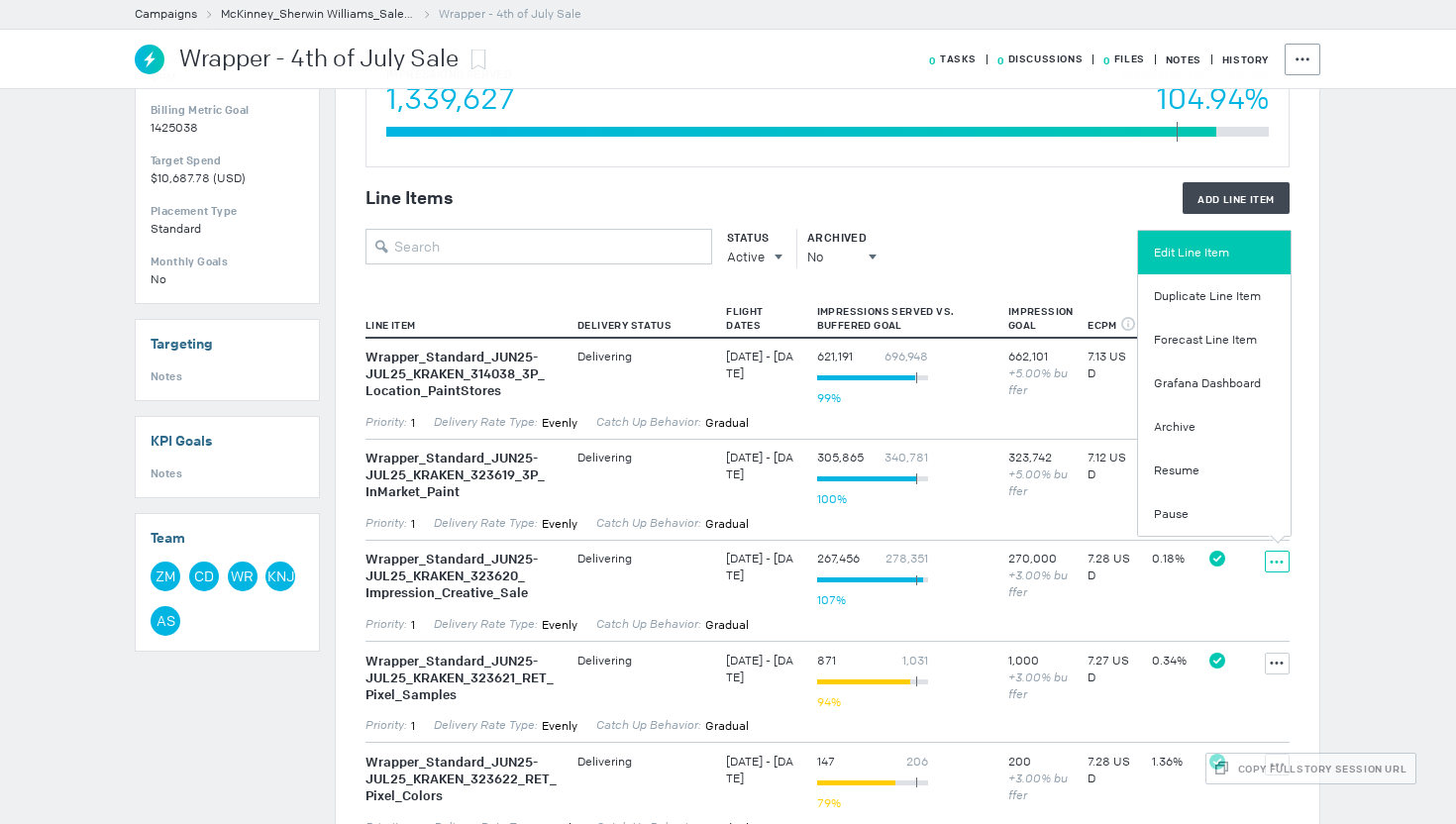 click on "Edit Line Item" at bounding box center (1214, 253) 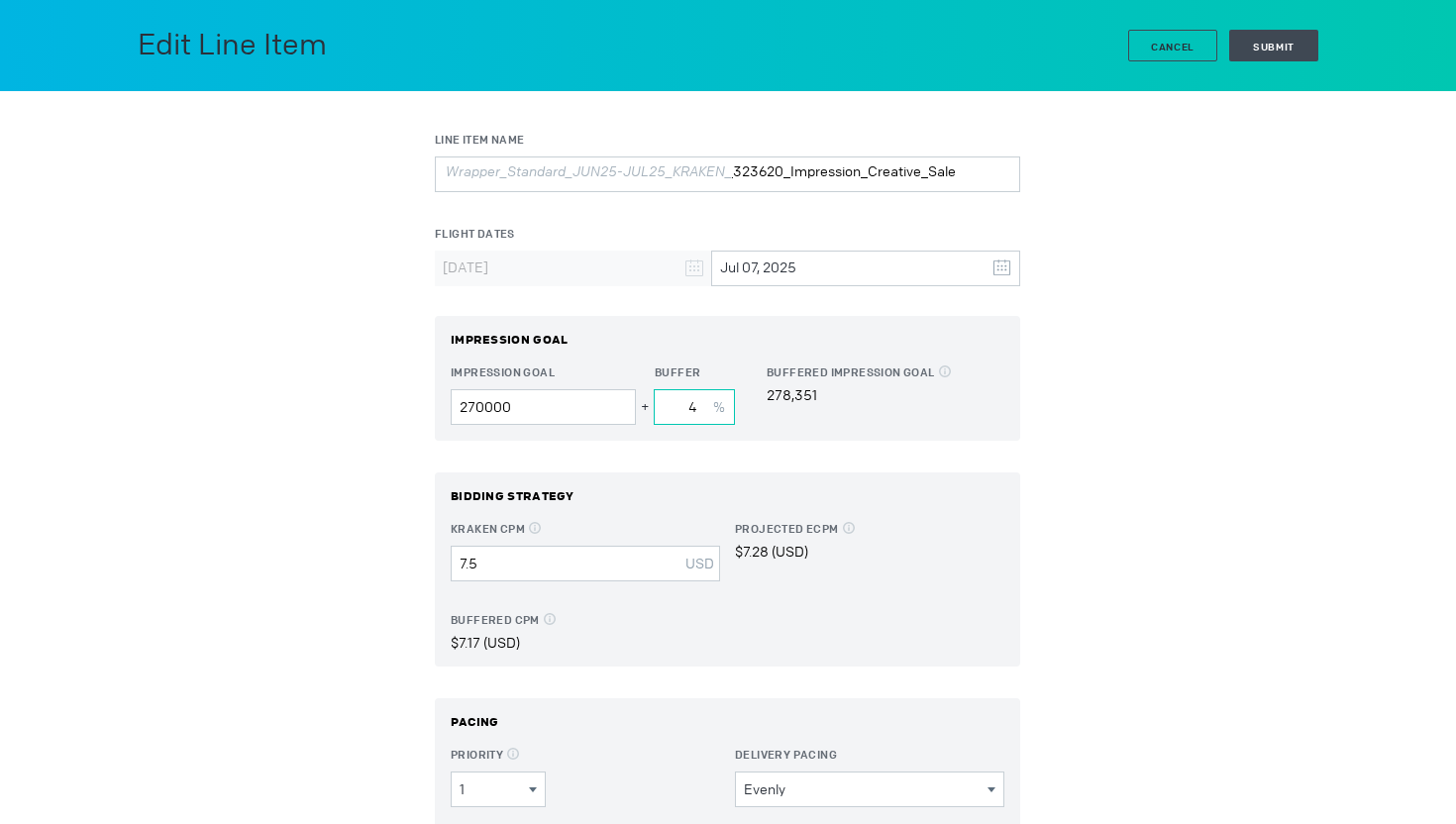 click on "4" at bounding box center (694, 407) 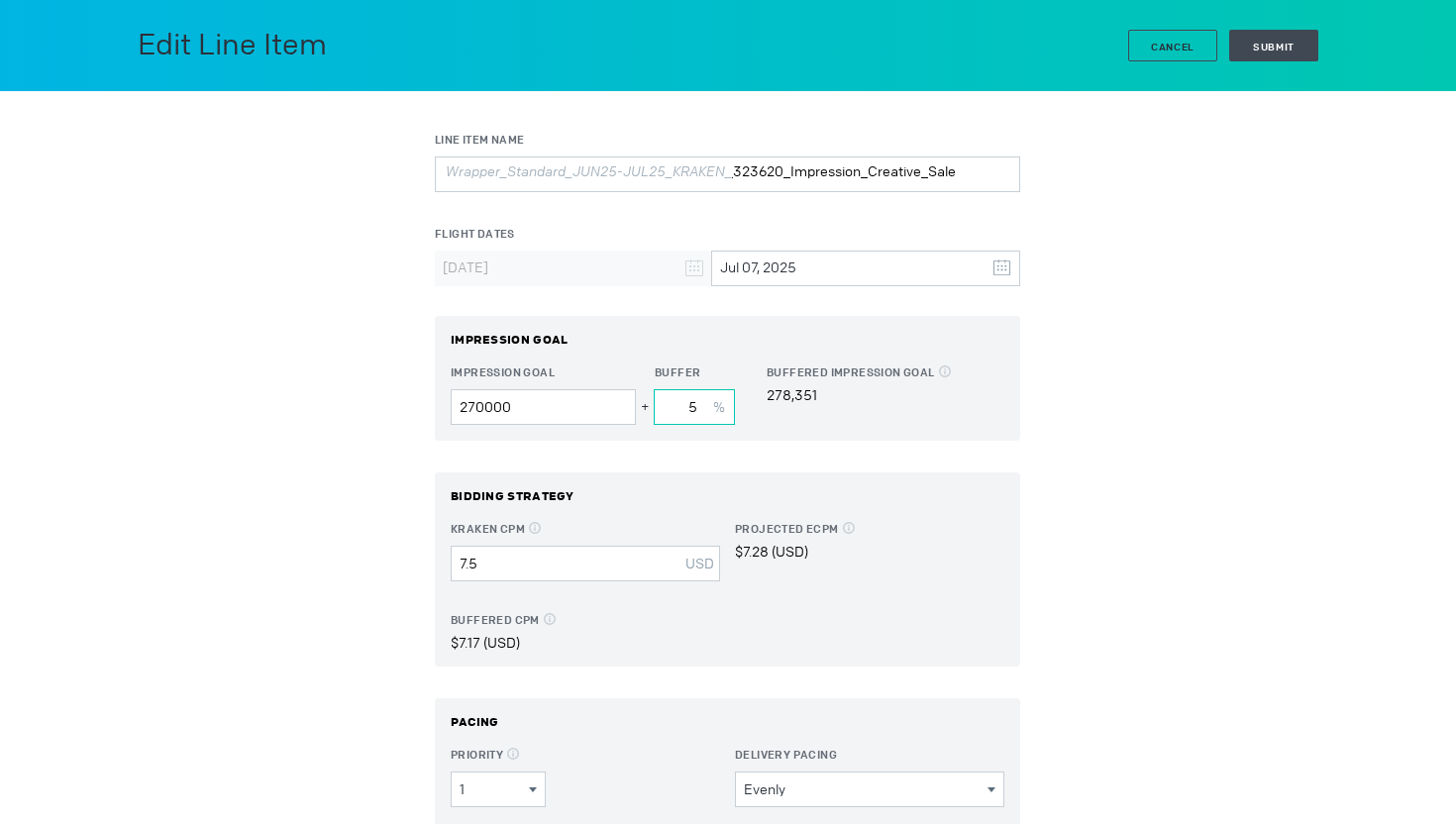 type on "5" 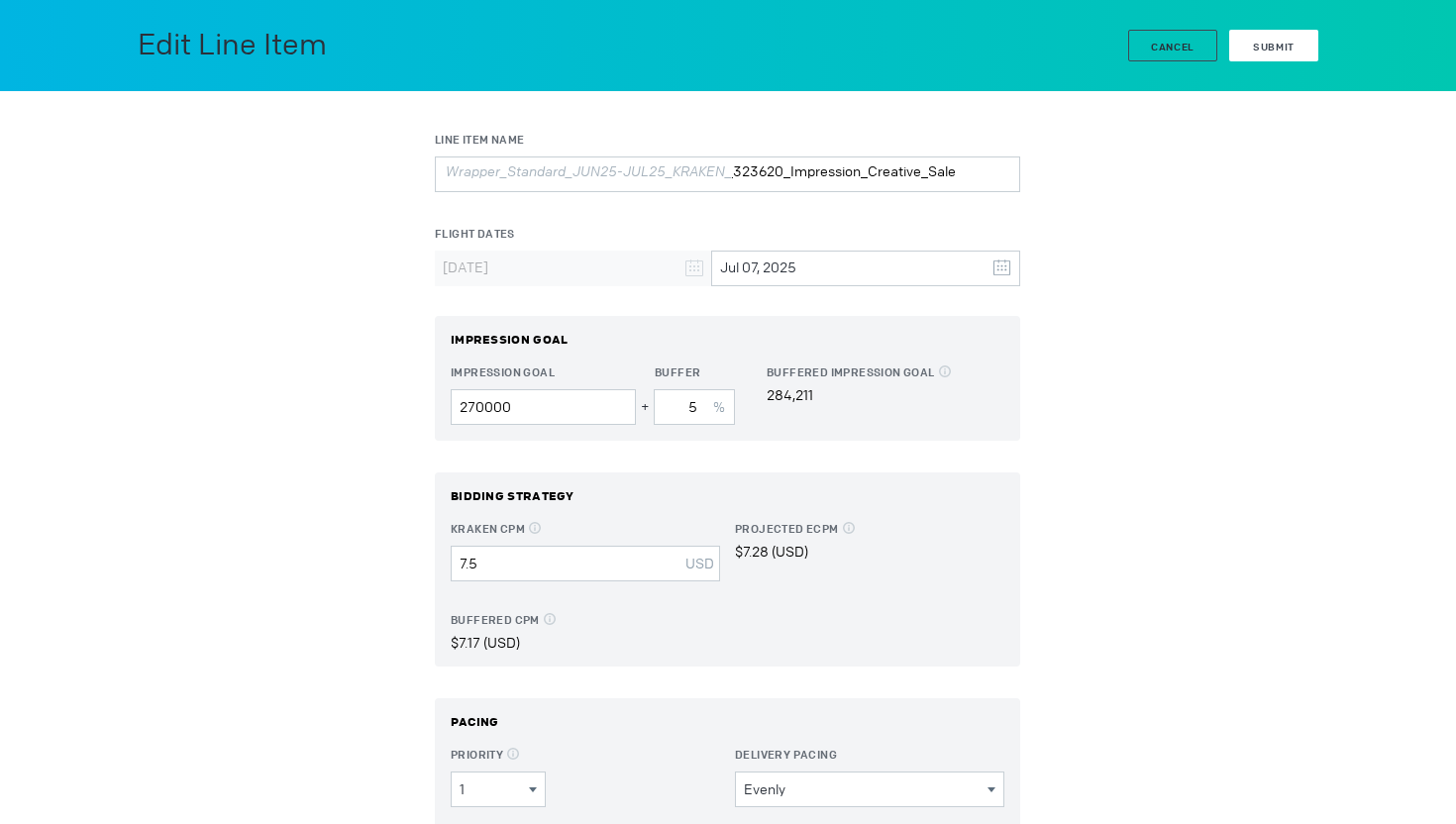click on "Submit" at bounding box center [1274, 47] 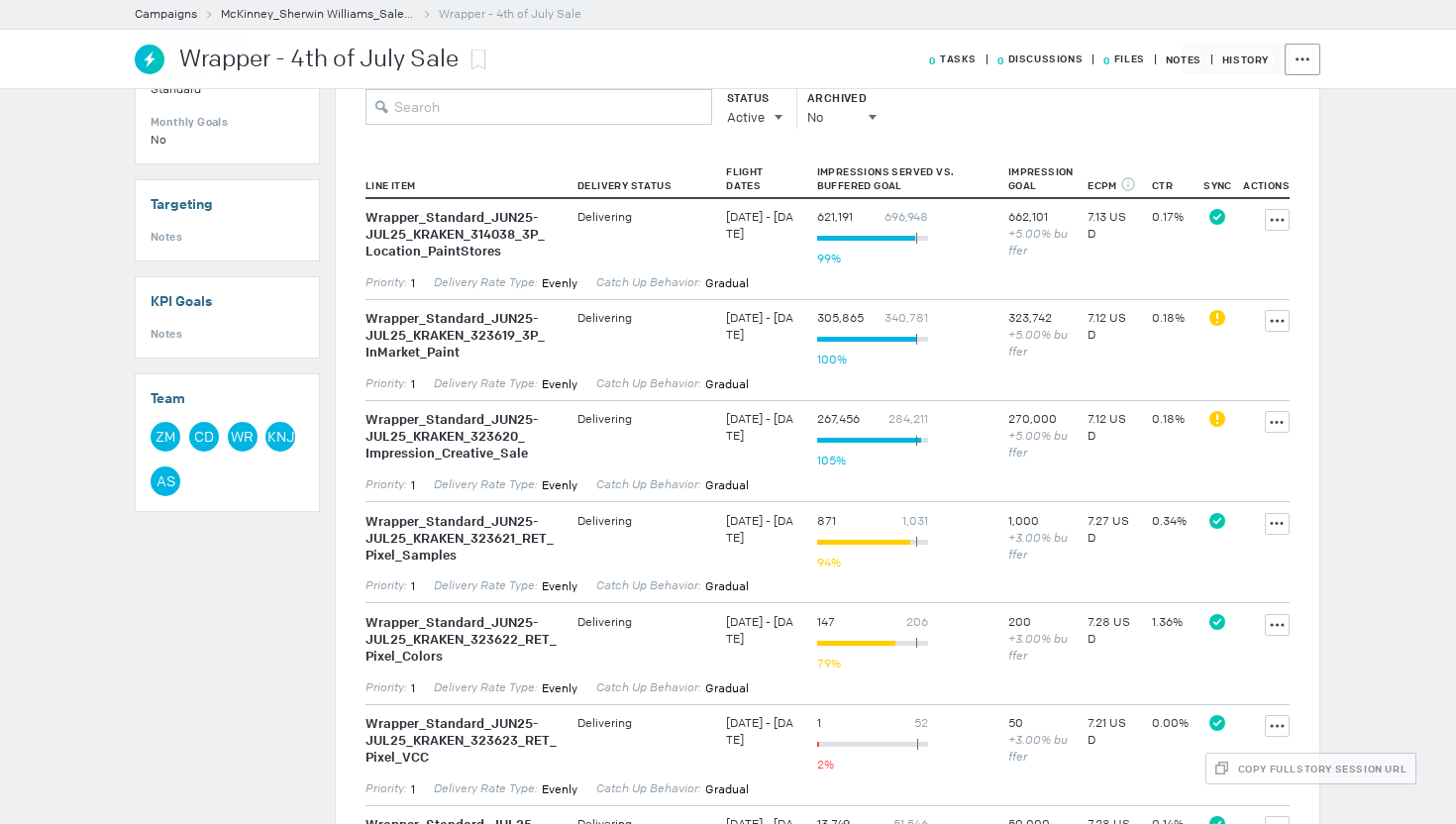 scroll, scrollTop: 823, scrollLeft: 0, axis: vertical 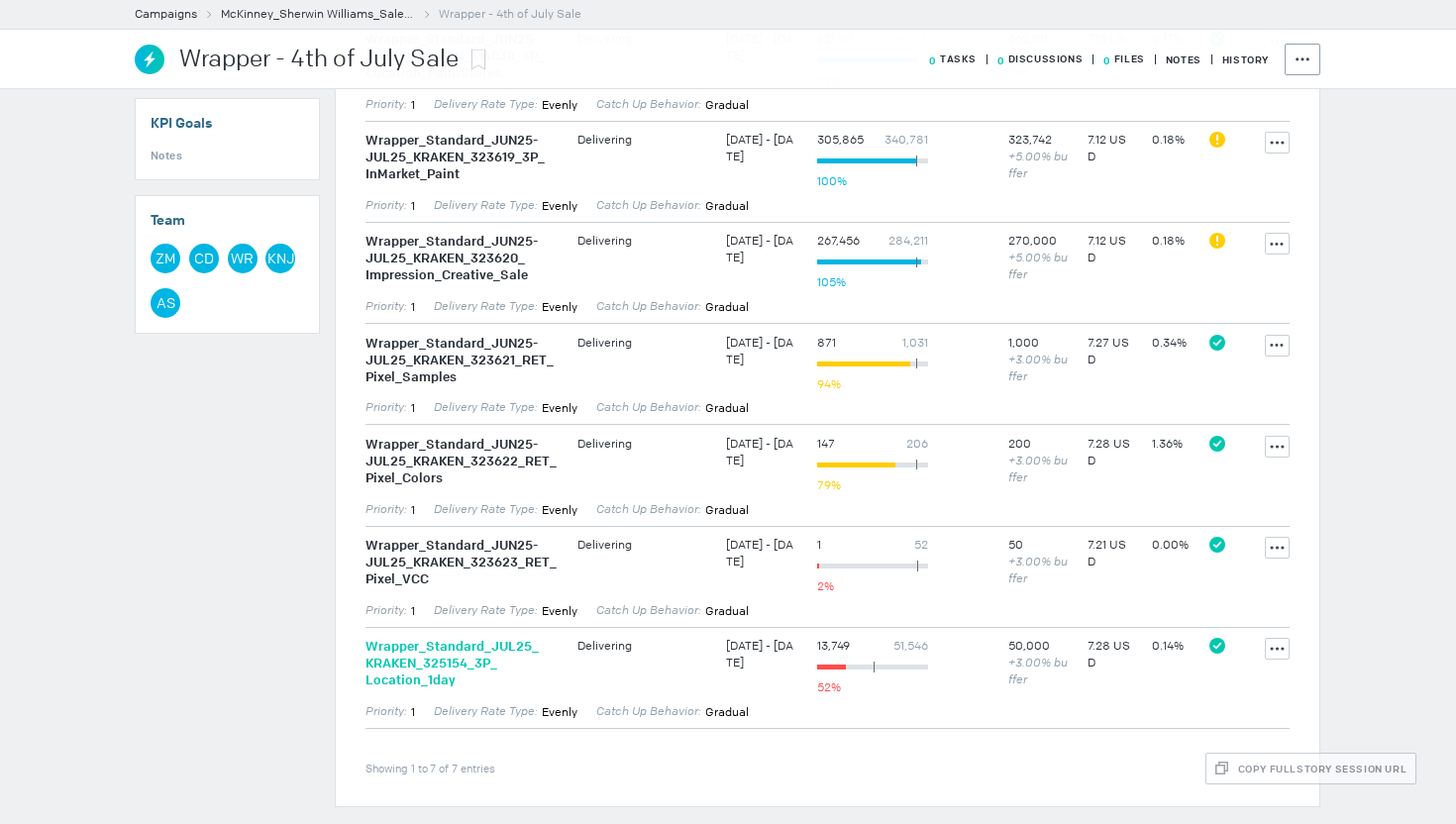 click on "Wrapper_ Standard_ JUL25_ KRAKEN_ 325154_ 3P_ Location_ 1day" at bounding box center [462, 663] 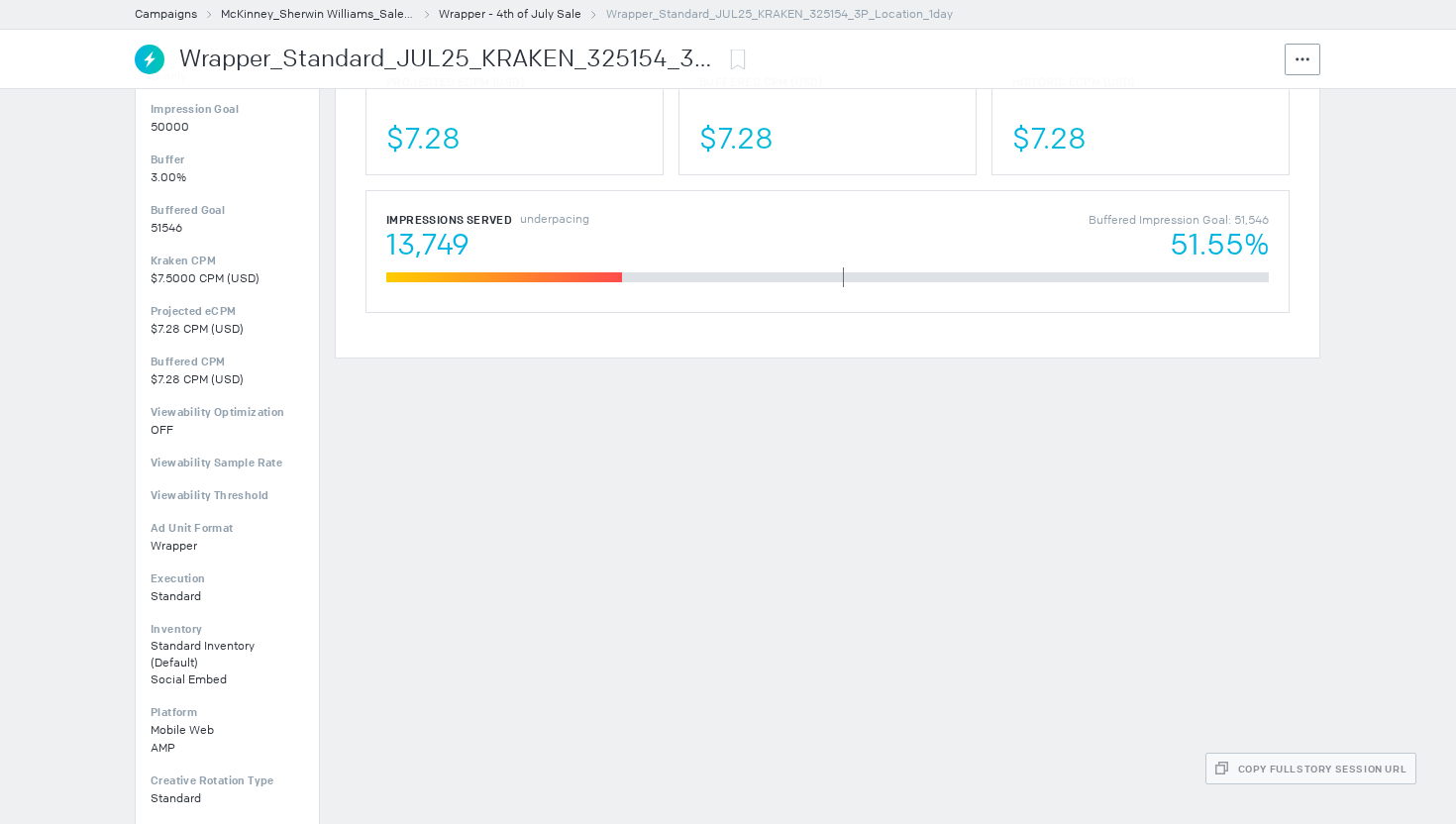 scroll, scrollTop: 0, scrollLeft: 0, axis: both 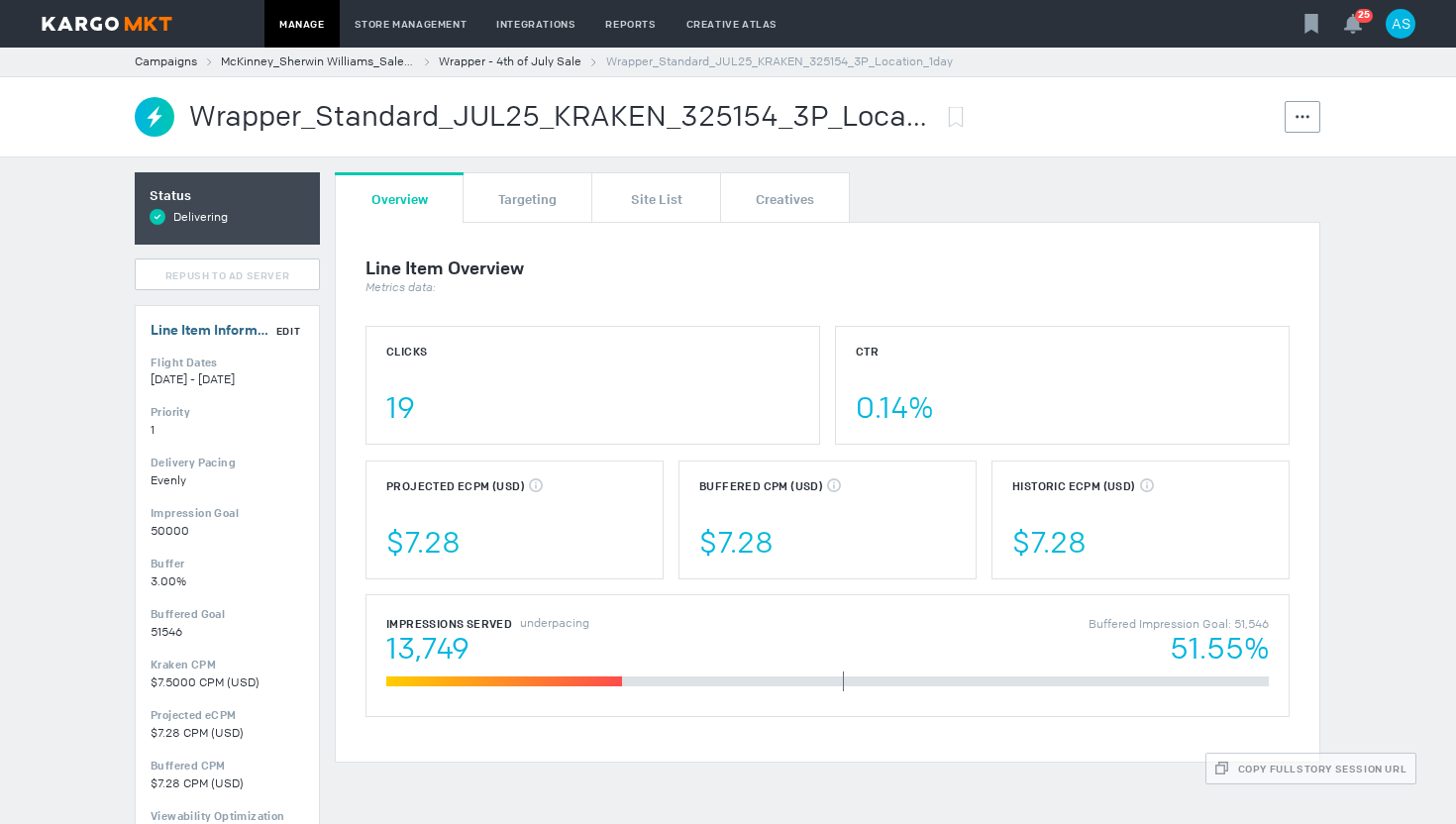 click on "Edit" at bounding box center [288, 331] 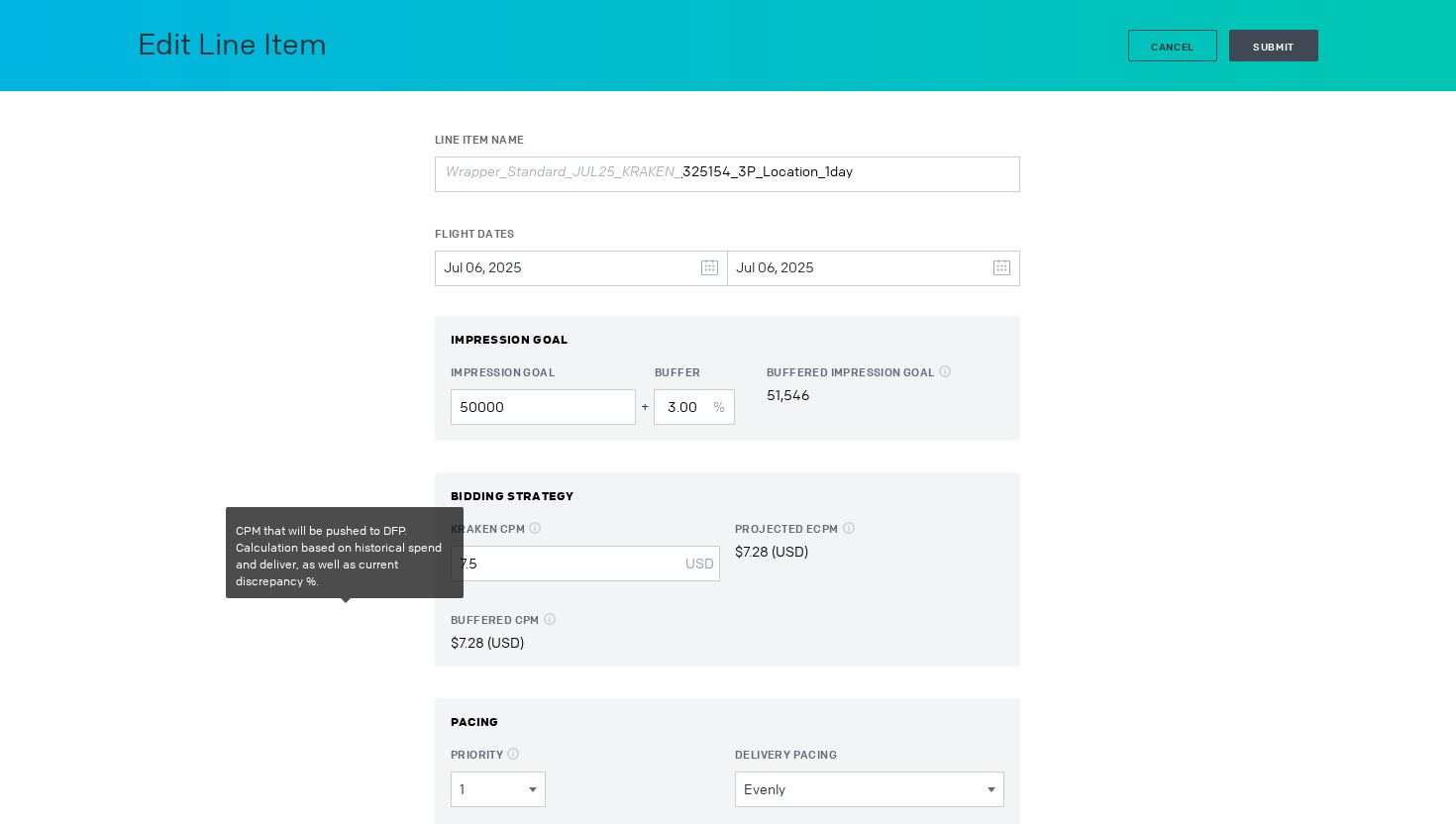 scroll, scrollTop: 356, scrollLeft: 0, axis: vertical 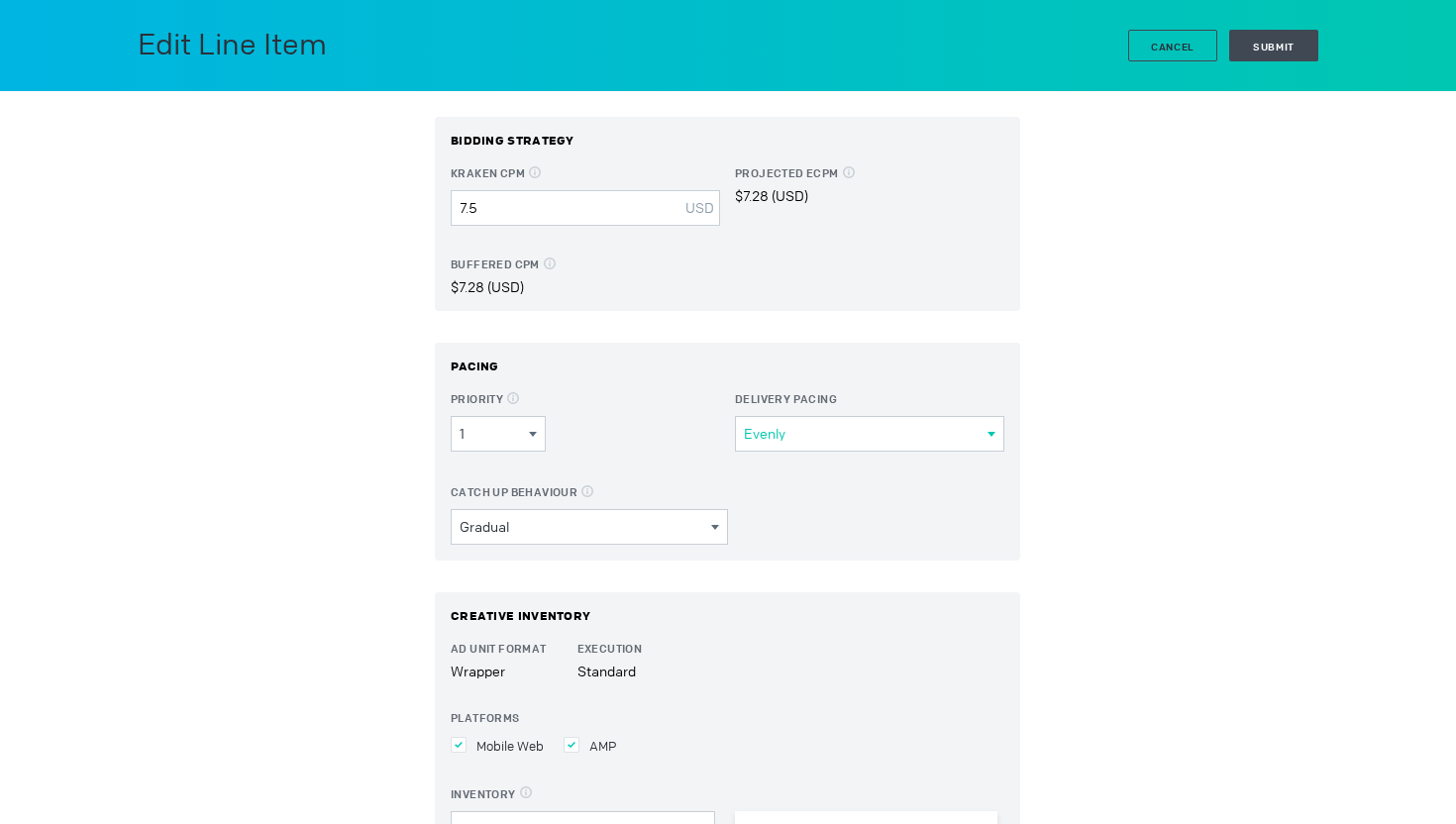 click on "Evenly" at bounding box center [494, 434] 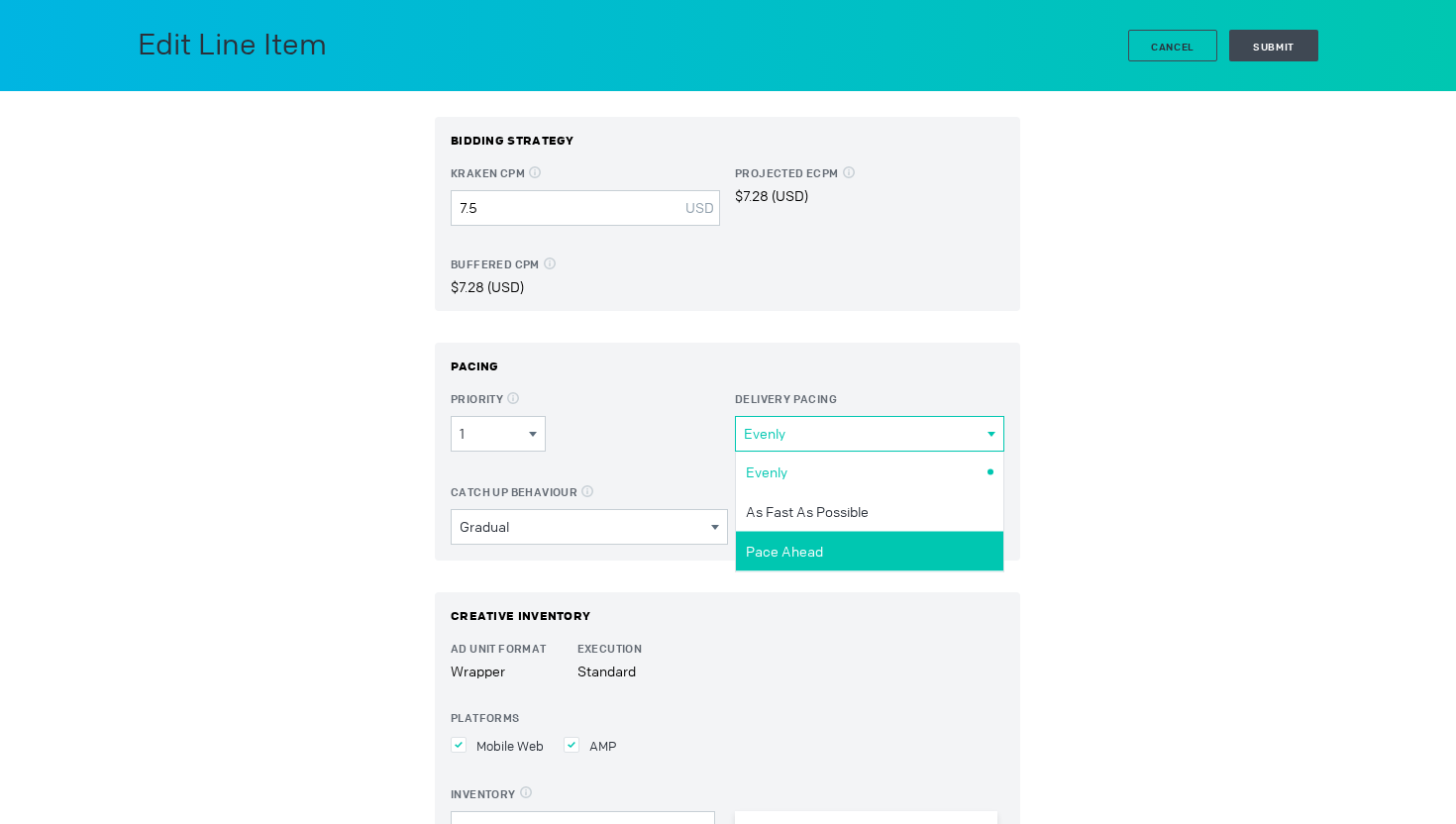 click on "Pace Ahead" at bounding box center (867, 471) 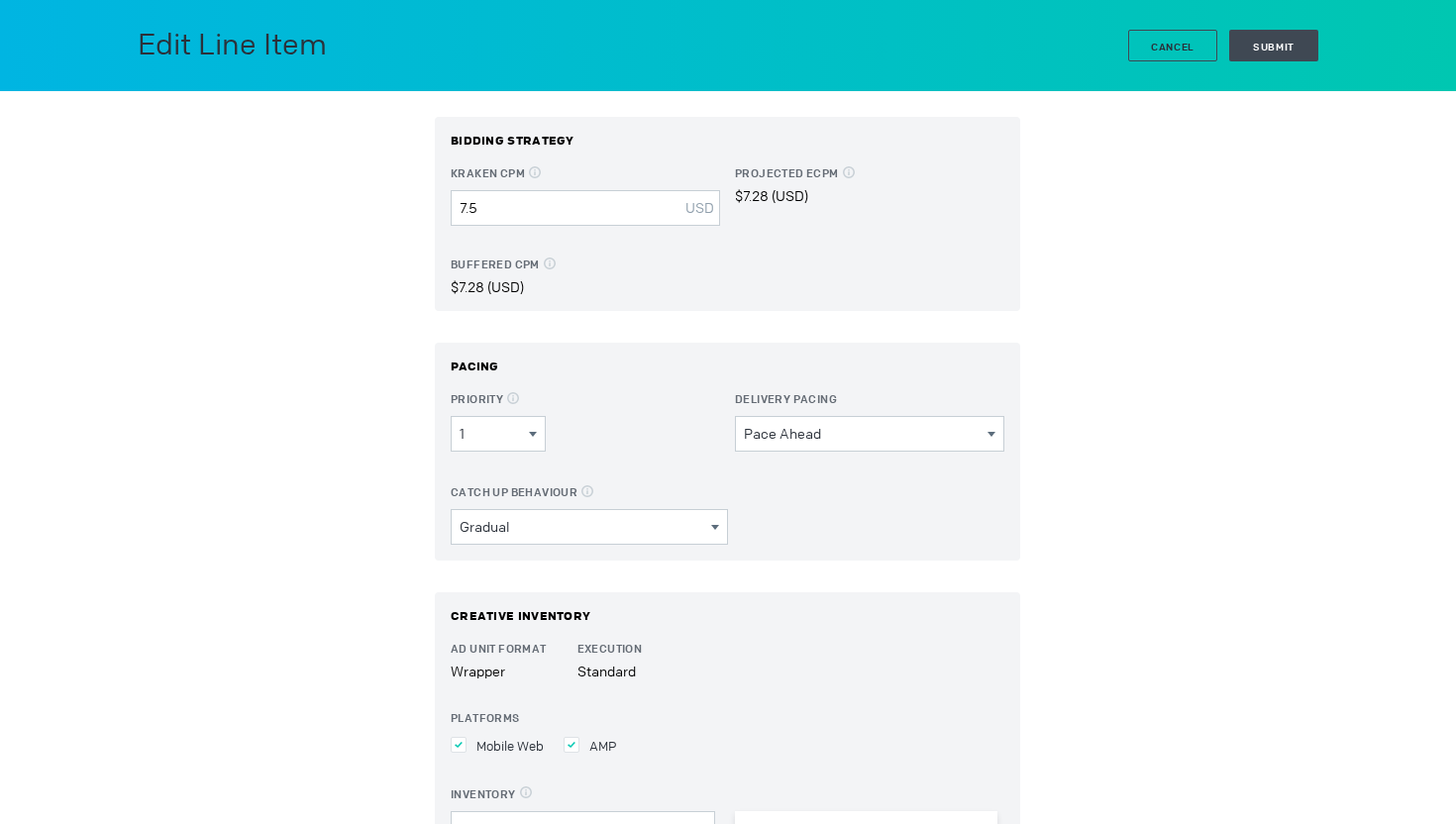 click on "Edit Line Item Cancel Submit" at bounding box center (728, 46) 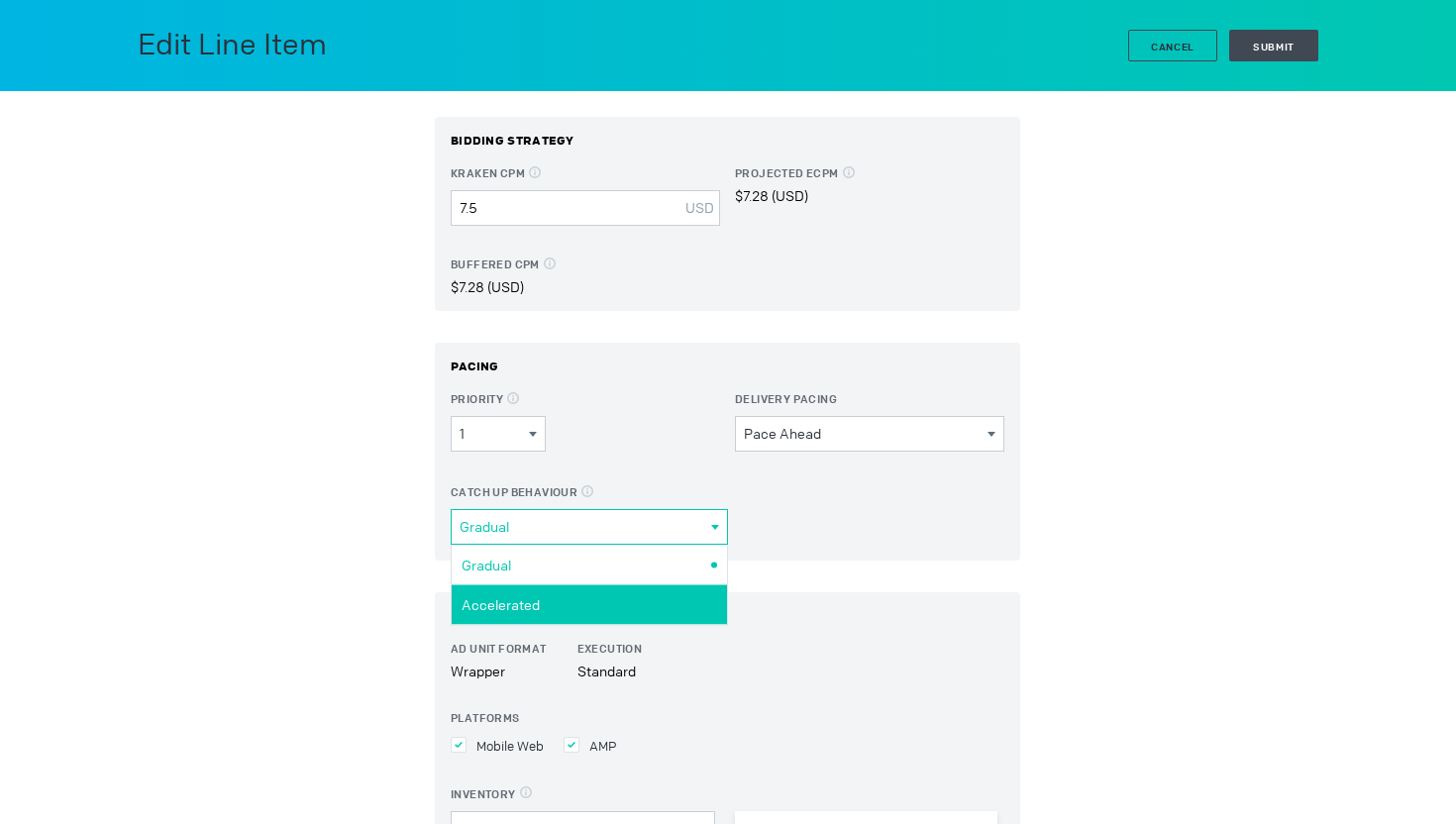 click on "Accelerated" at bounding box center (0, 0) 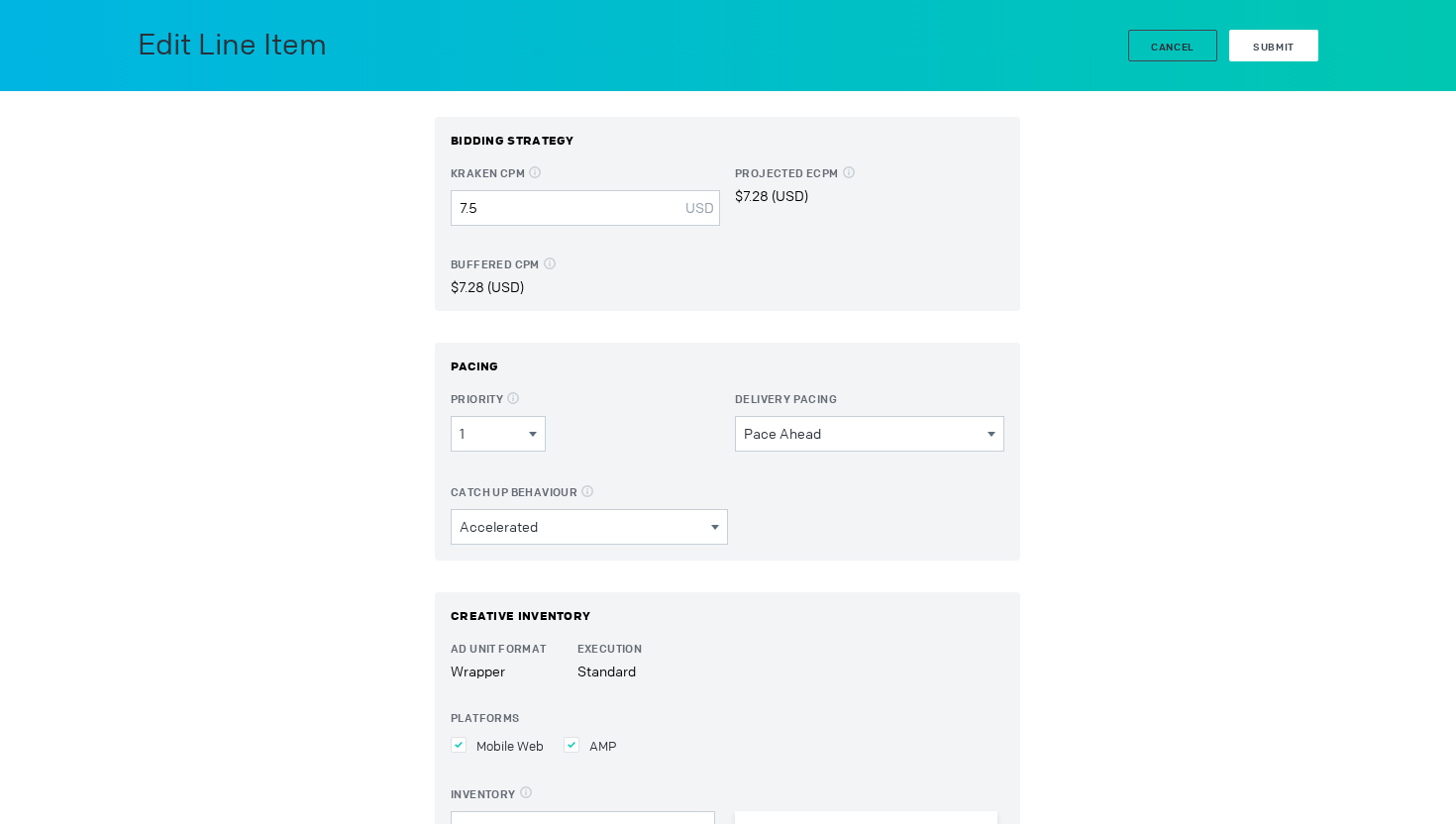 click on "Submit" at bounding box center (1274, 46) 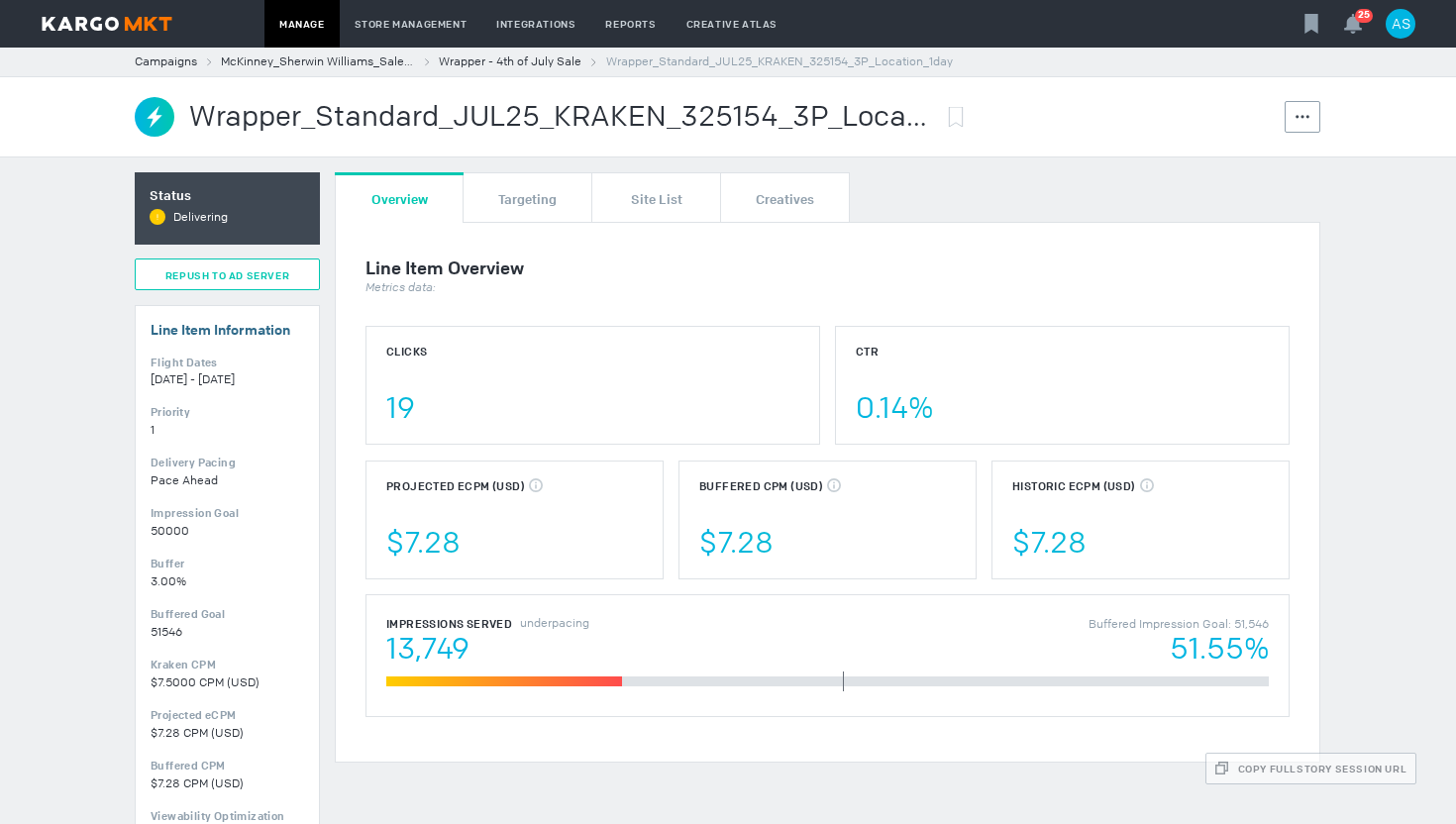 click on "Repush To Ad Server" at bounding box center [227, 275] 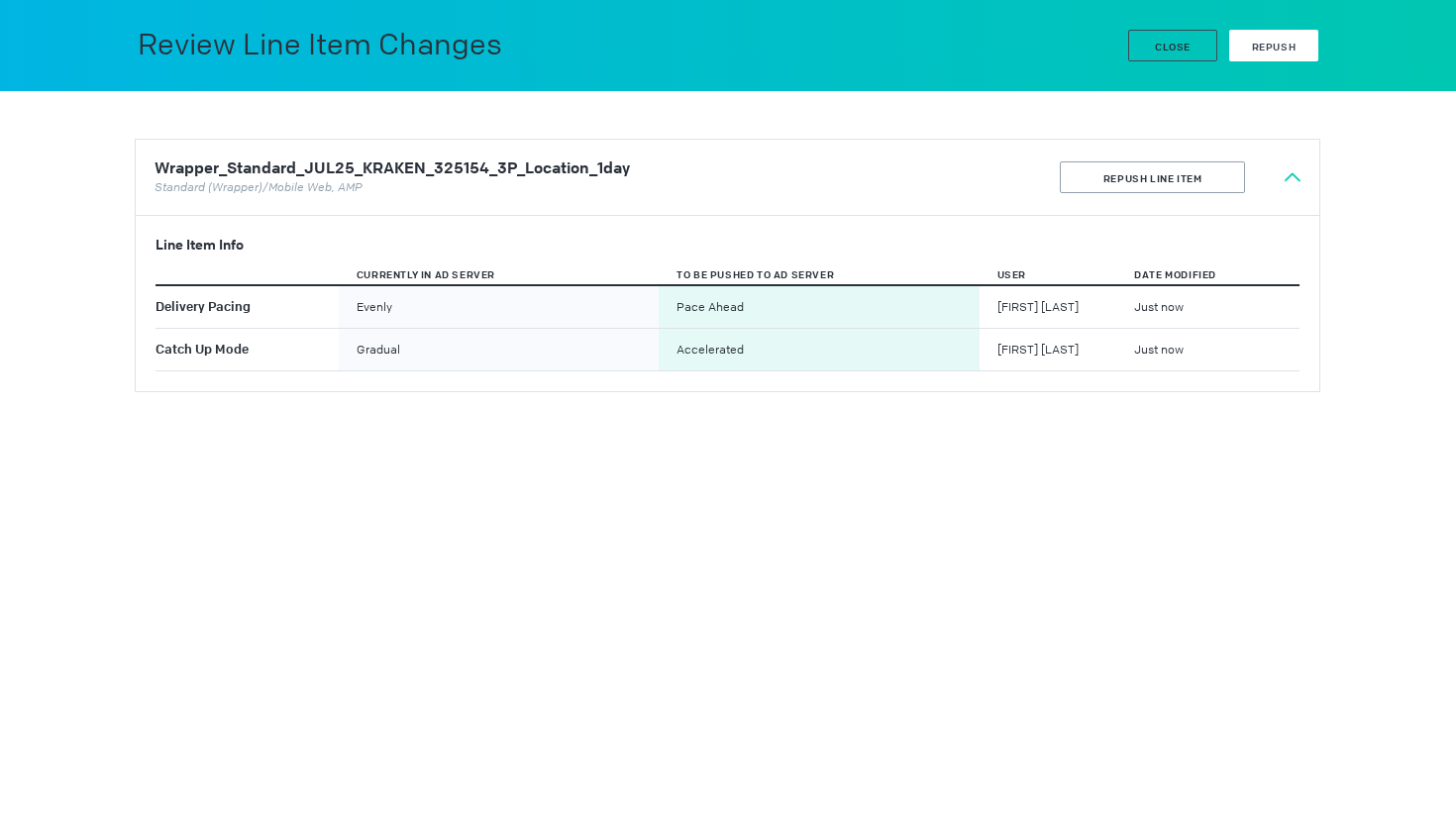 click on "Repush" at bounding box center (1274, 47) 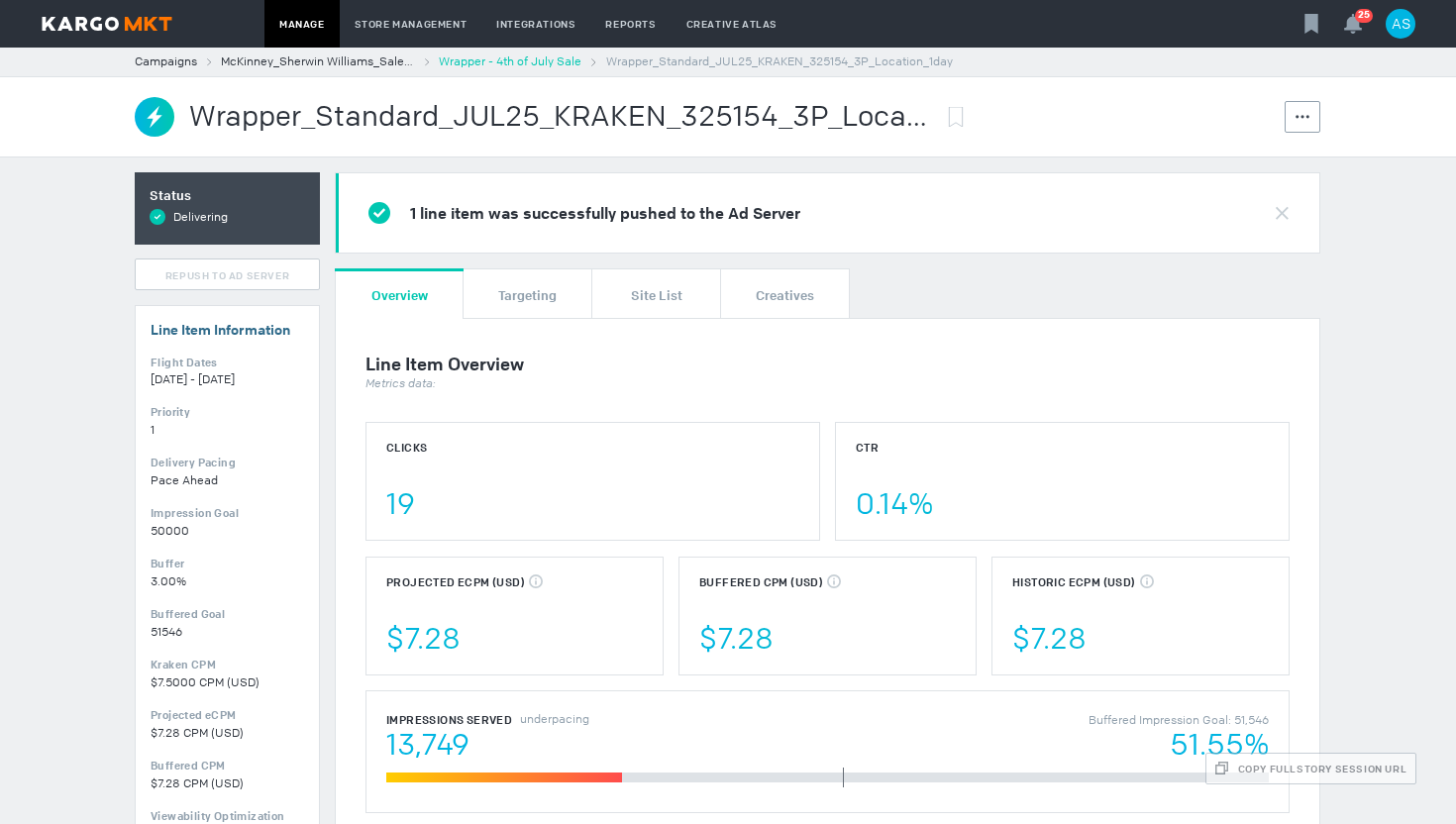 click on "Wrapper - 4th of July Sale" at bounding box center (510, 61) 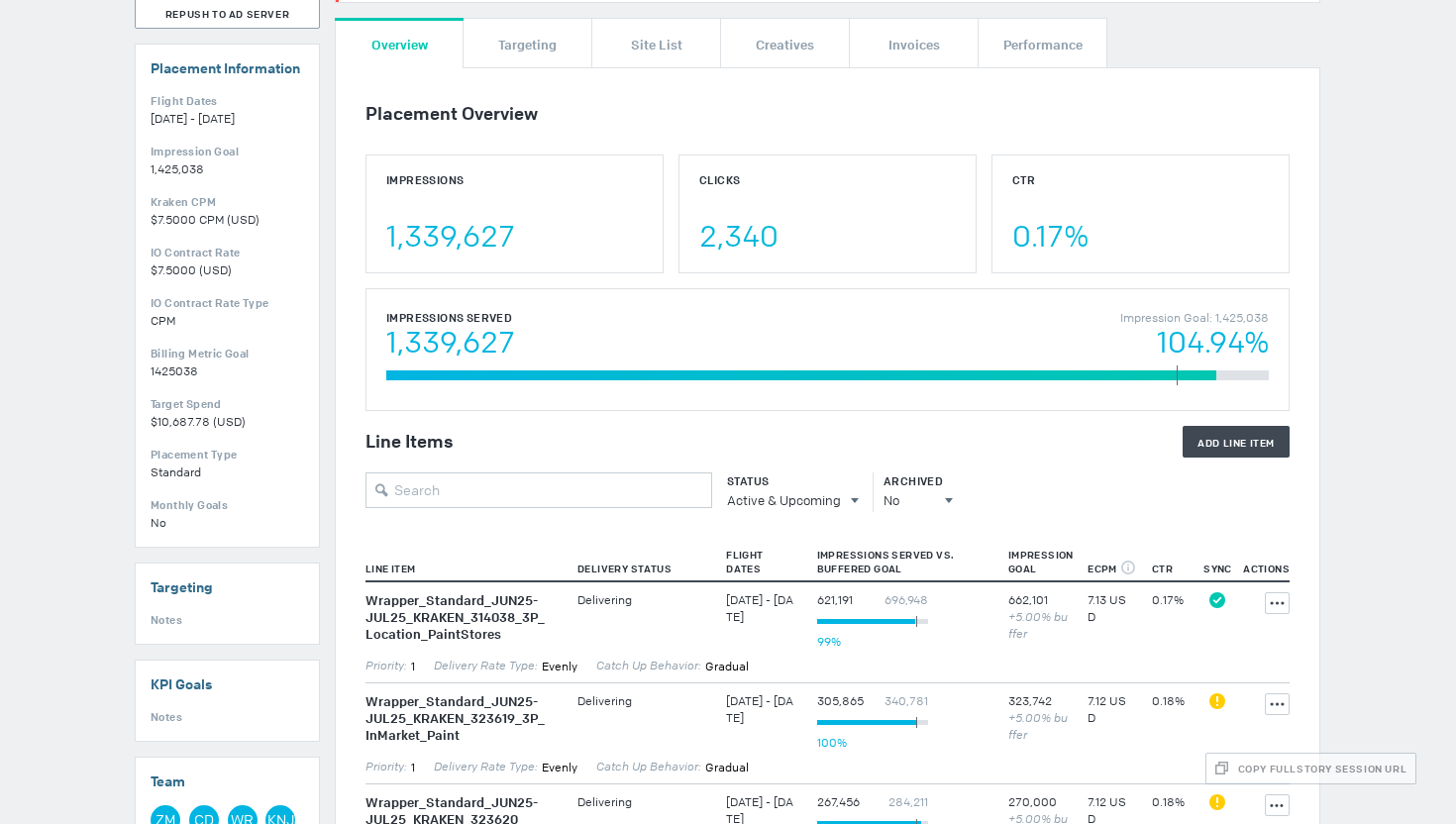 scroll, scrollTop: 0, scrollLeft: 0, axis: both 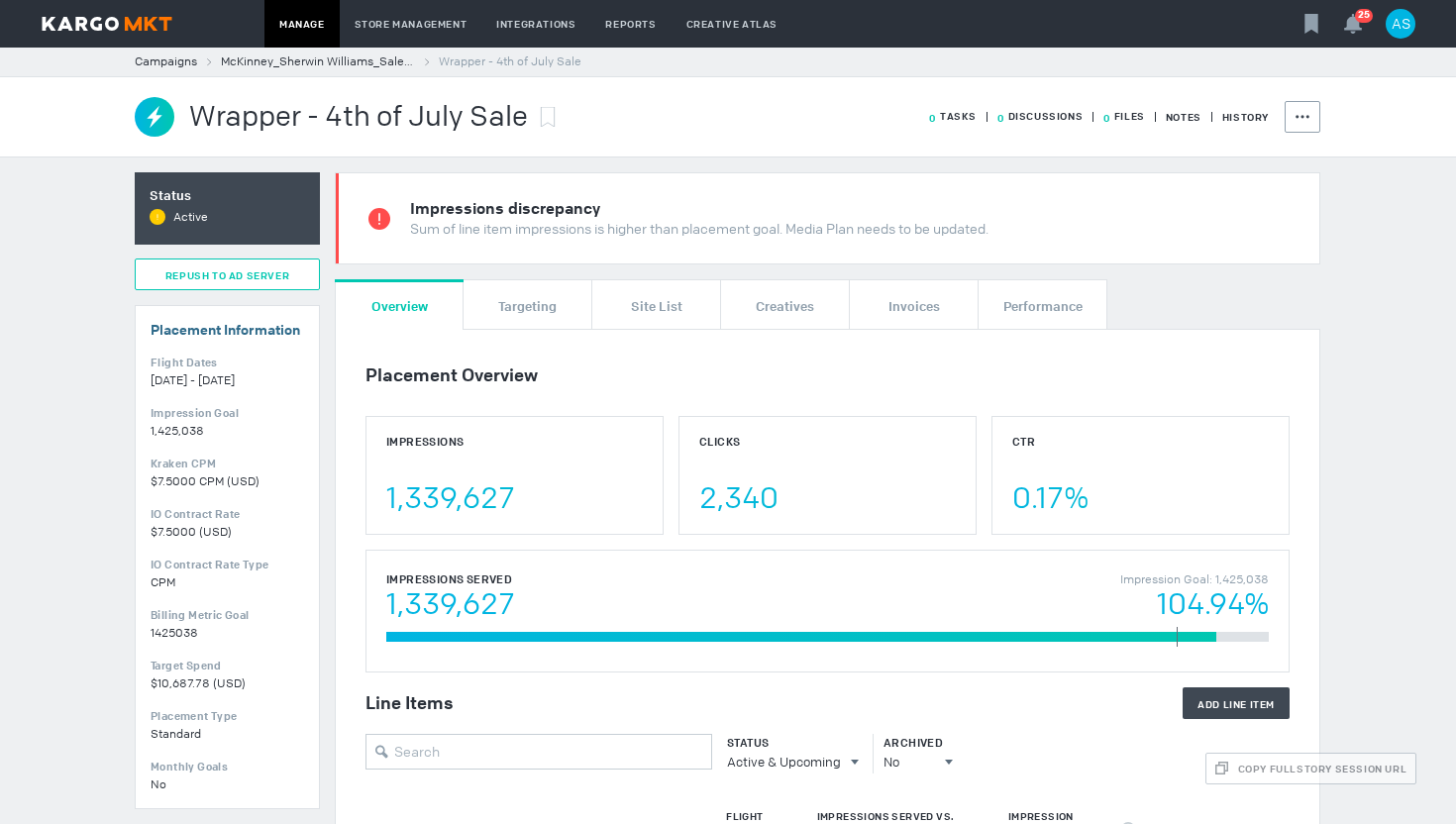 click on "Repush To Ad Server" at bounding box center (227, 274) 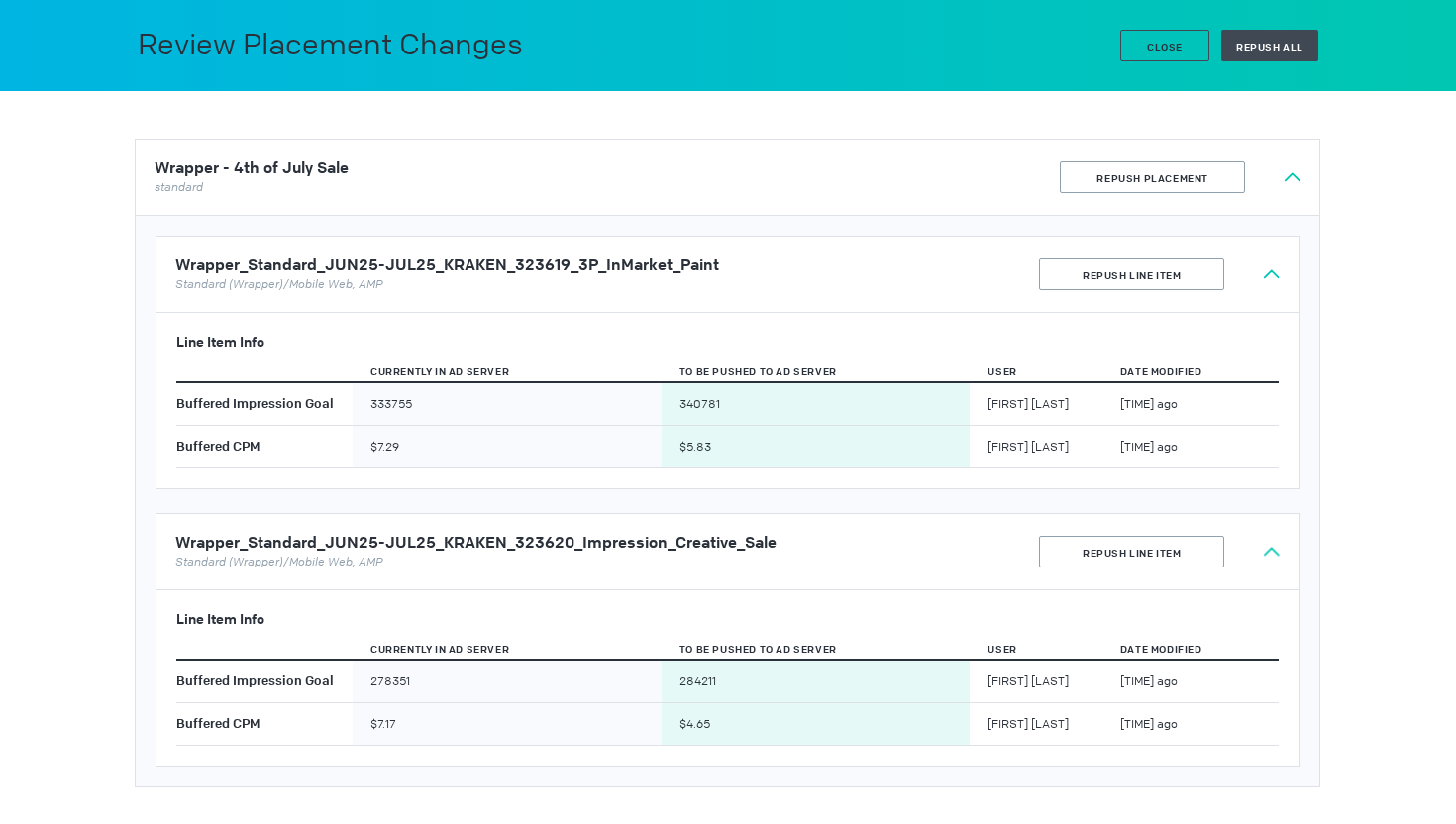 click on "Review Placement Changes Close Repush All" at bounding box center [728, 46] 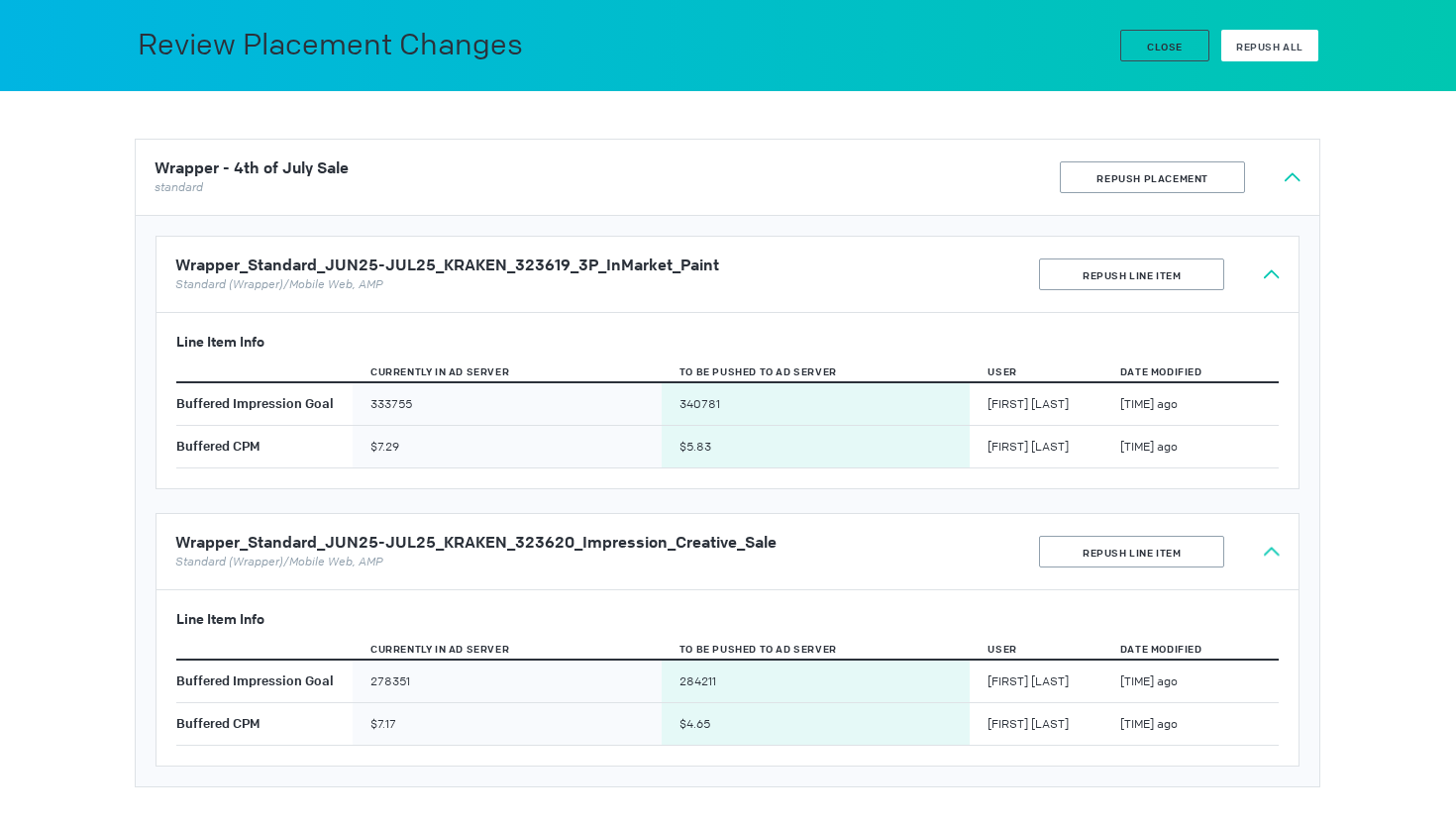 click on "Repush All" at bounding box center [1270, 47] 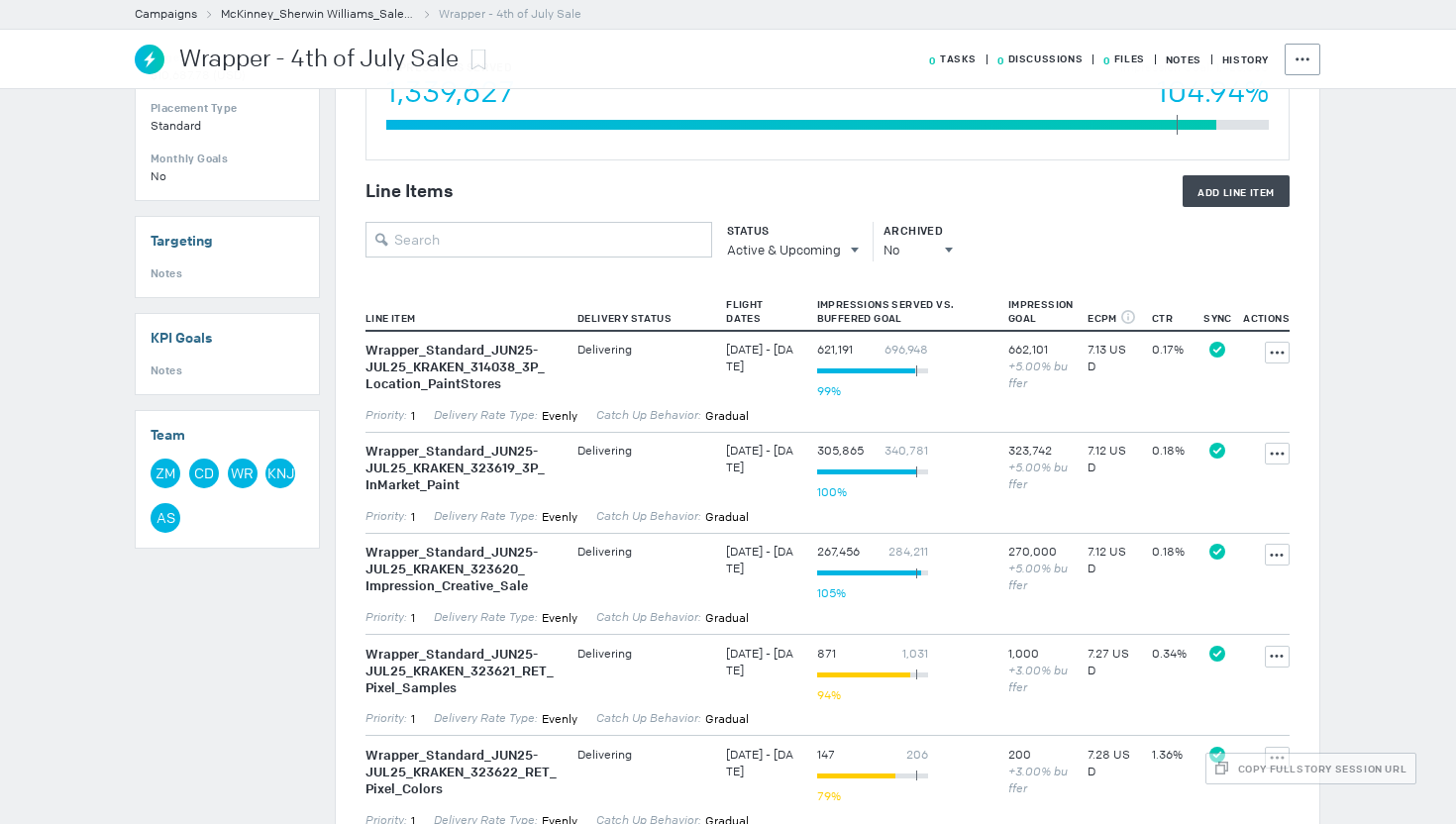 scroll, scrollTop: 570, scrollLeft: 0, axis: vertical 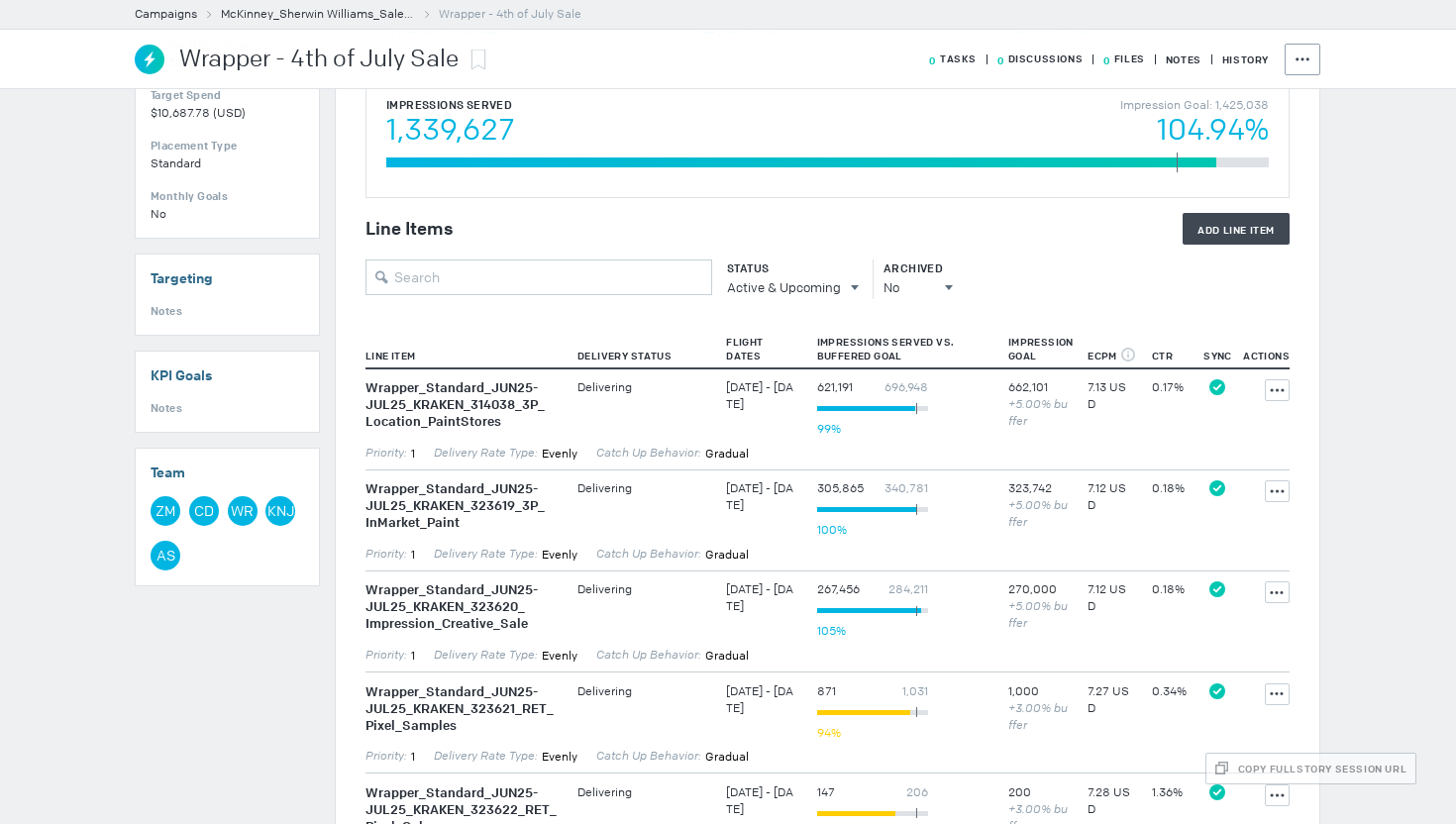 click on "662,101" at bounding box center [761, 396] 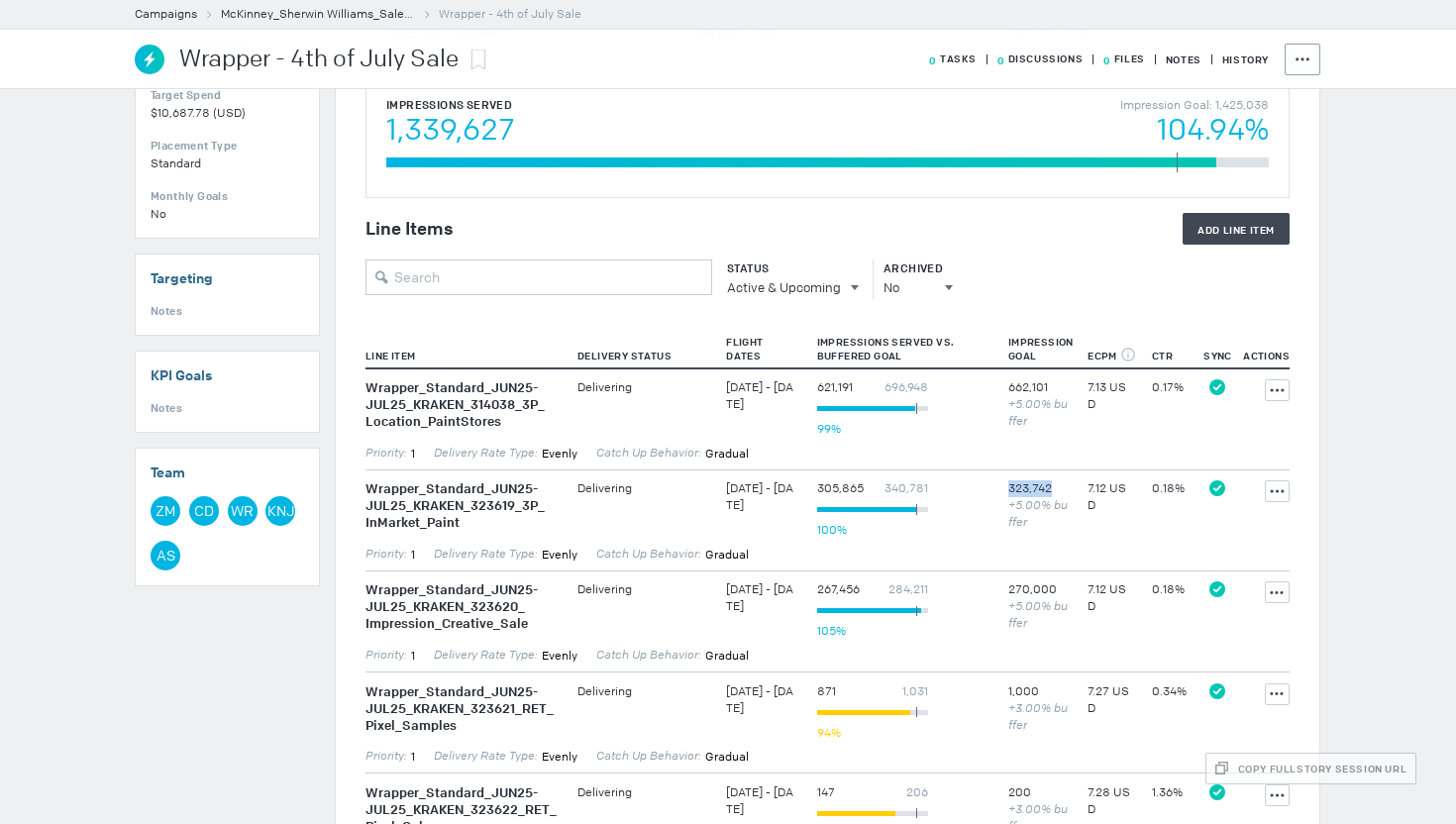 click on "323,742" at bounding box center [761, 396] 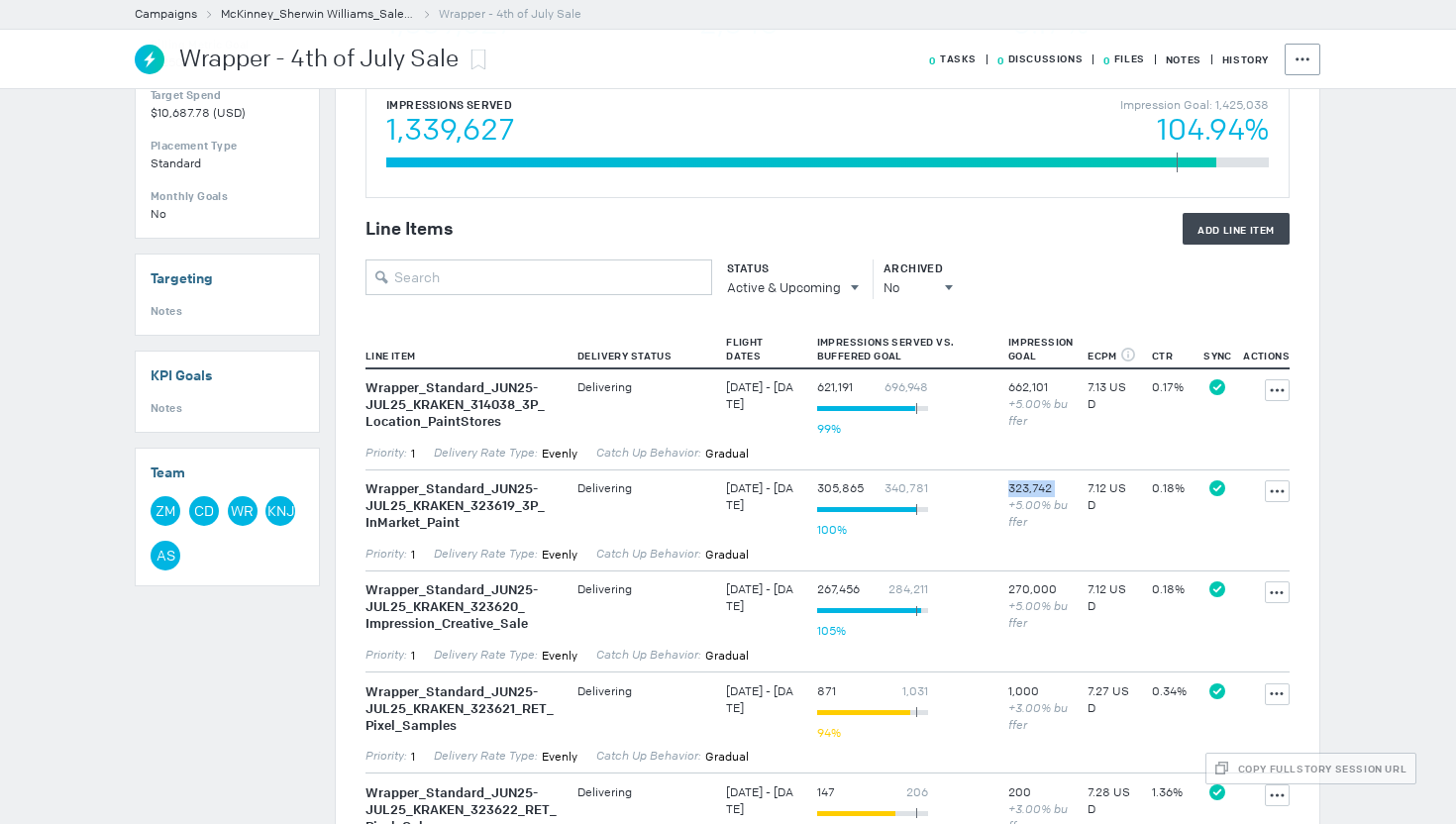 click on "323,742" at bounding box center [761, 396] 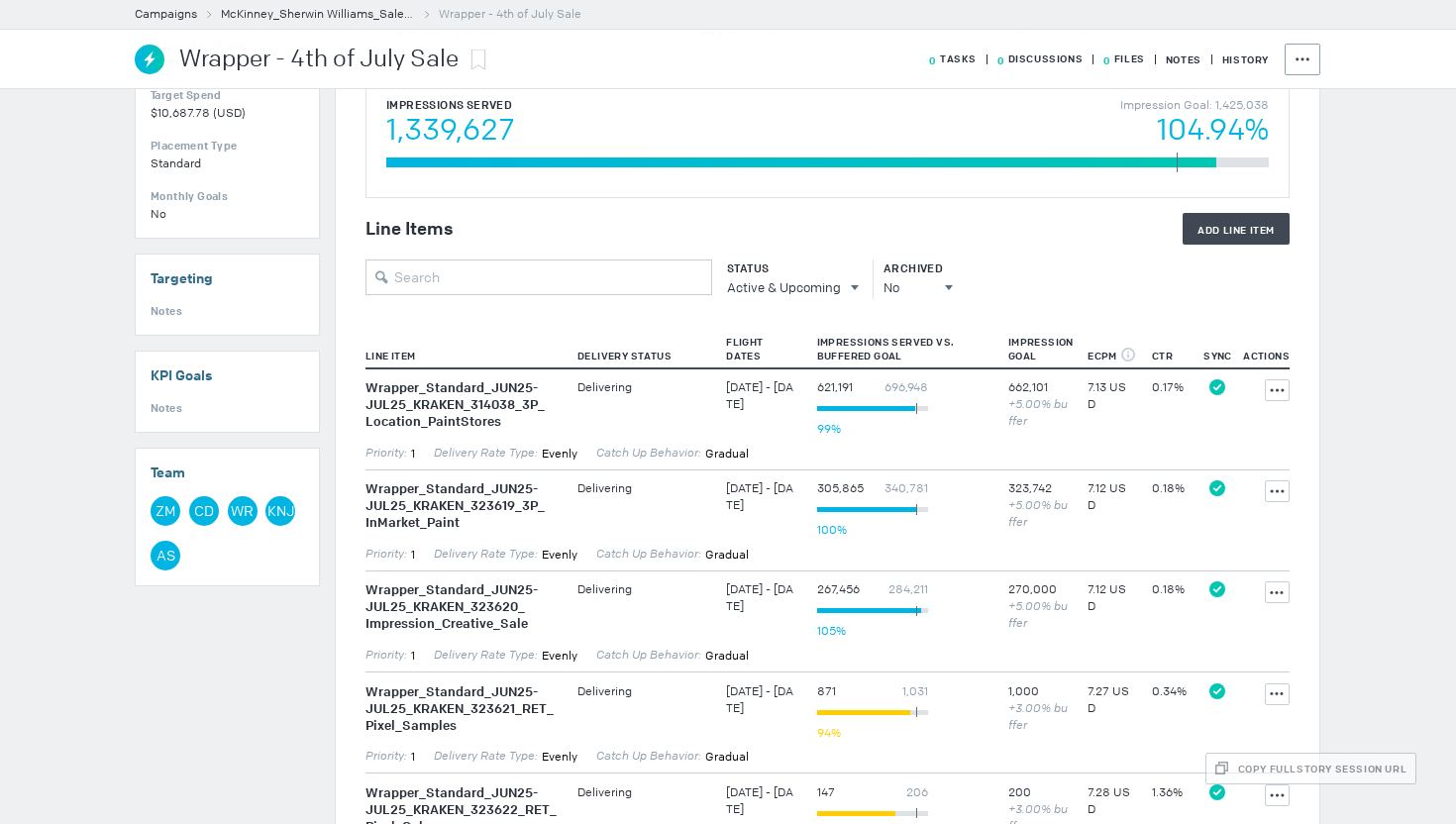 click on "323,742" at bounding box center (761, 396) 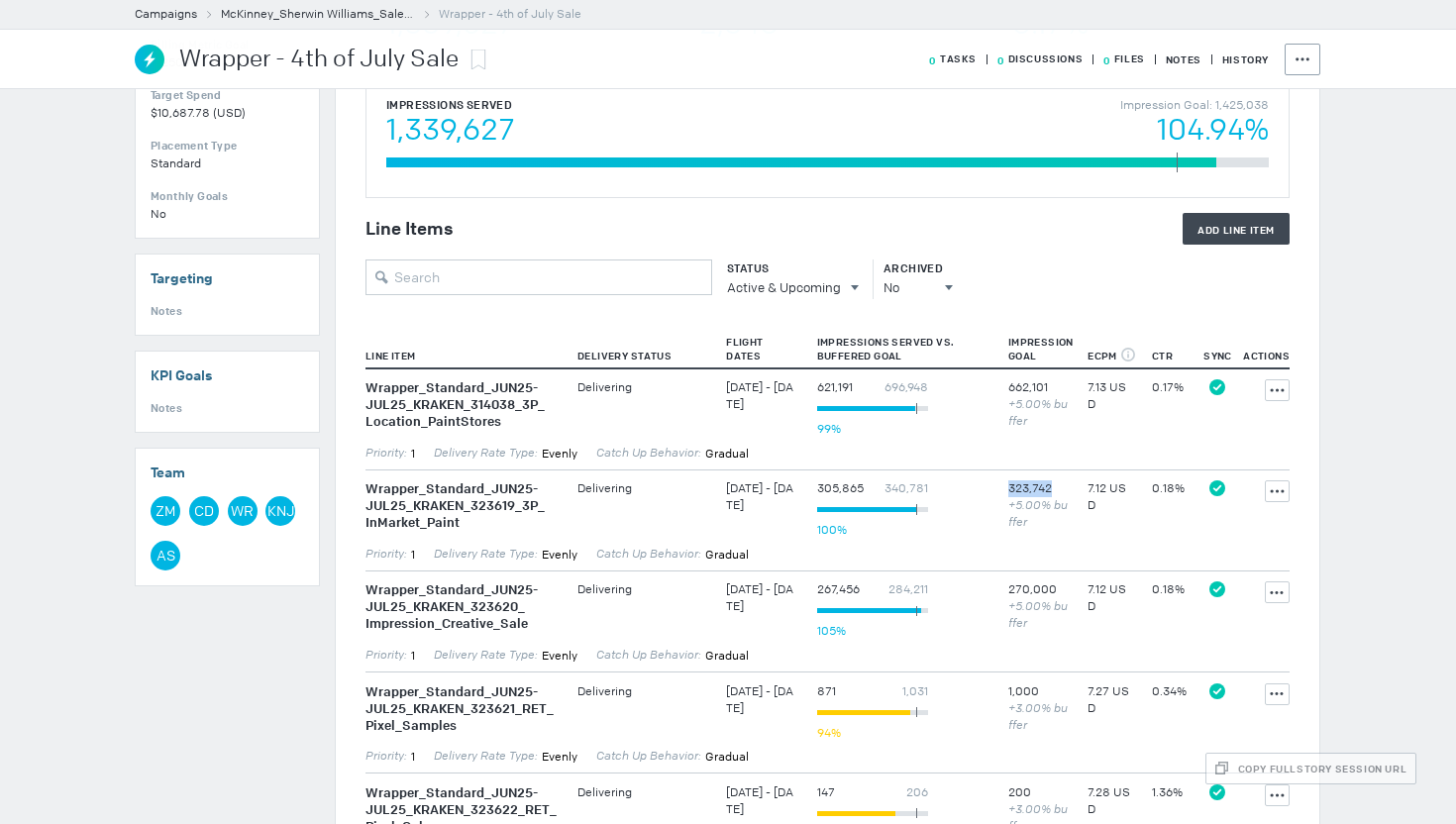 click on "323,742" at bounding box center (761, 396) 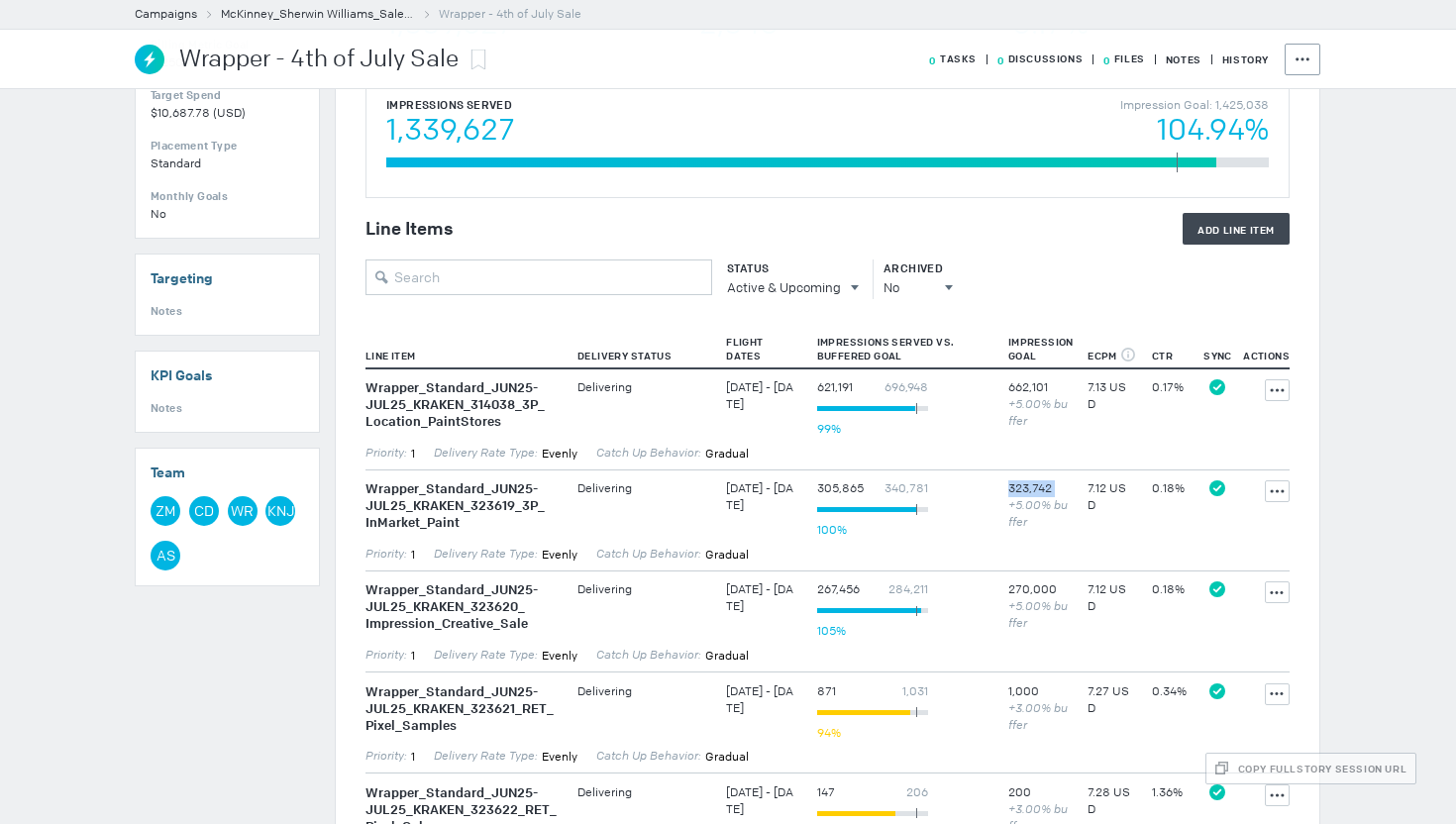 click on "323,742" at bounding box center [761, 396] 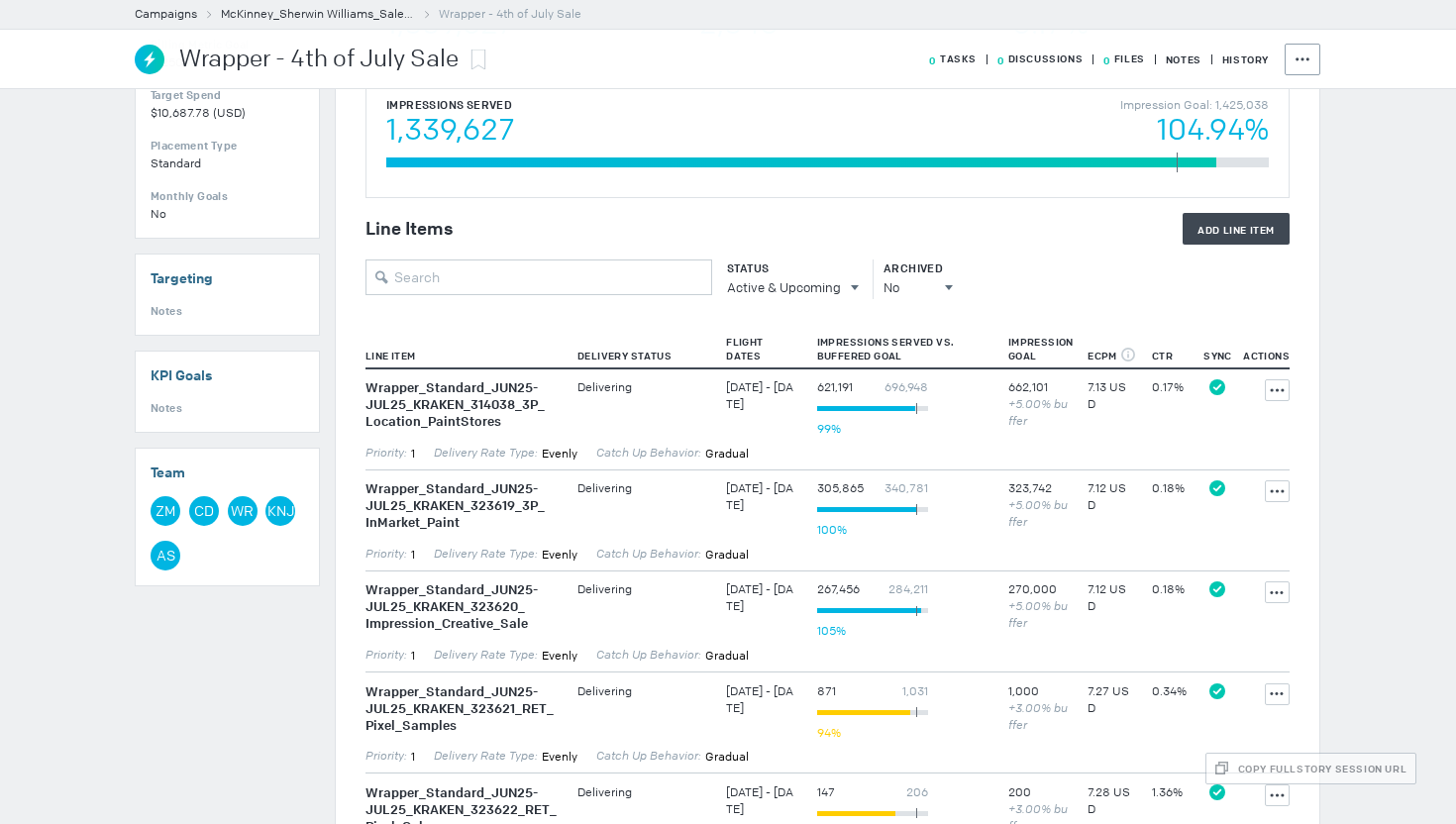 click on "323,742" at bounding box center (761, 396) 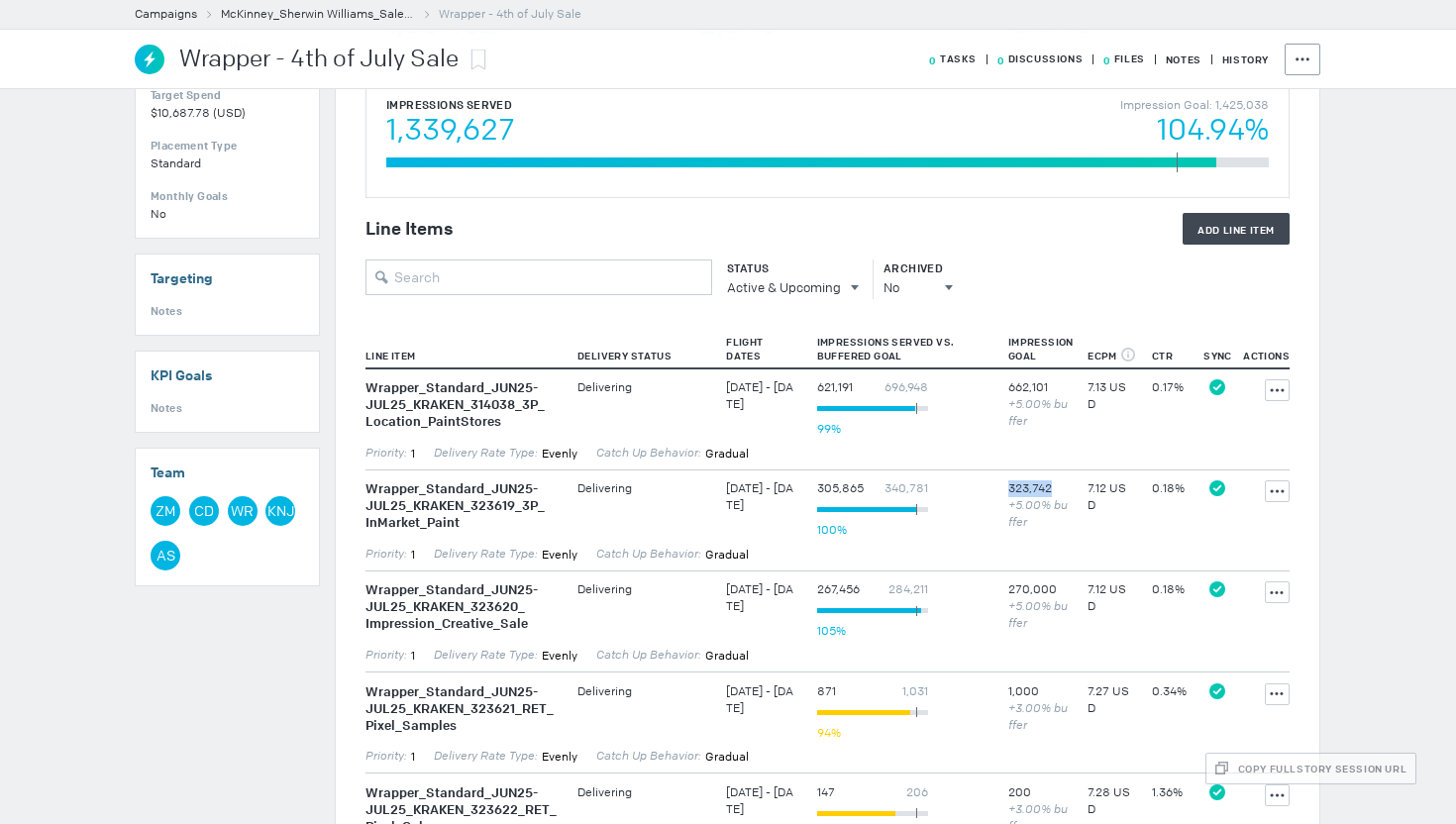 click on "323,742" at bounding box center [761, 396] 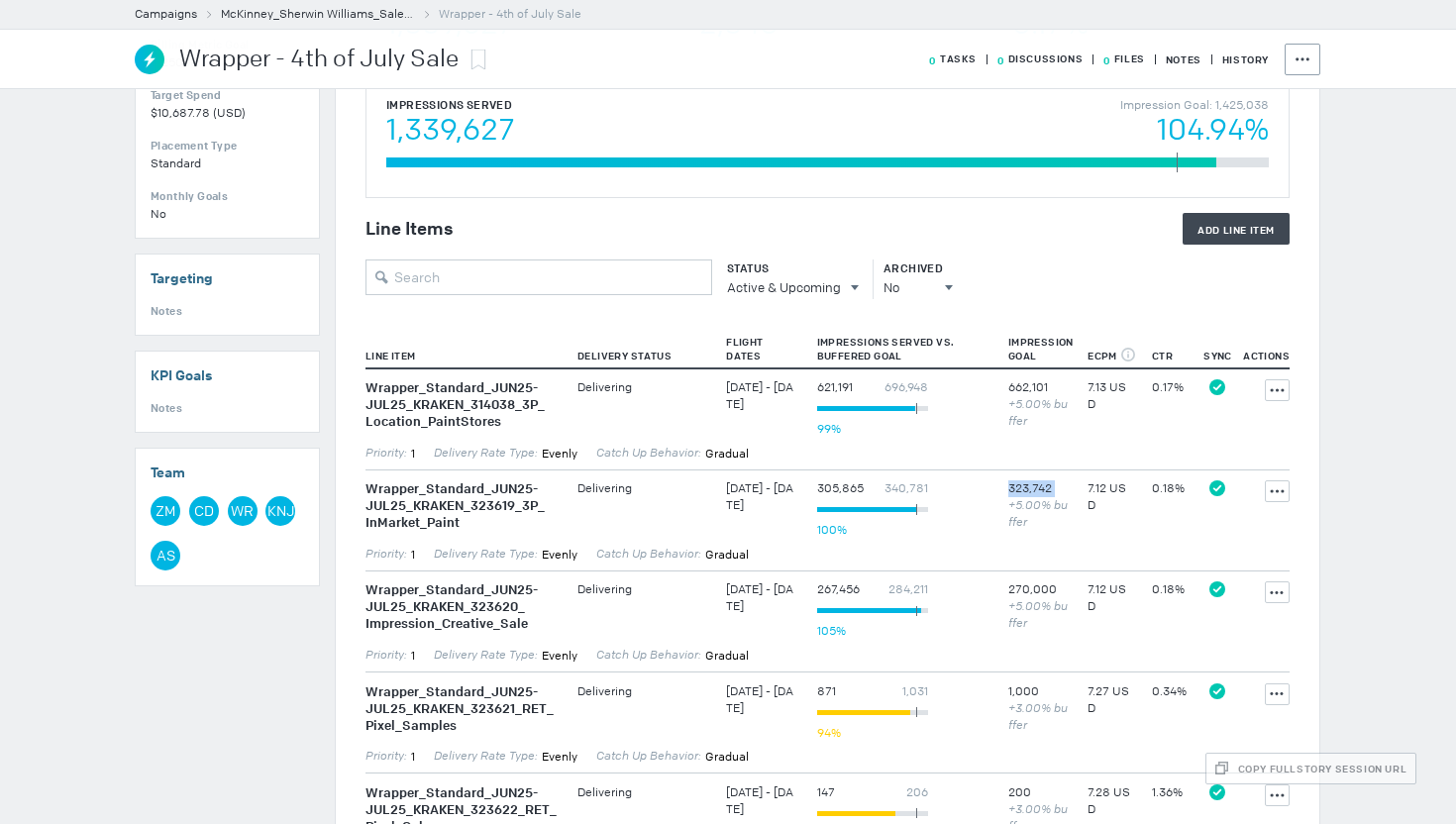 click on "323,742" at bounding box center (761, 396) 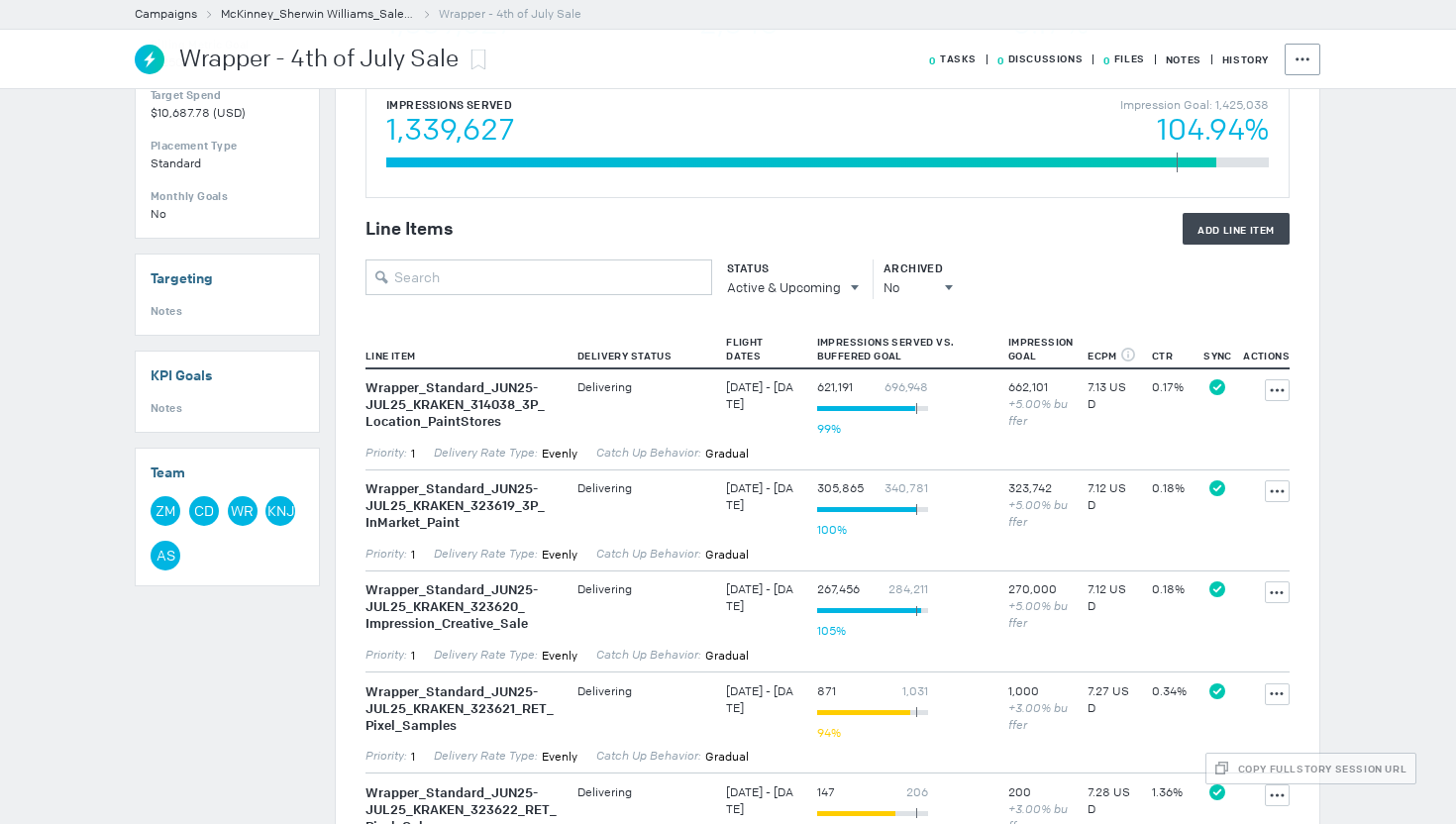 click on "323,742" at bounding box center (761, 396) 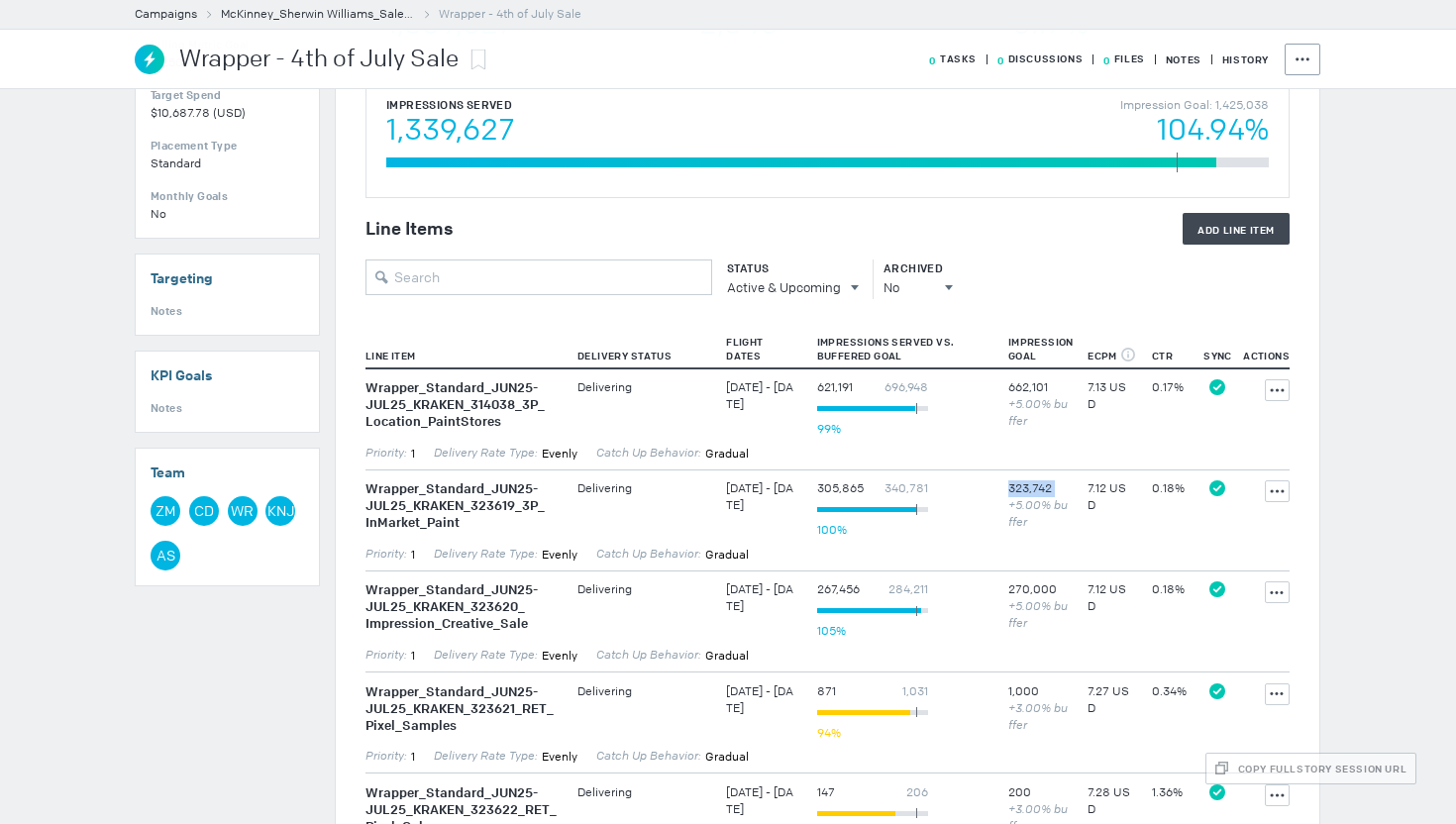 click on "323,742" at bounding box center [761, 396] 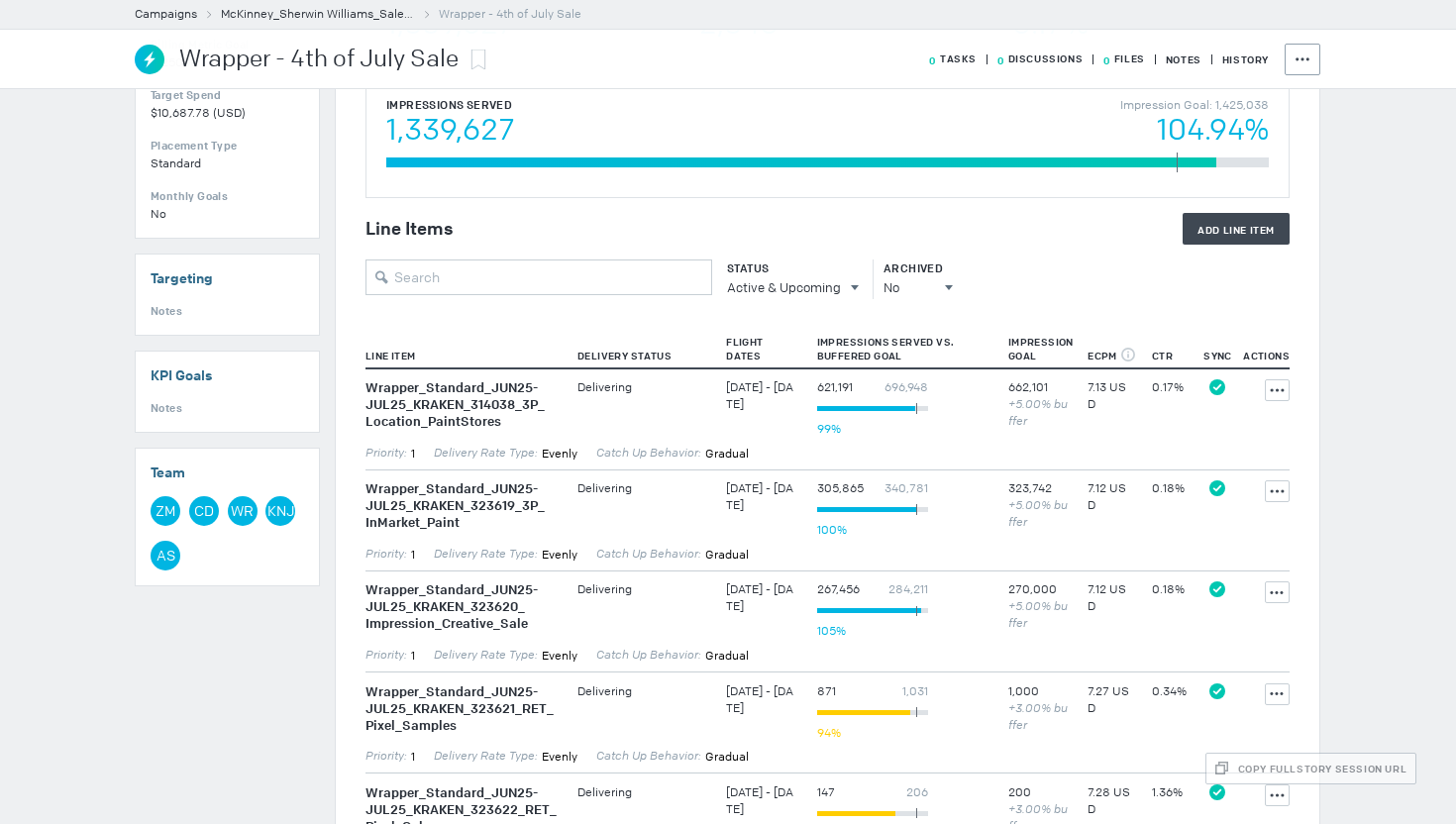 click on "323,742" at bounding box center [761, 396] 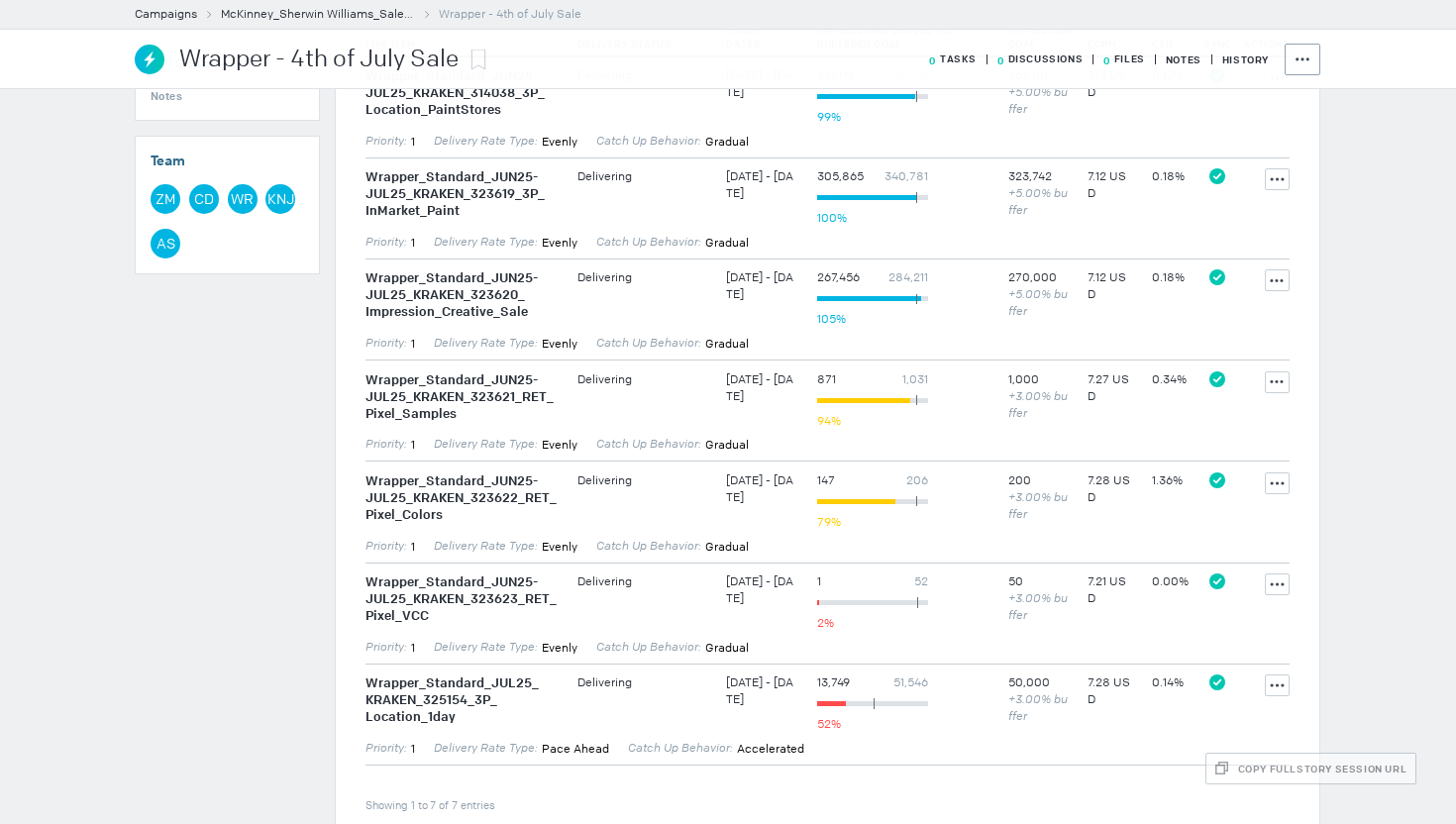 scroll, scrollTop: 883, scrollLeft: 0, axis: vertical 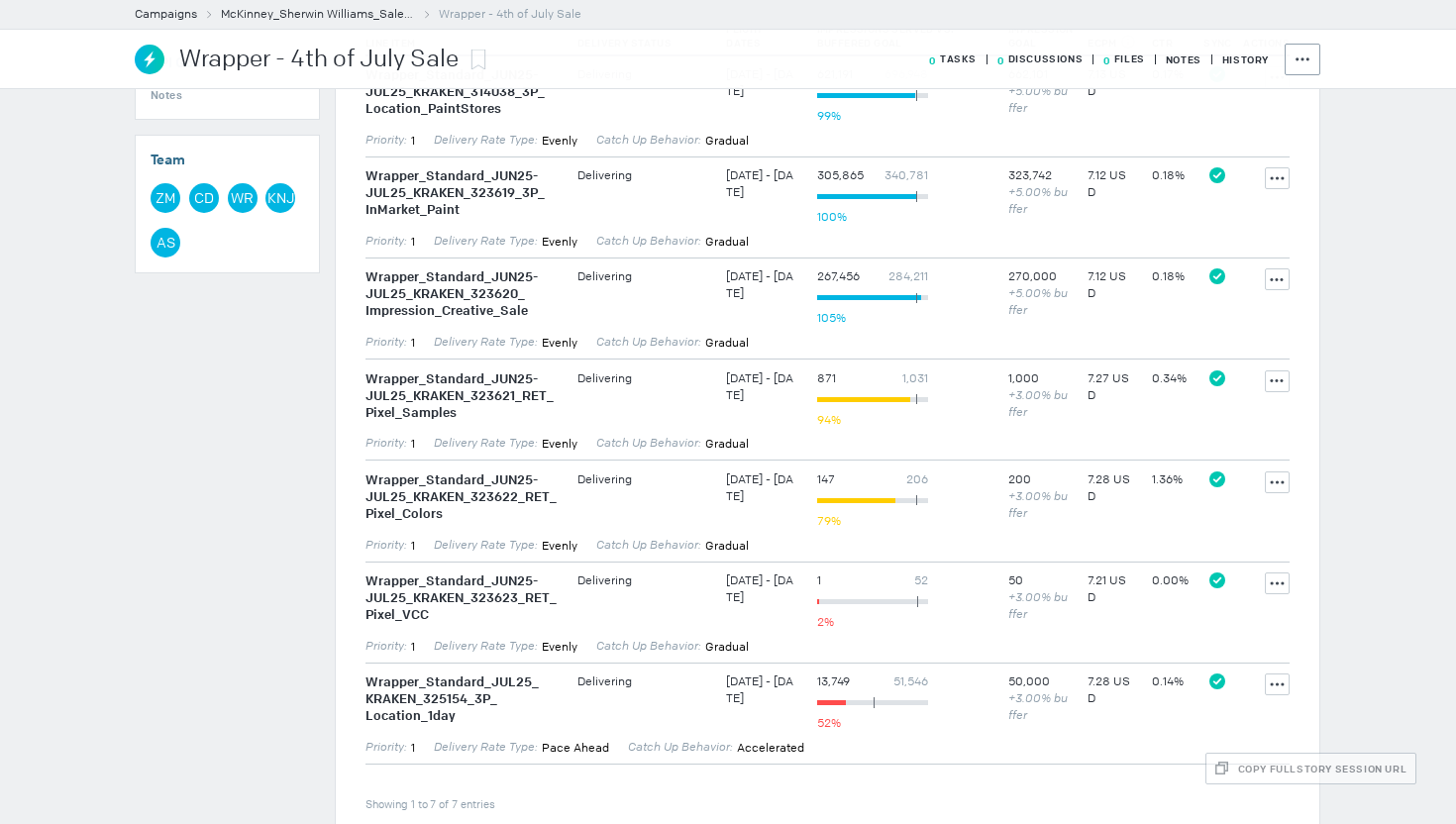 click on "200" at bounding box center [761, 83] 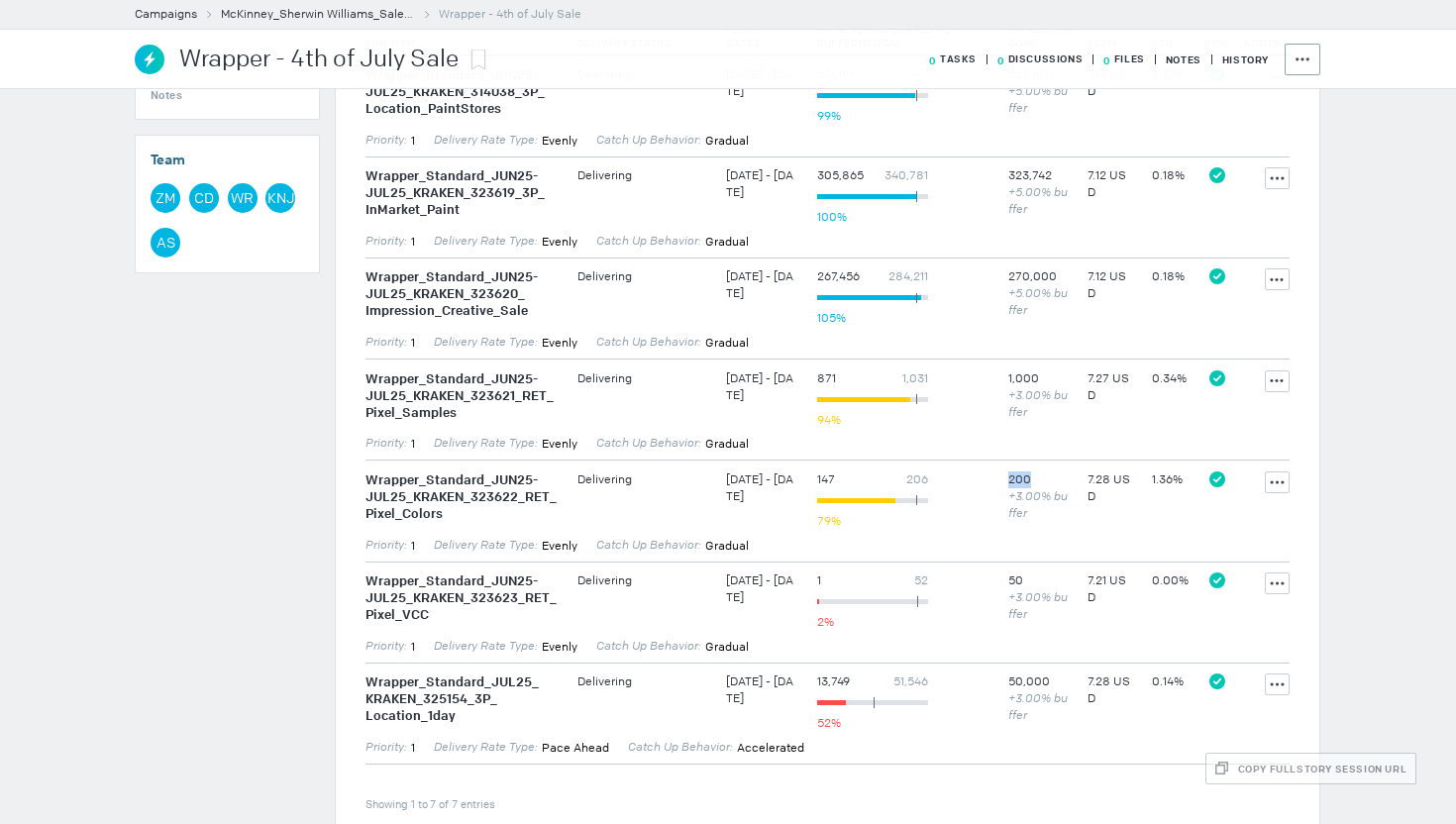 click on "200" at bounding box center [761, 83] 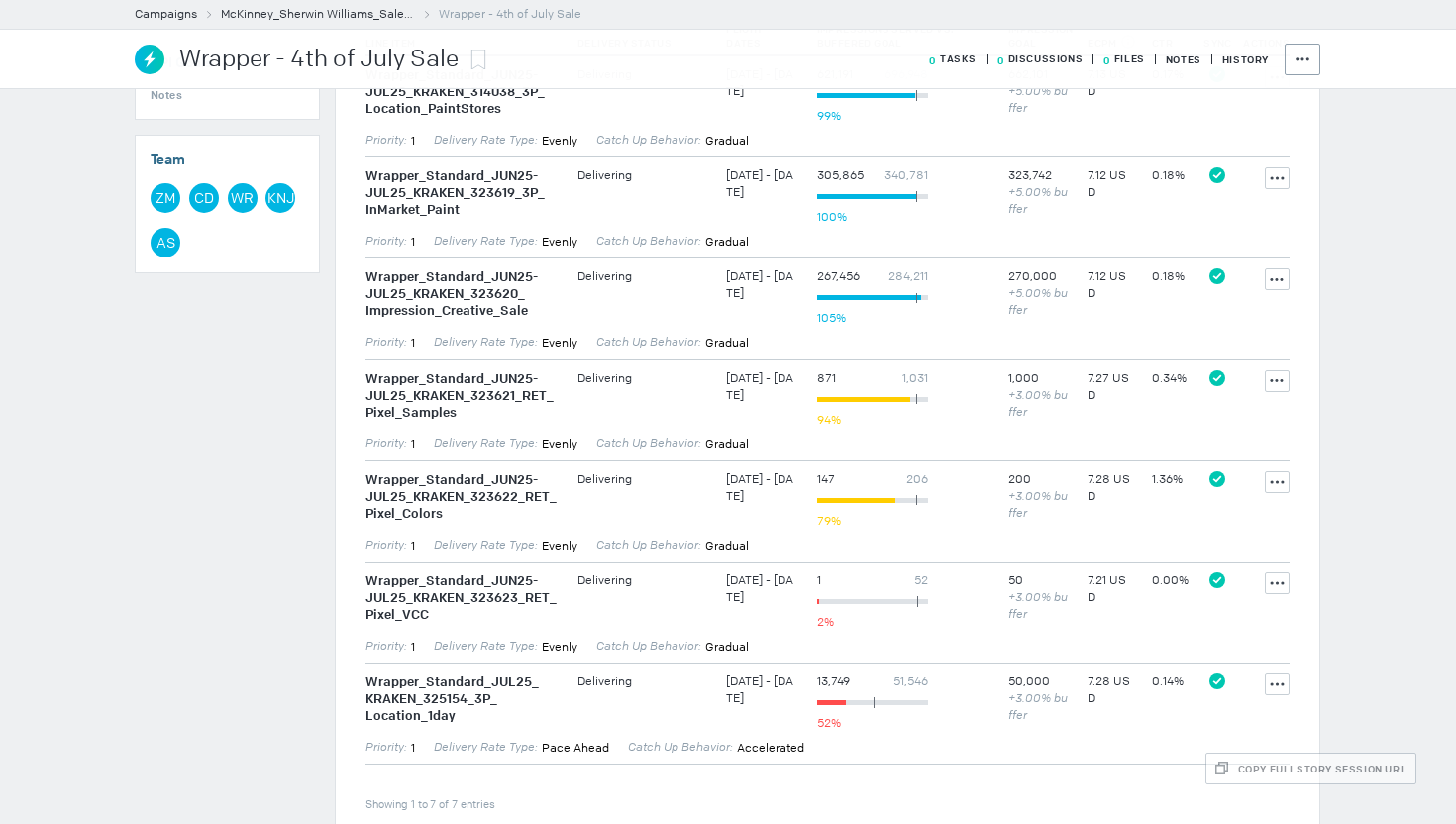 click on "1,000" at bounding box center [761, 83] 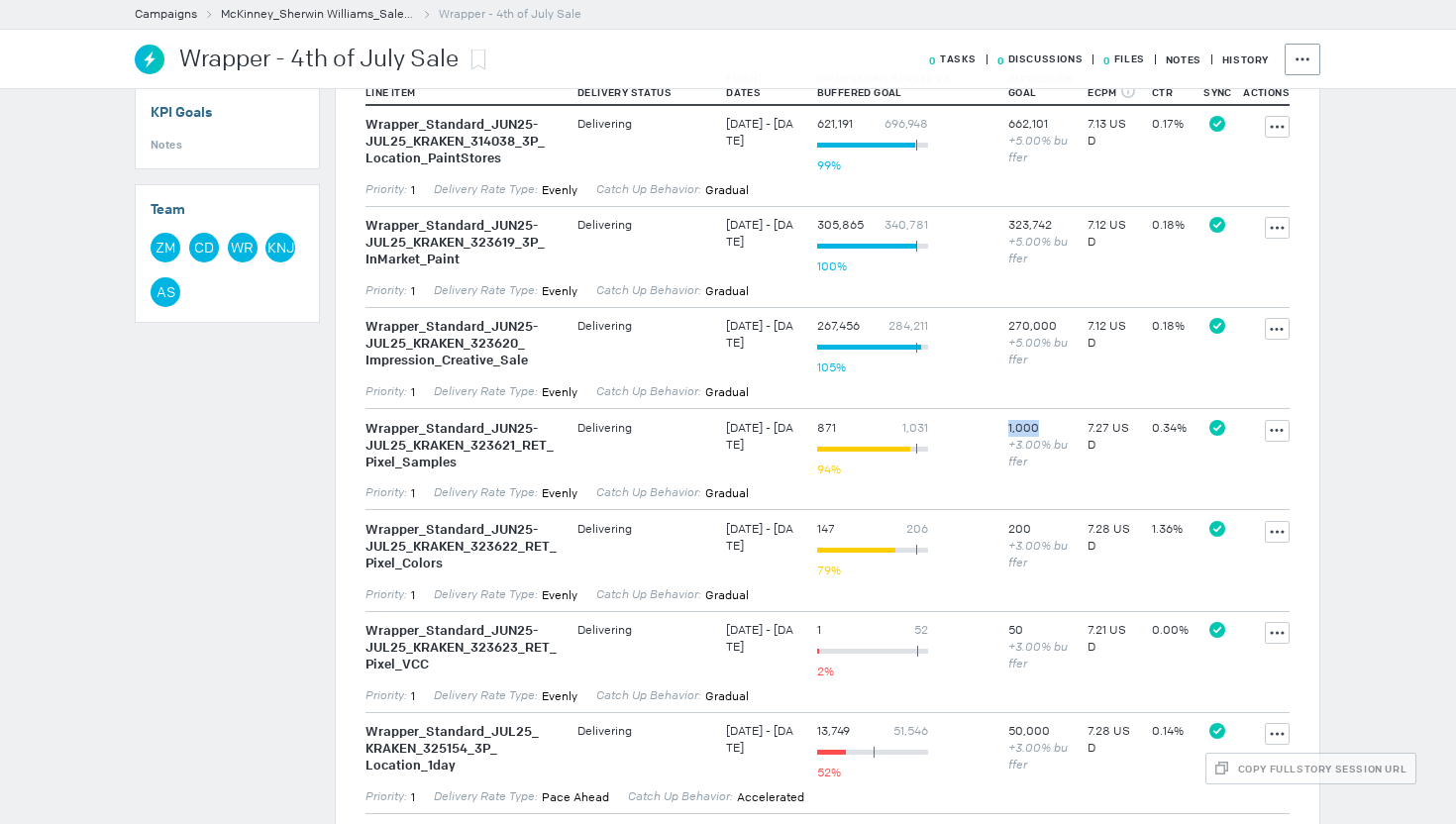 click on "270,000" at bounding box center (761, 133) 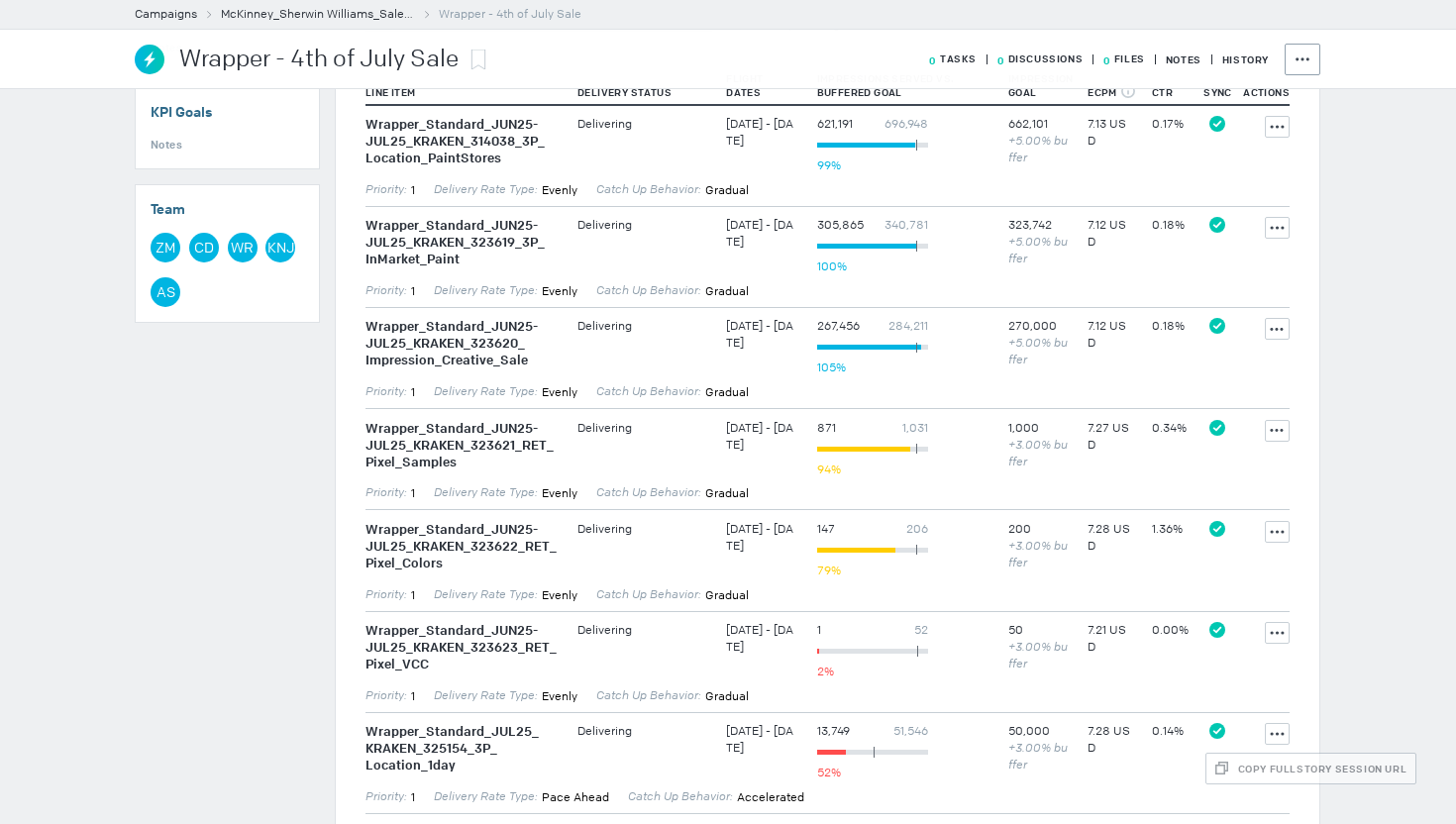 click on "270,000" at bounding box center (761, 133) 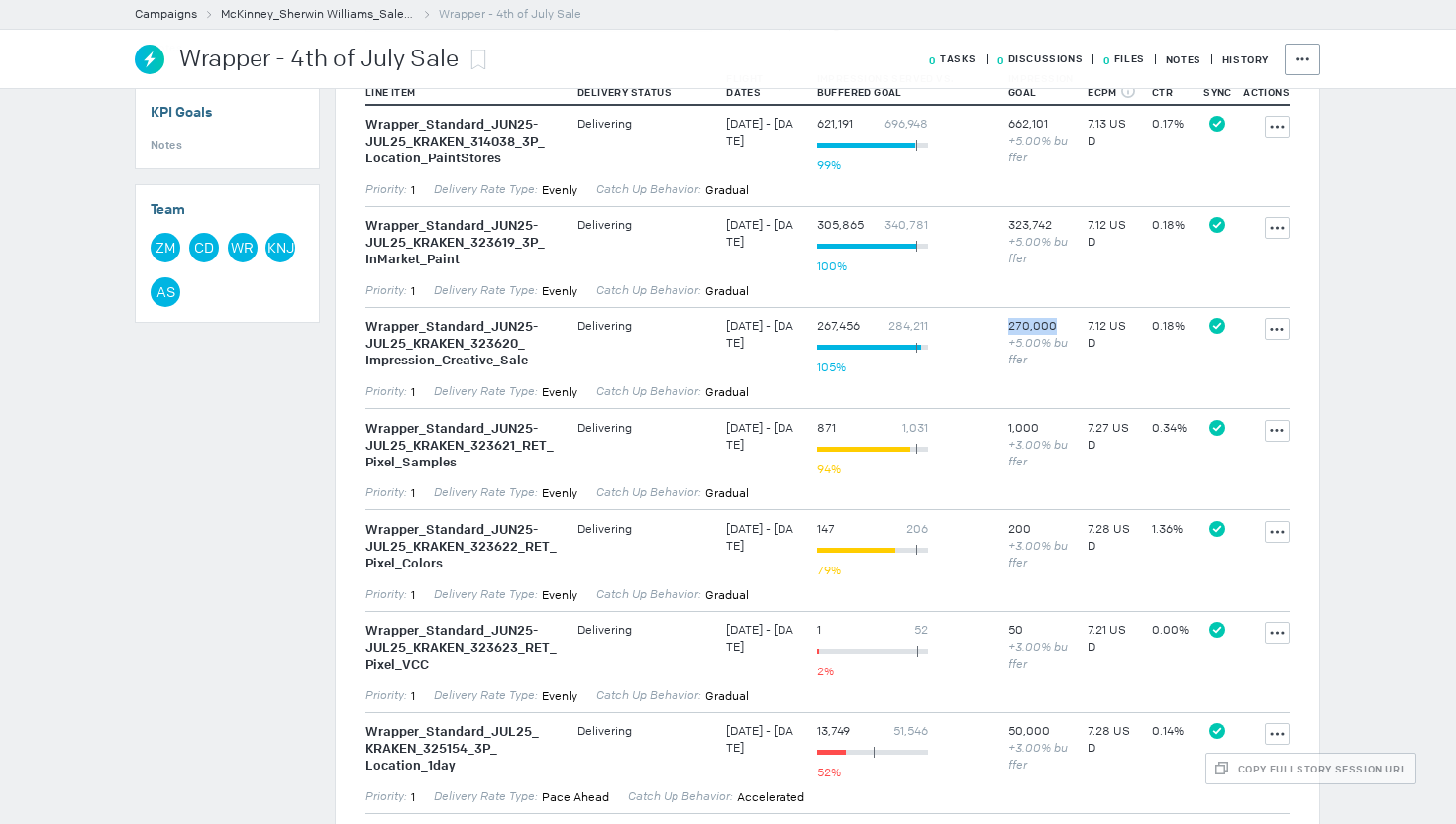 scroll, scrollTop: 751, scrollLeft: 0, axis: vertical 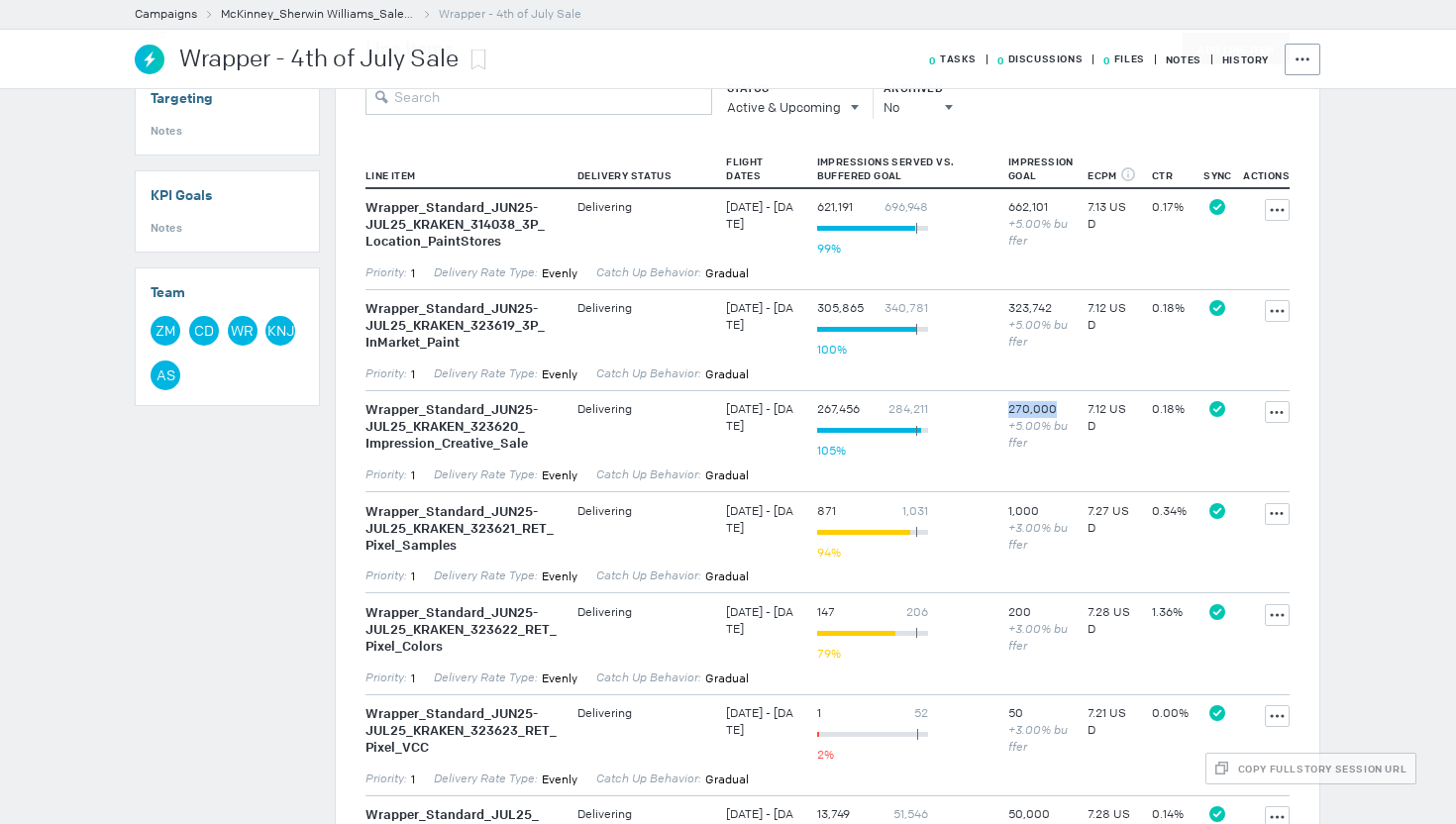 click on "323,742" at bounding box center [761, 216] 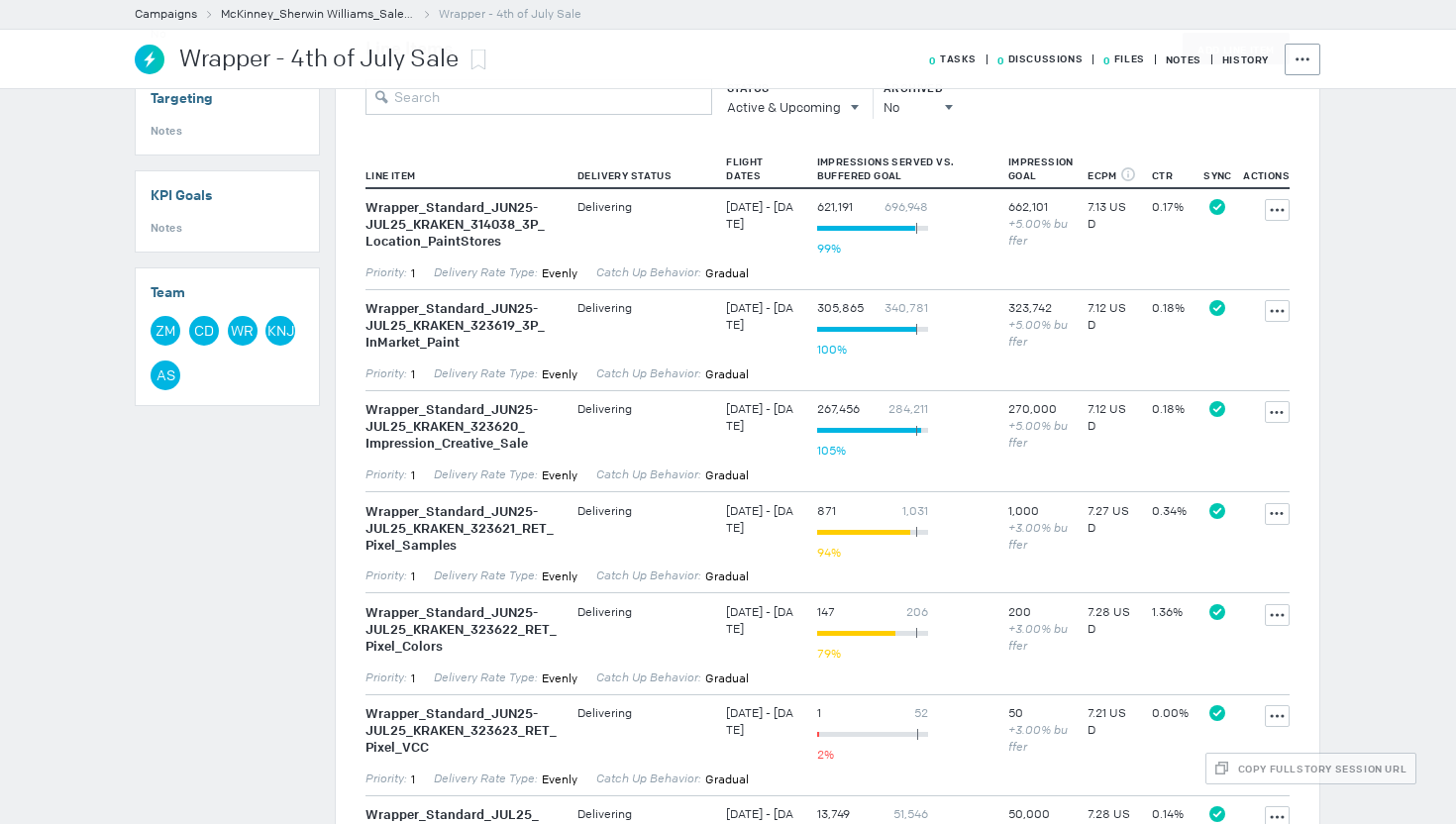 click on "323,742" at bounding box center (761, 216) 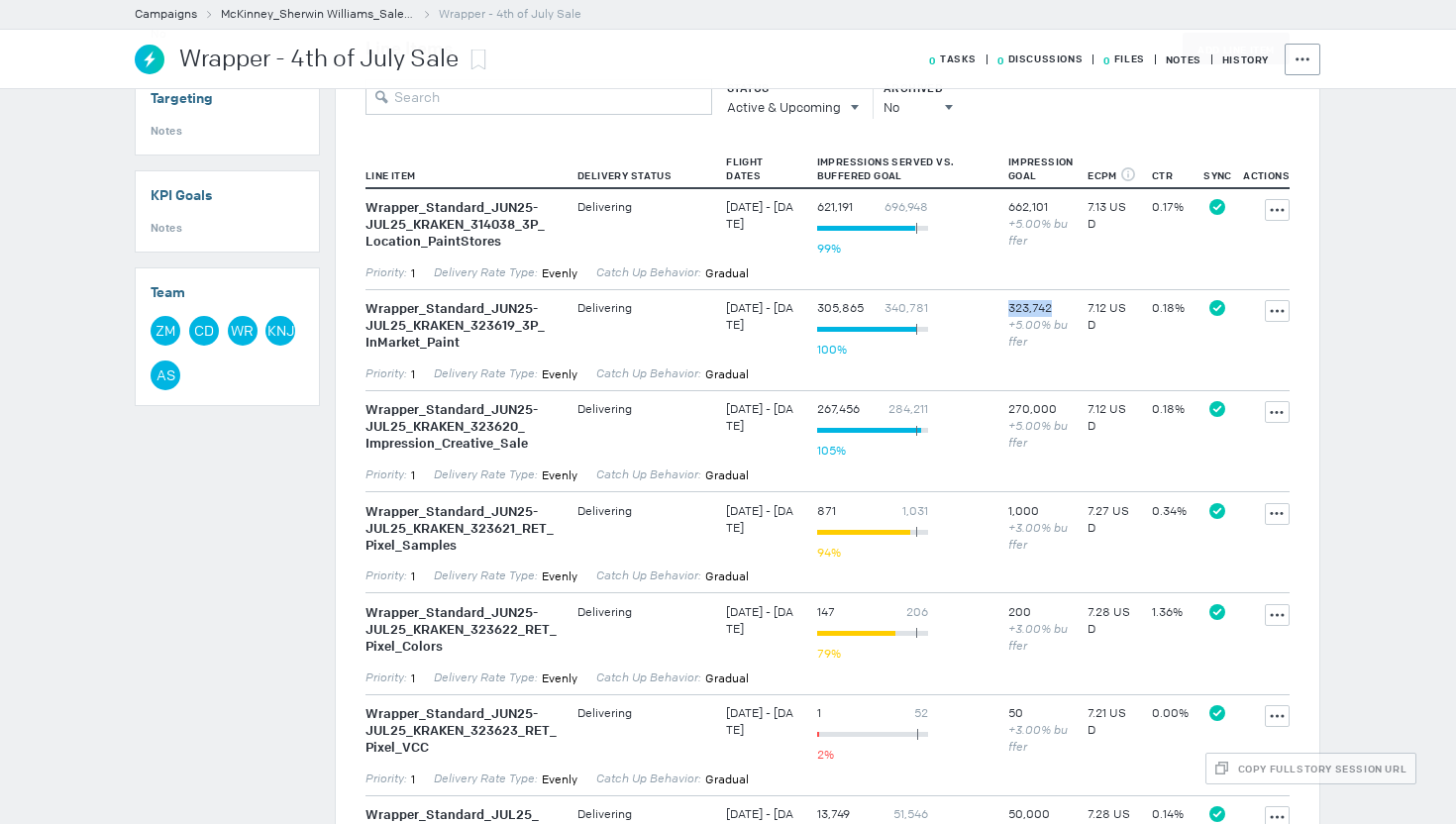 click on "662,101" at bounding box center [761, 216] 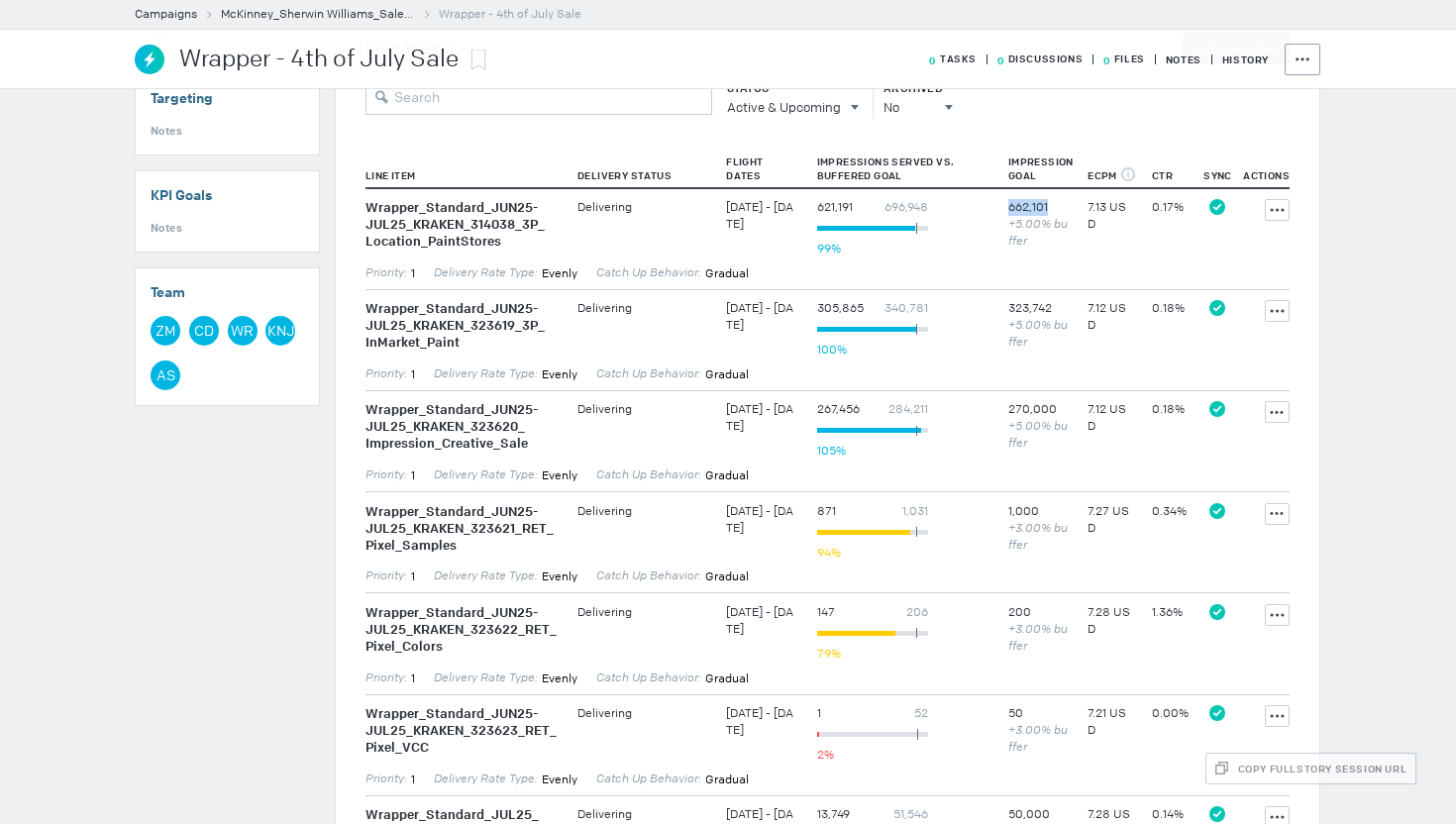 click on "662,101" at bounding box center (761, 216) 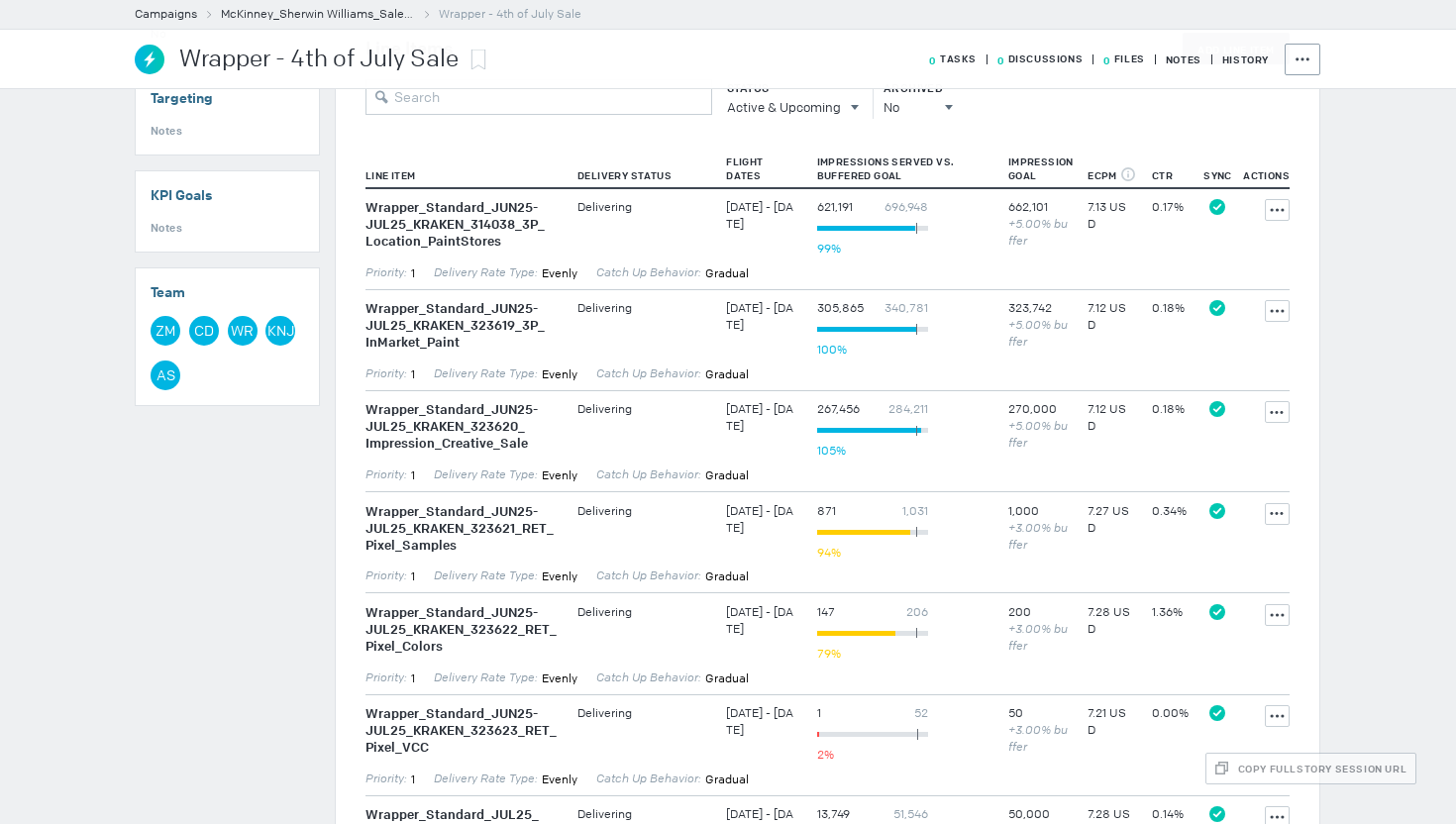 click on "323,742 +5.00% buffer" at bounding box center (1038, 226) 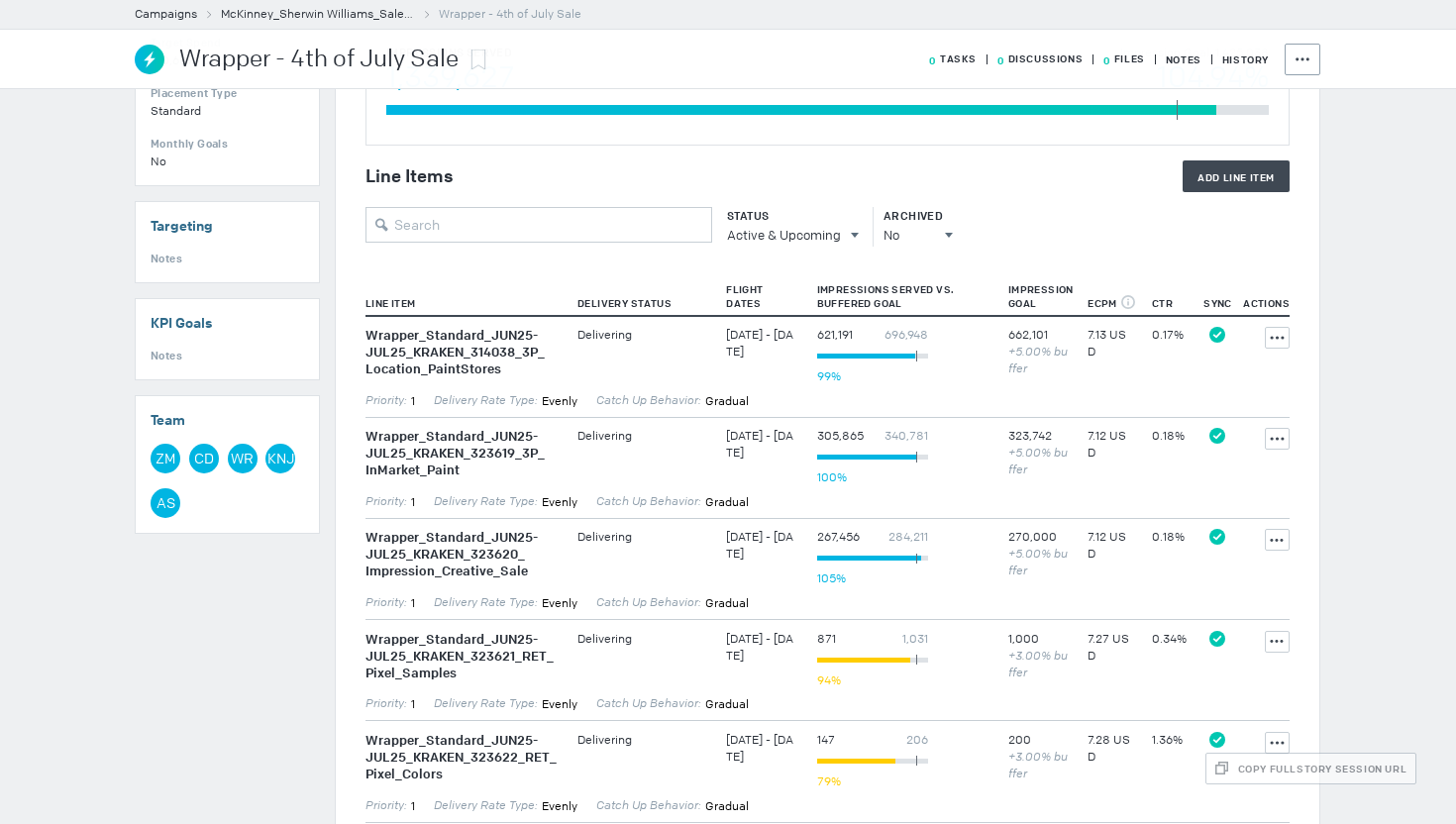 scroll, scrollTop: 602, scrollLeft: 0, axis: vertical 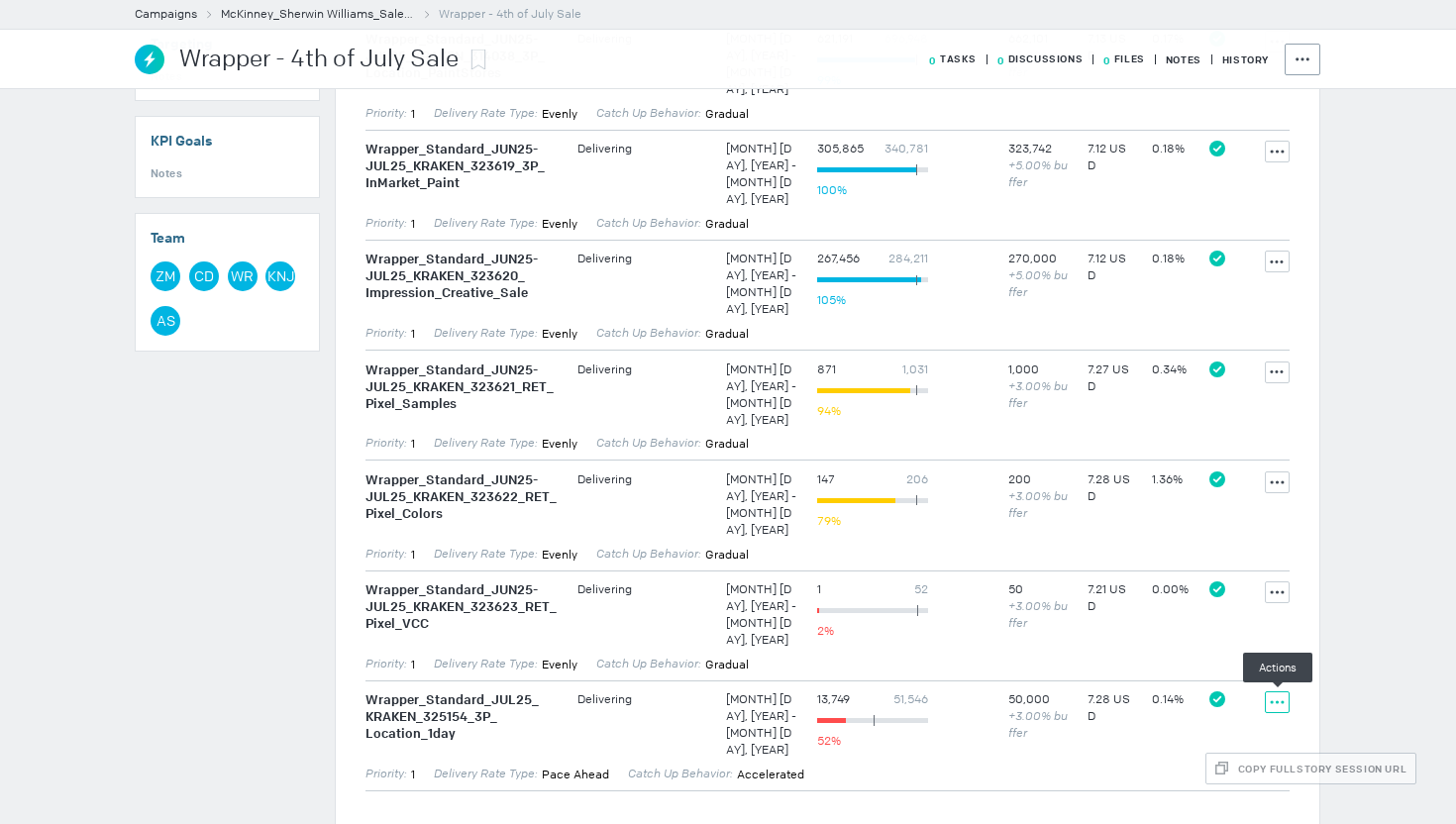 click at bounding box center [1277, 42] 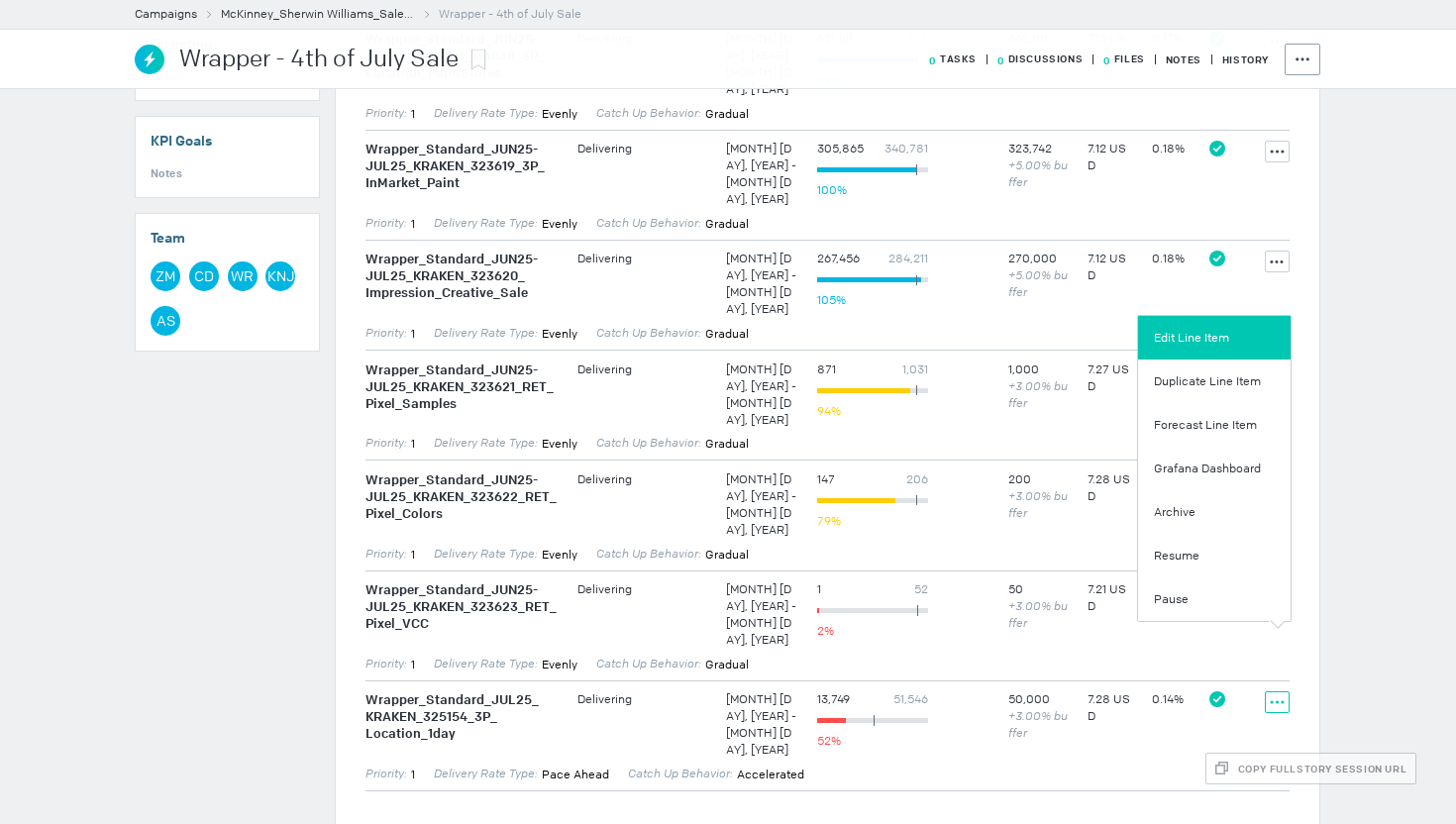 click on "Edit Line Item" at bounding box center (1214, 338) 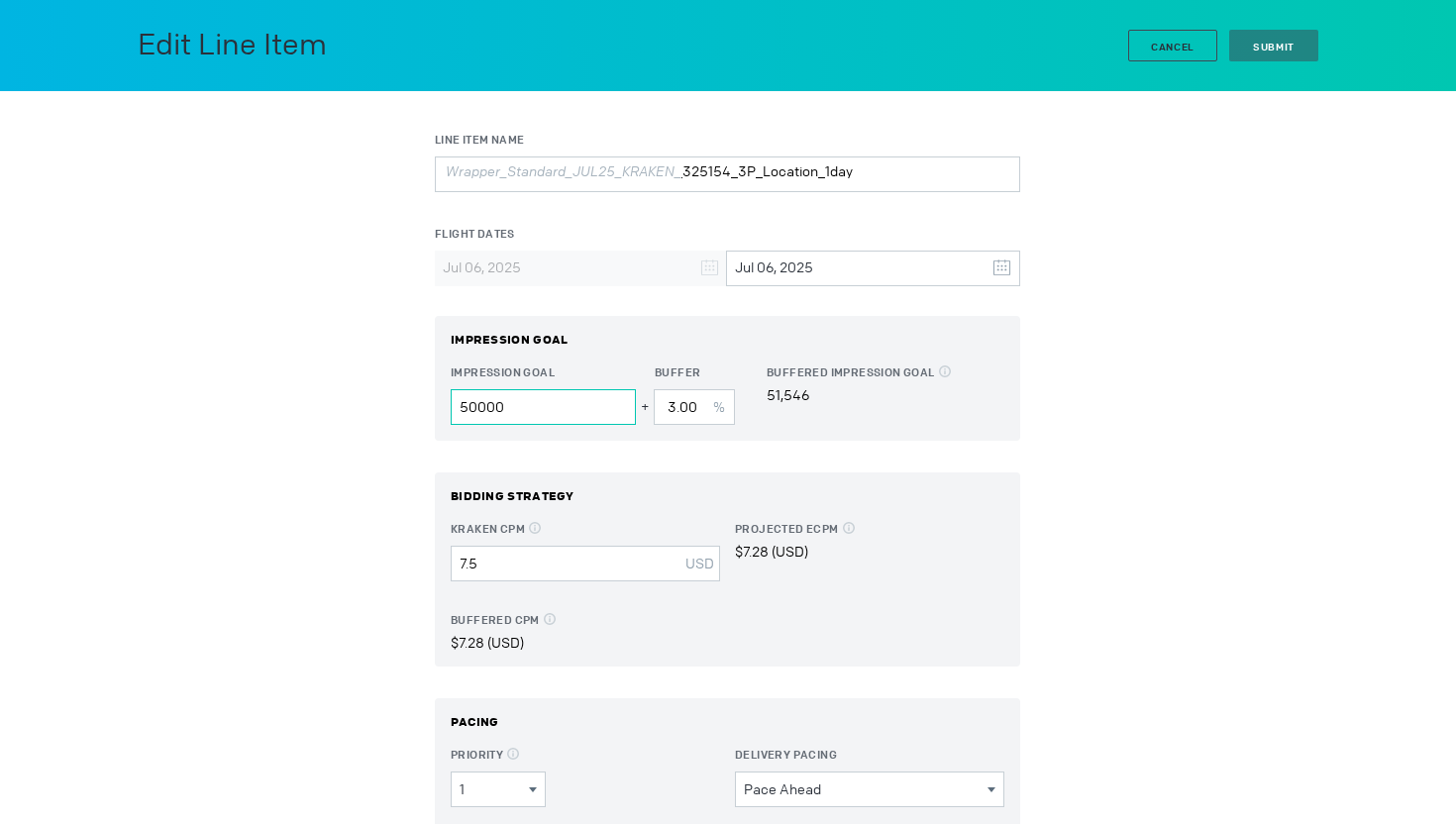 click on "50000" at bounding box center [543, 407] 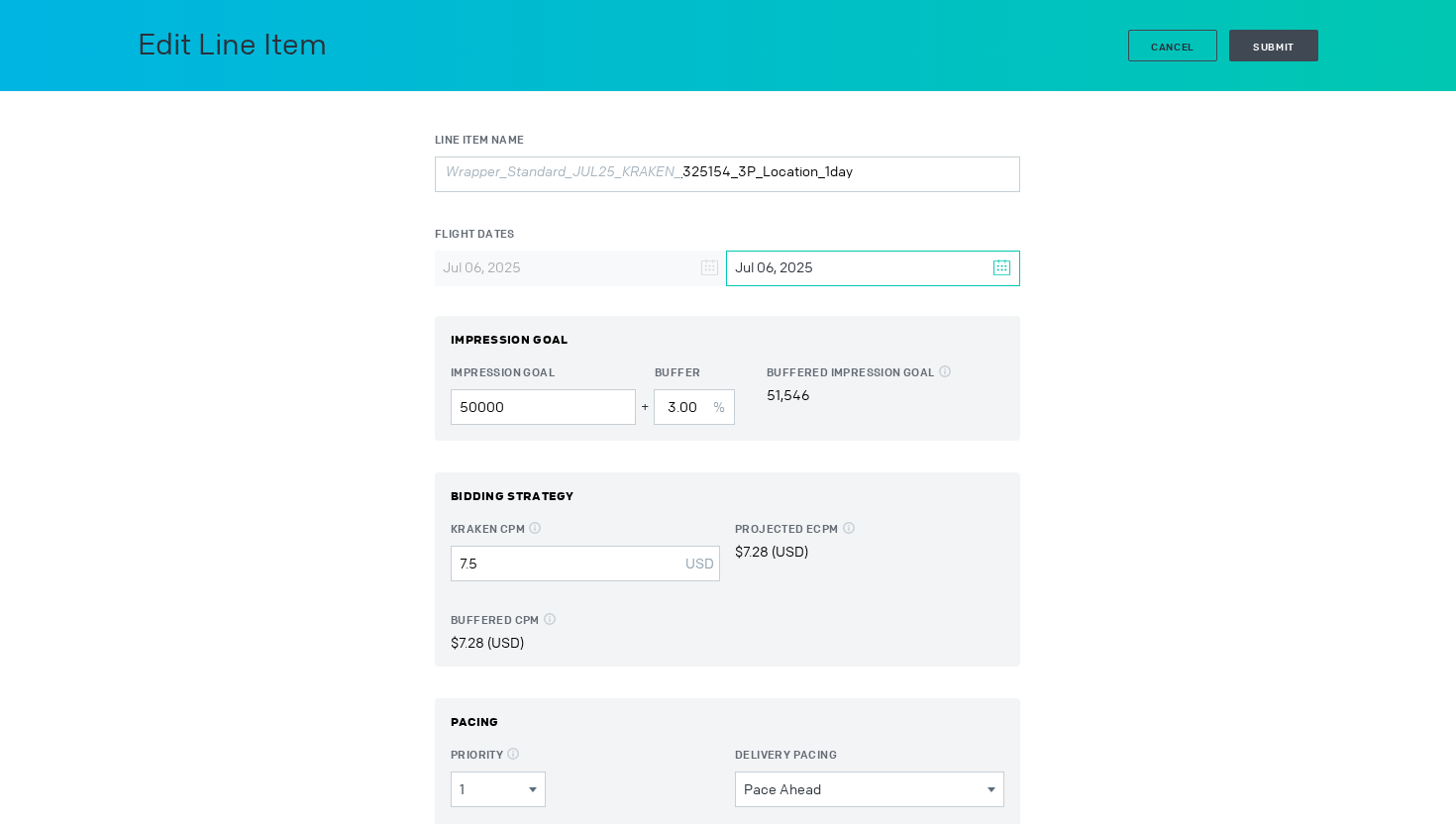 click on "Jul 06, 2025" at bounding box center [873, 268] 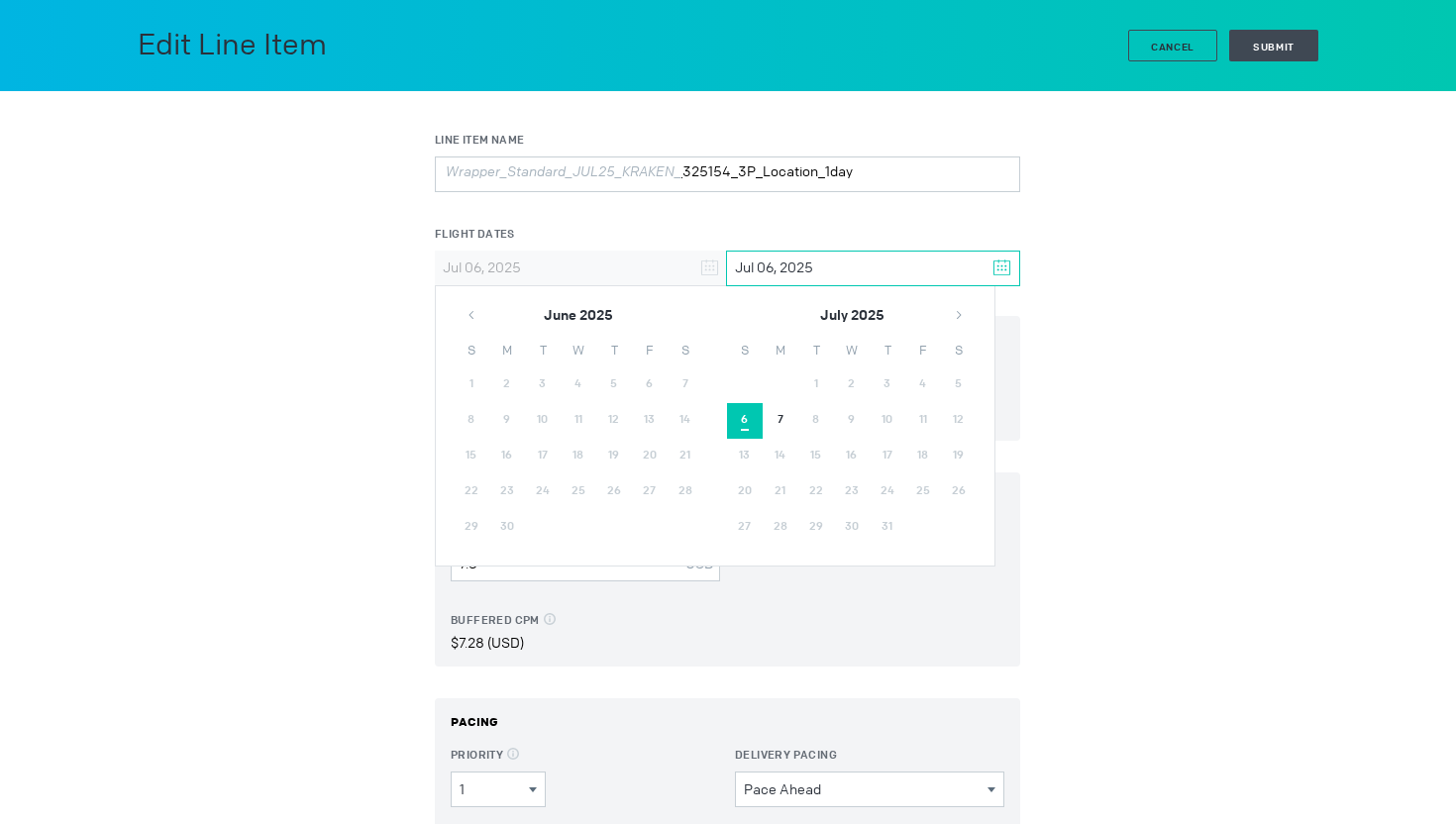 click on "$7.28 (USD)" at bounding box center (727, 644) 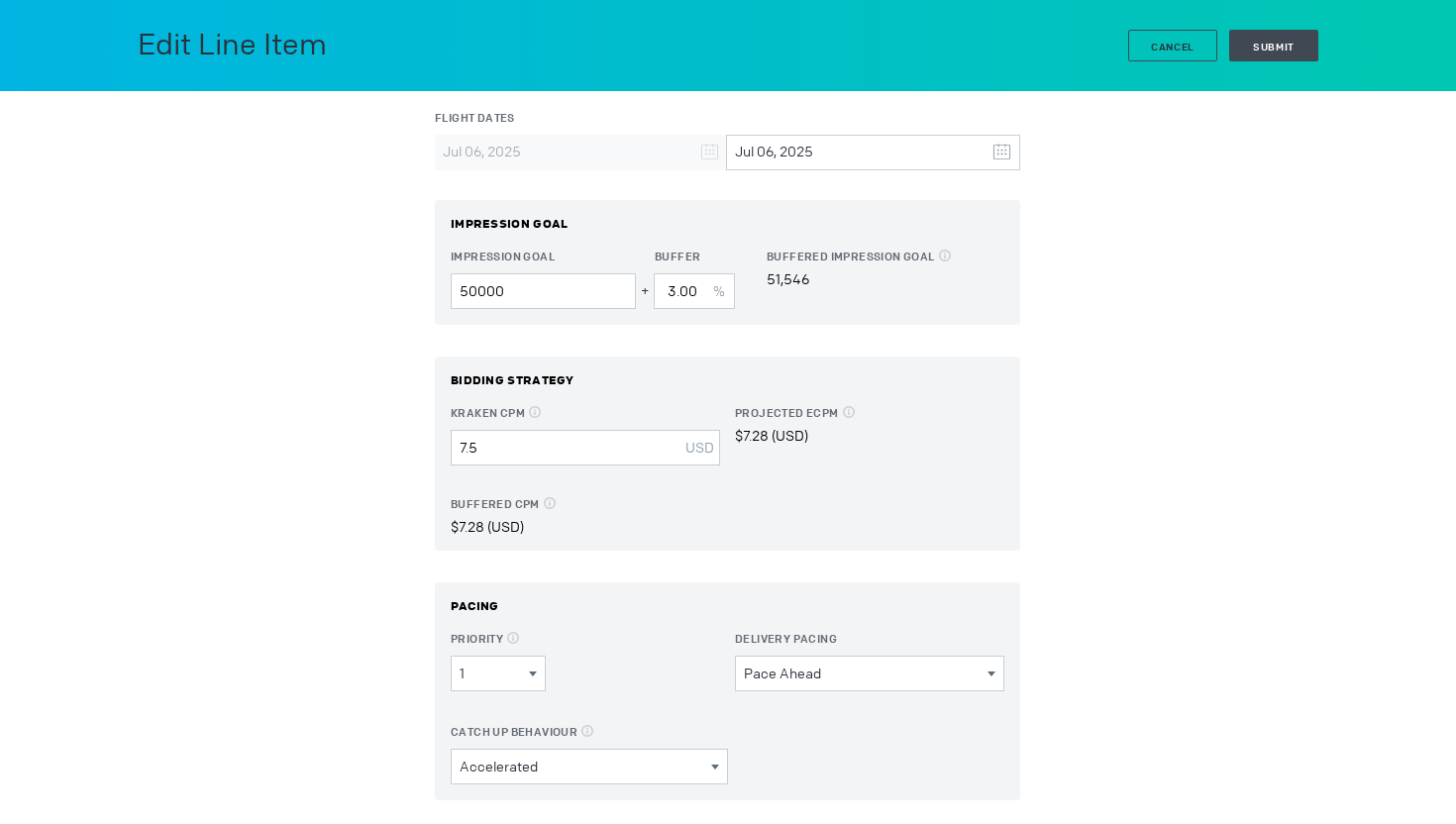 scroll, scrollTop: 117, scrollLeft: 0, axis: vertical 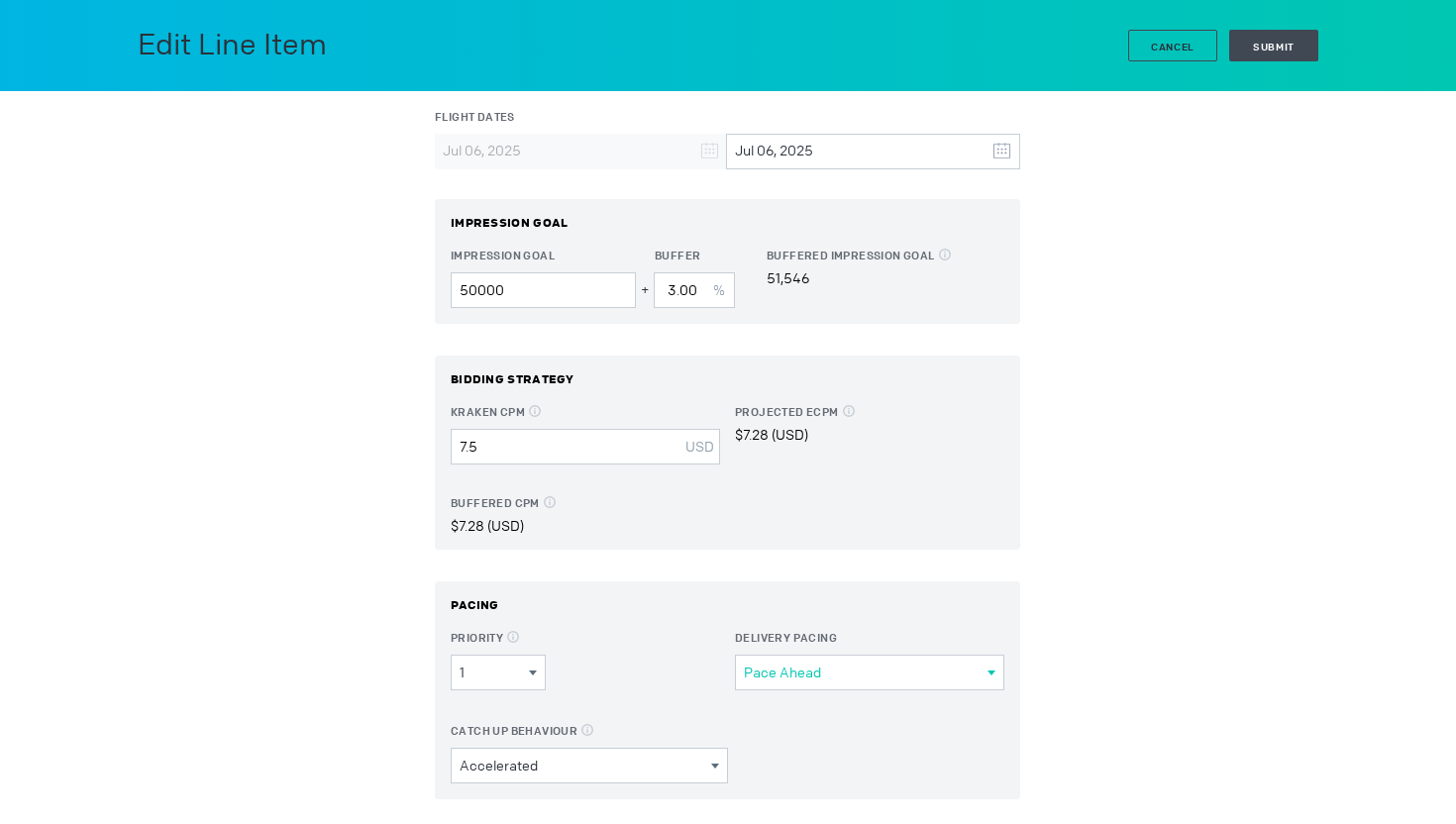 click on "Pace Ahead" at bounding box center (494, 672) 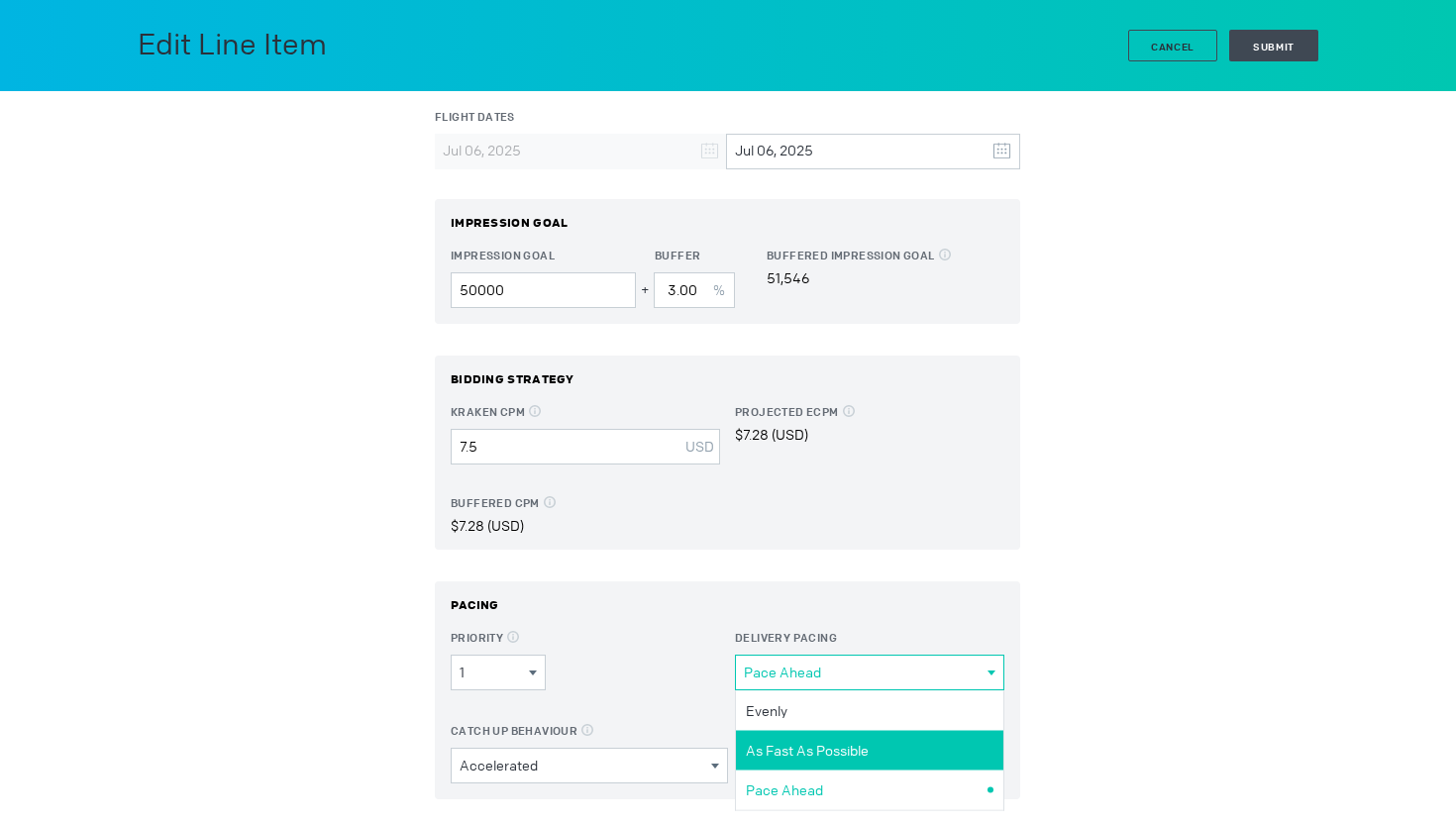 click on "As Fast As Possible" at bounding box center (867, 710) 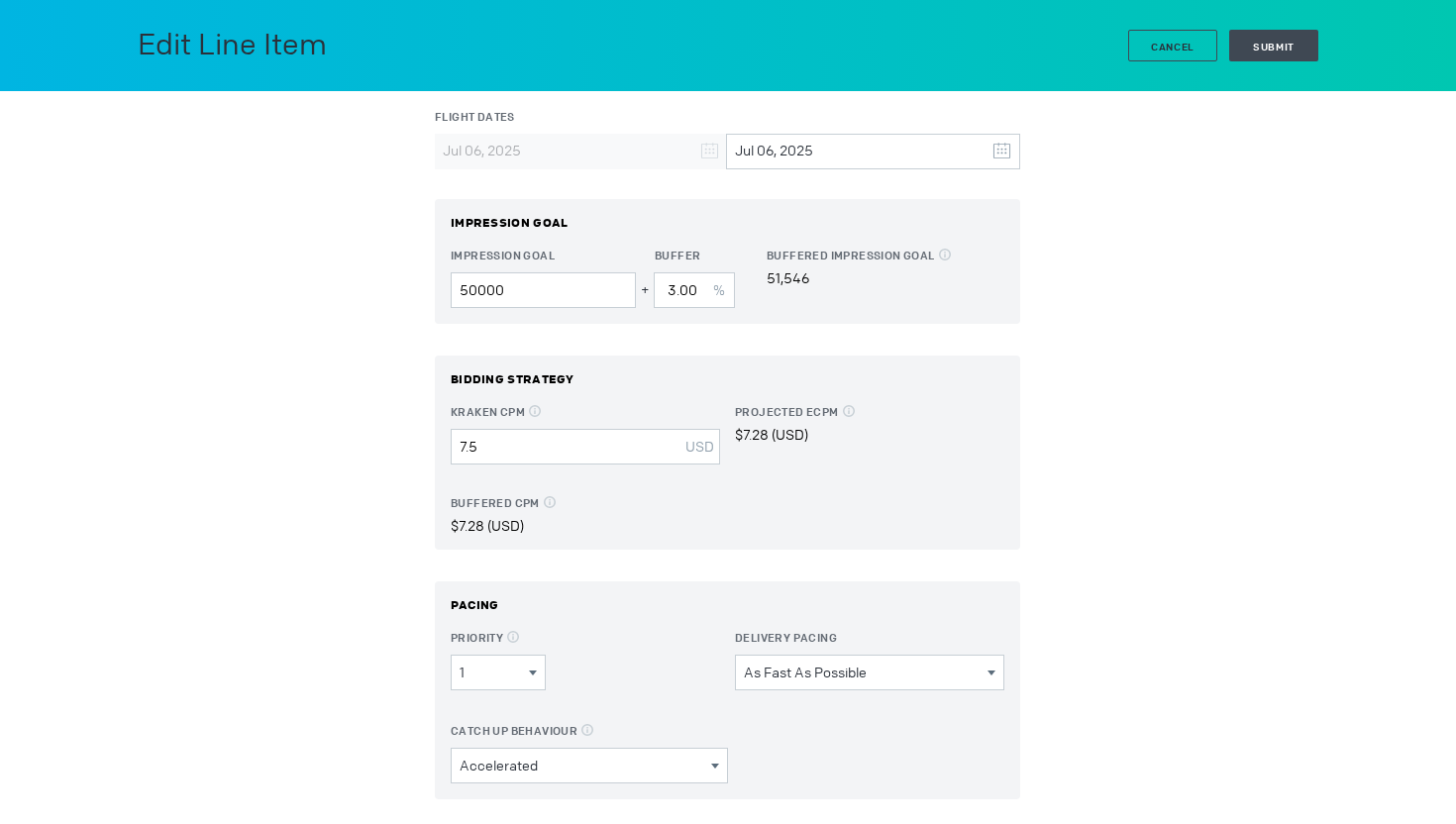 click on "Edit Line Item Cancel Submit" at bounding box center [728, 46] 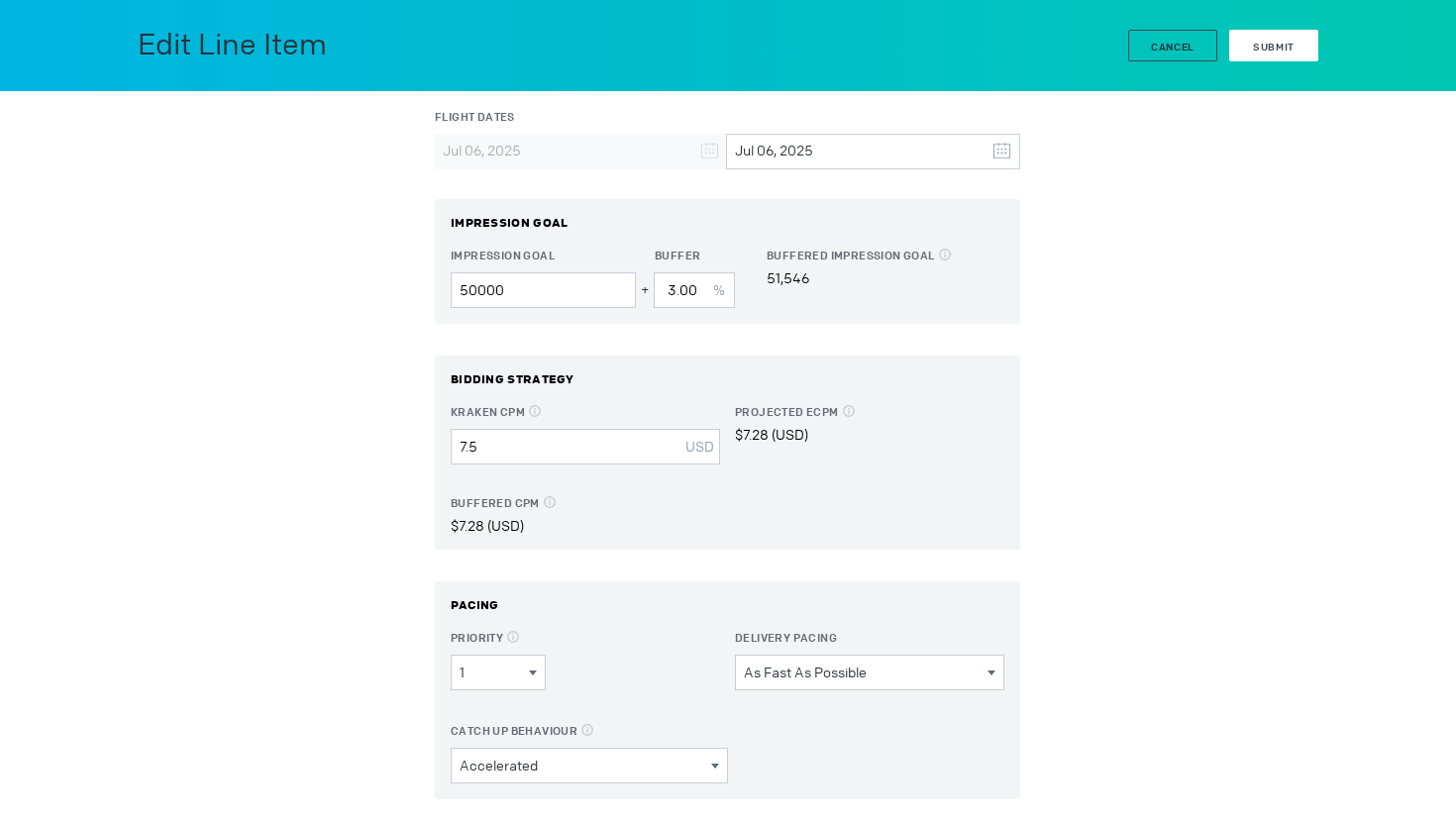 click on "Submit" at bounding box center [1274, 46] 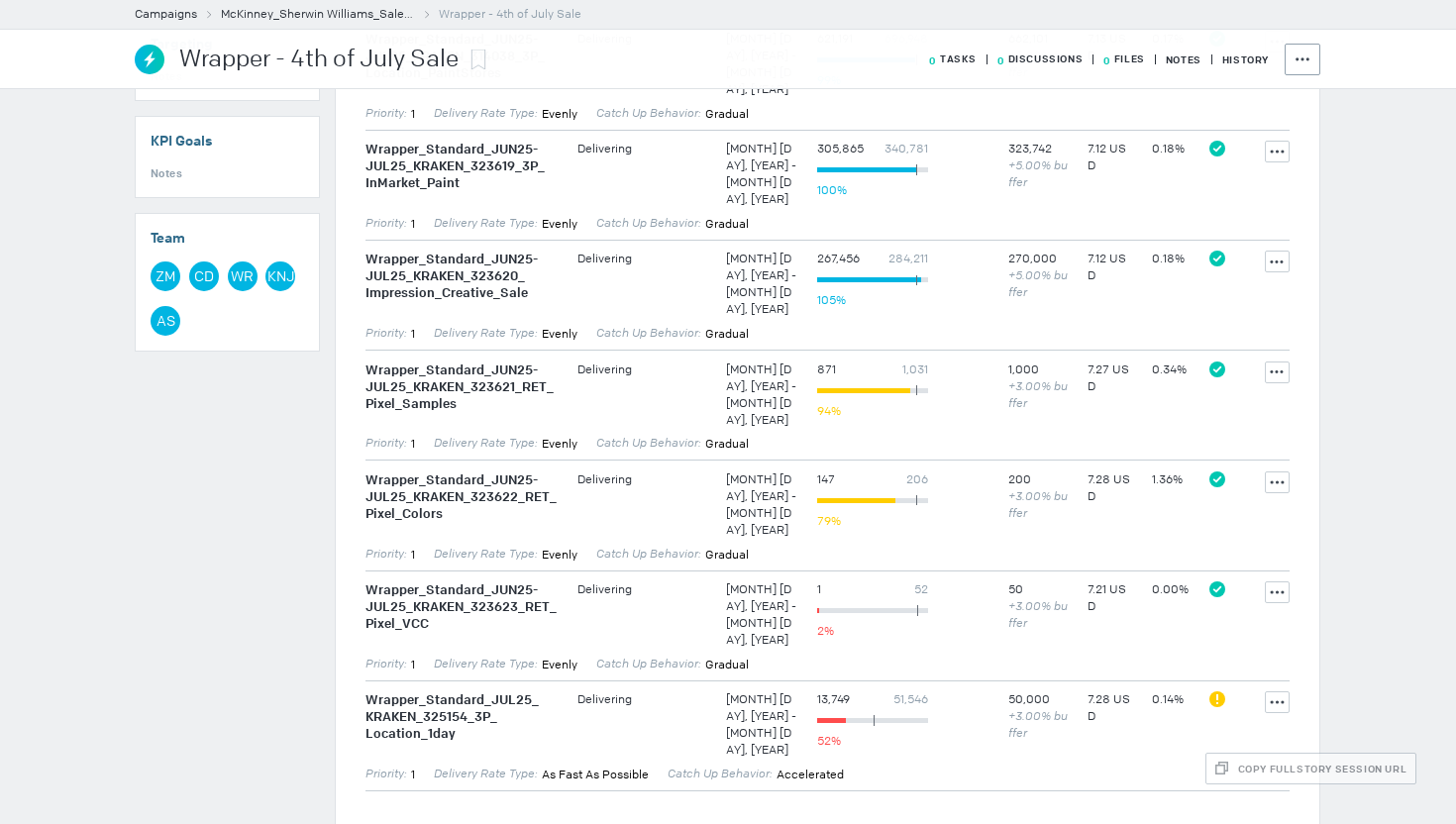 scroll, scrollTop: 0, scrollLeft: 0, axis: both 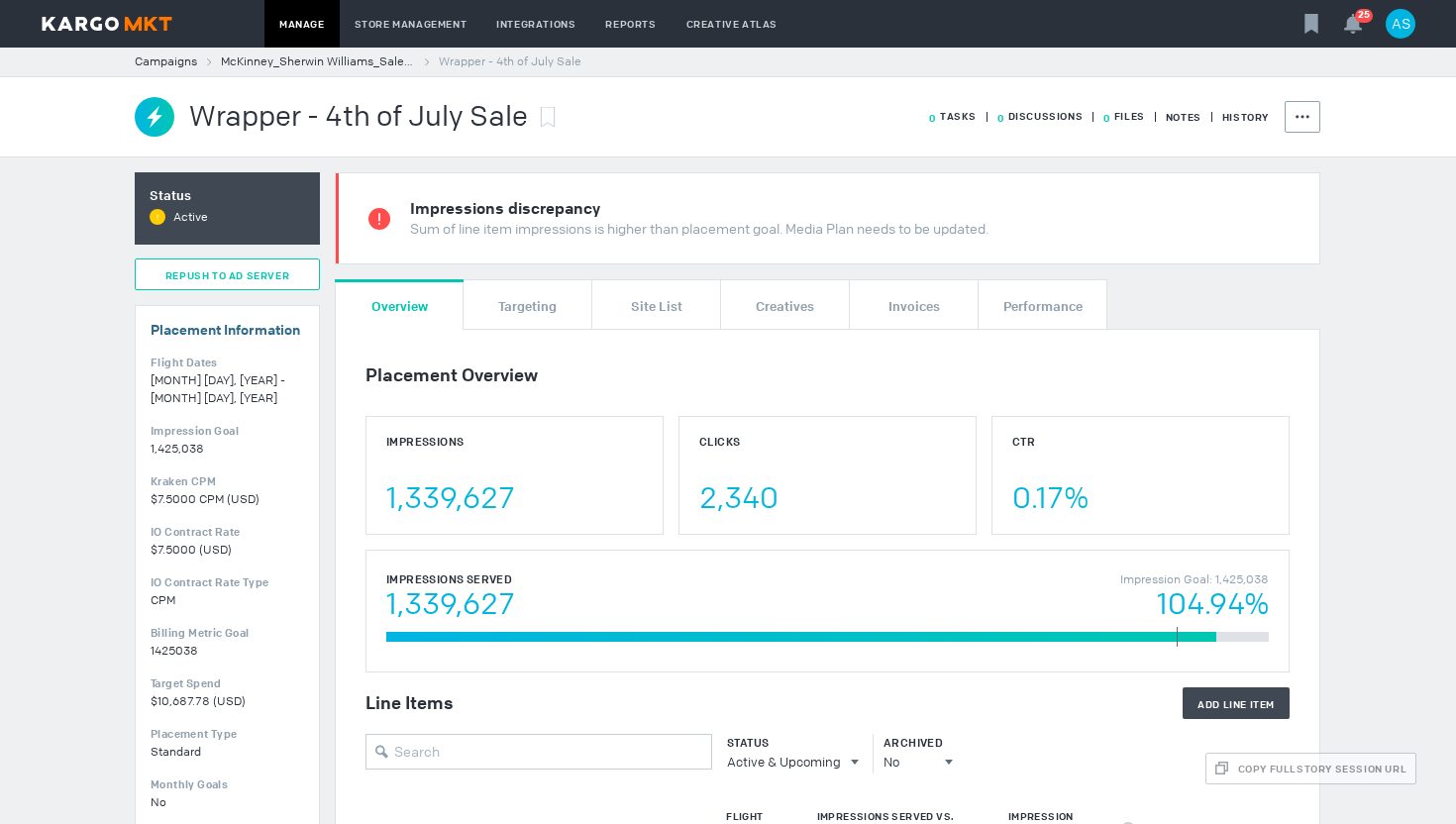 click on "Repush To Ad Server" at bounding box center (227, 275) 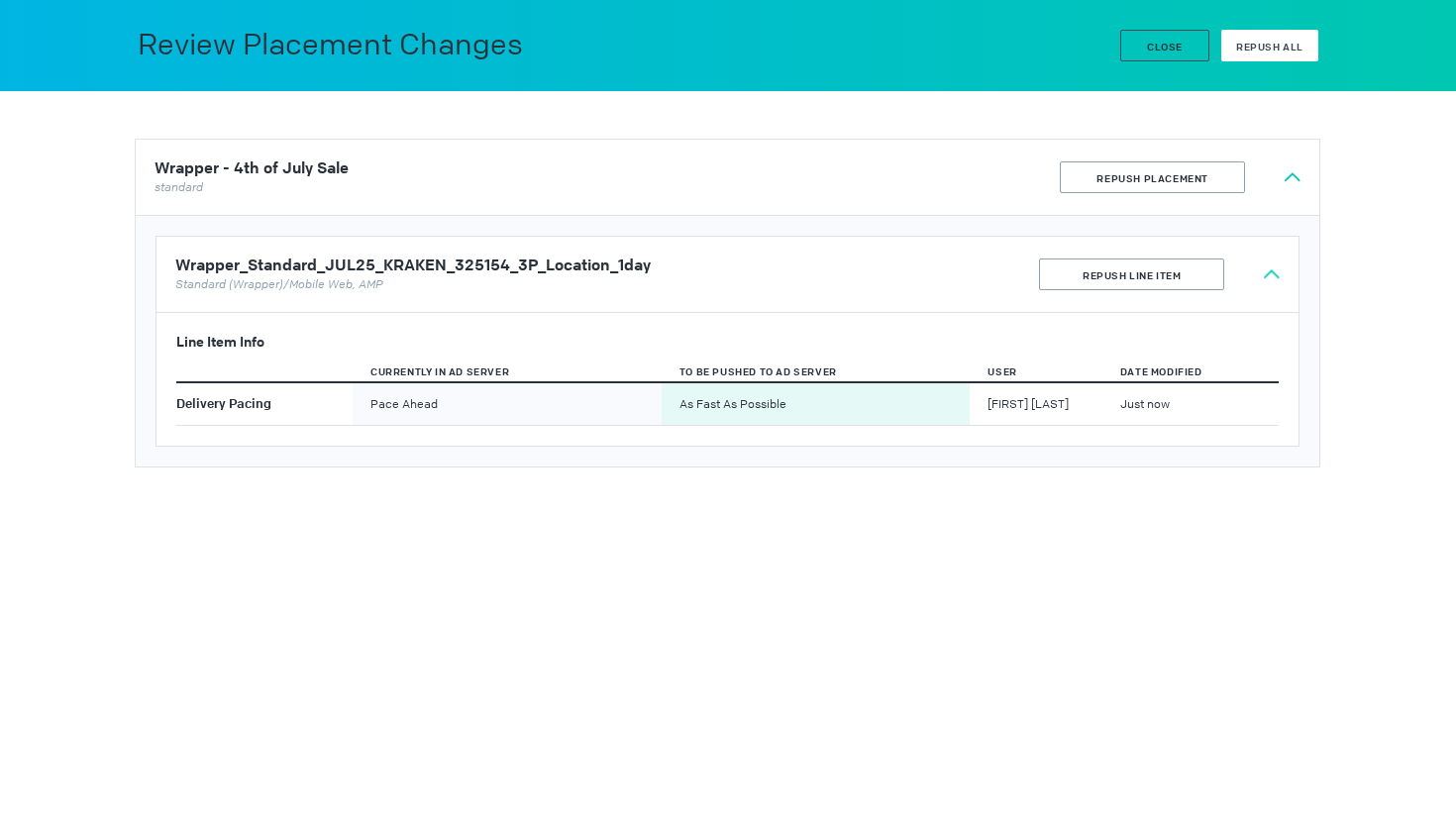 click on "Repush All" at bounding box center [1270, 46] 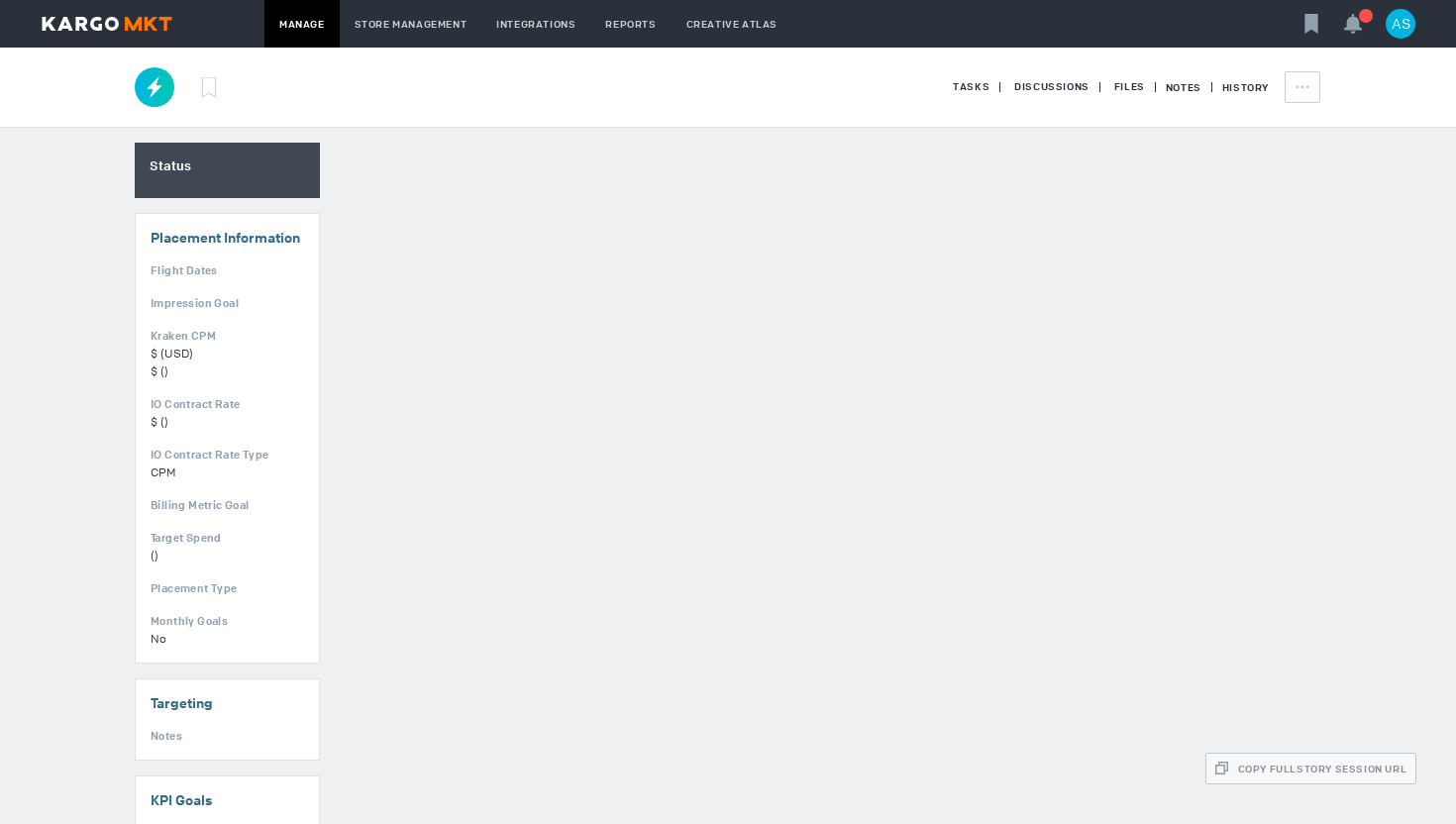 scroll, scrollTop: 0, scrollLeft: 0, axis: both 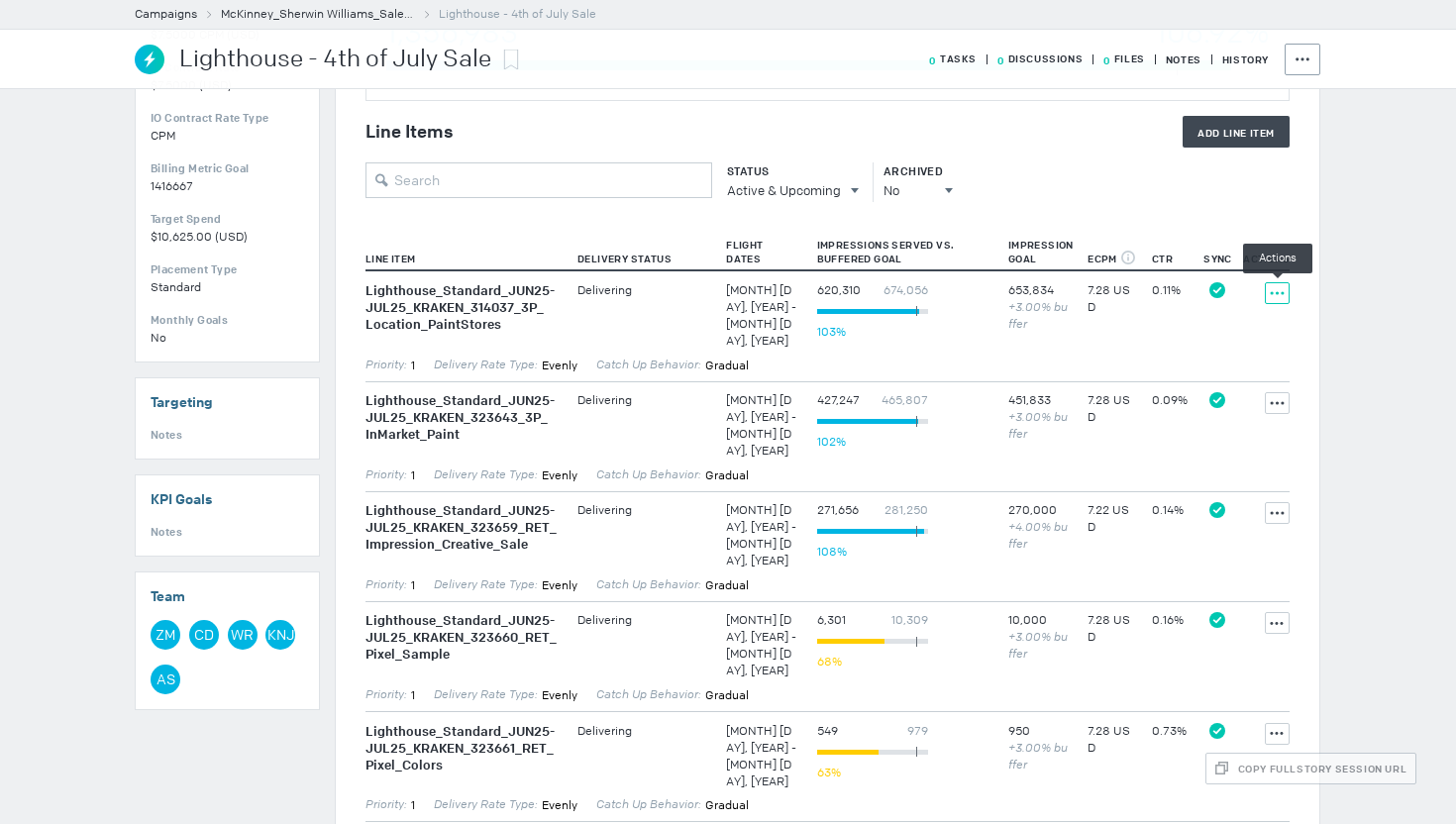 click at bounding box center (1277, 293) 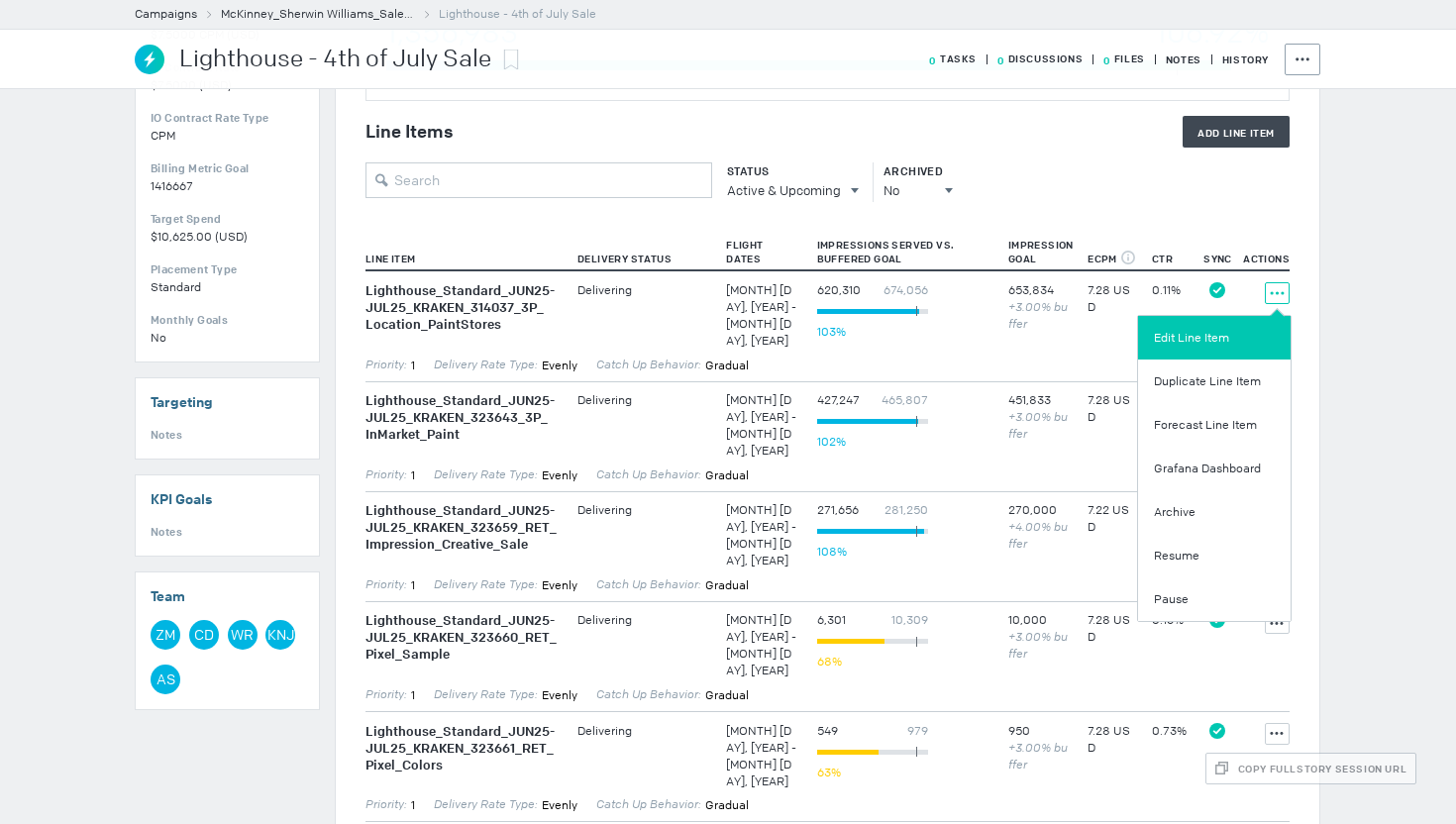 click on "Edit Line Item" at bounding box center (1214, 338) 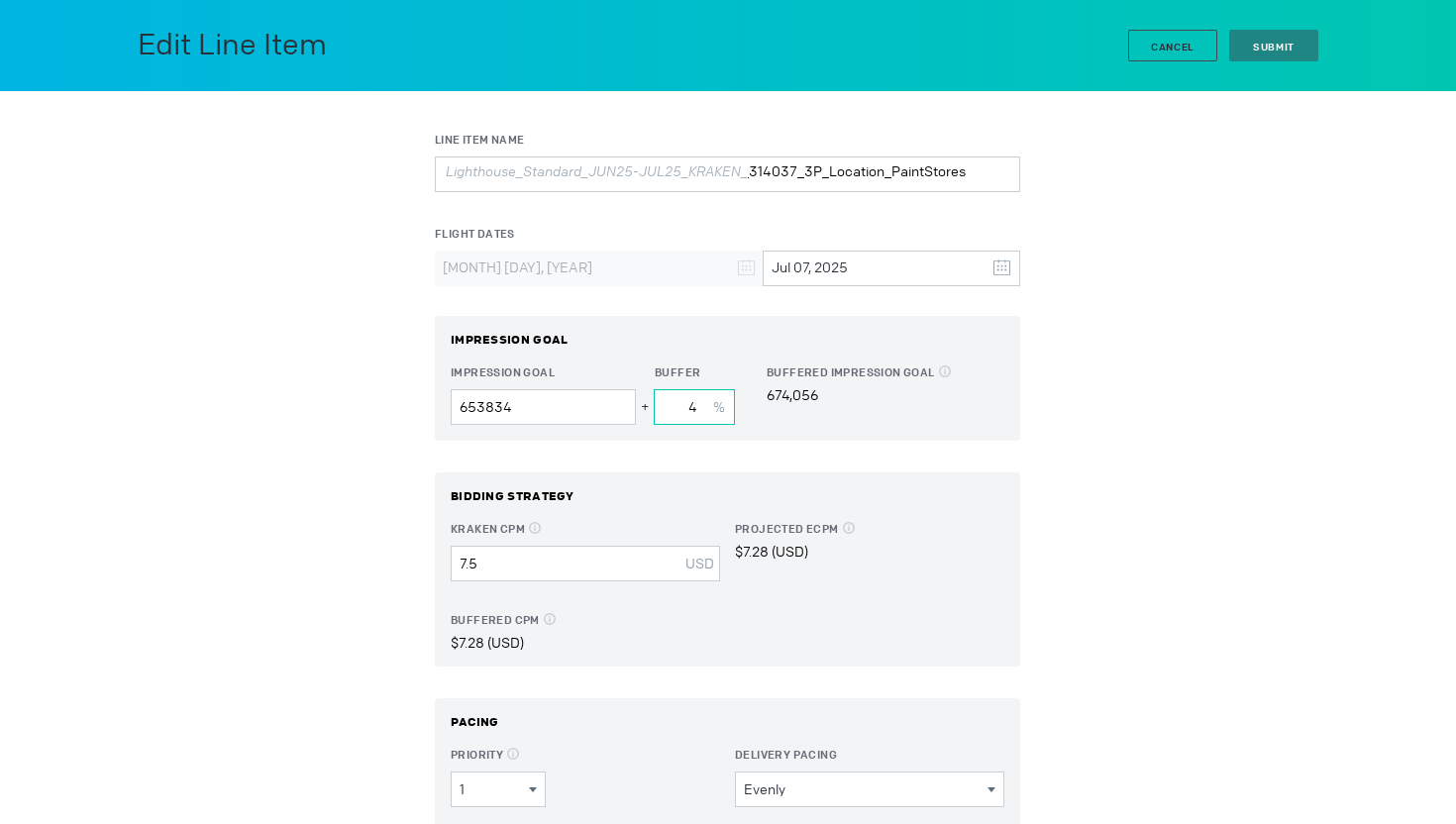 click on "4" at bounding box center (694, 407) 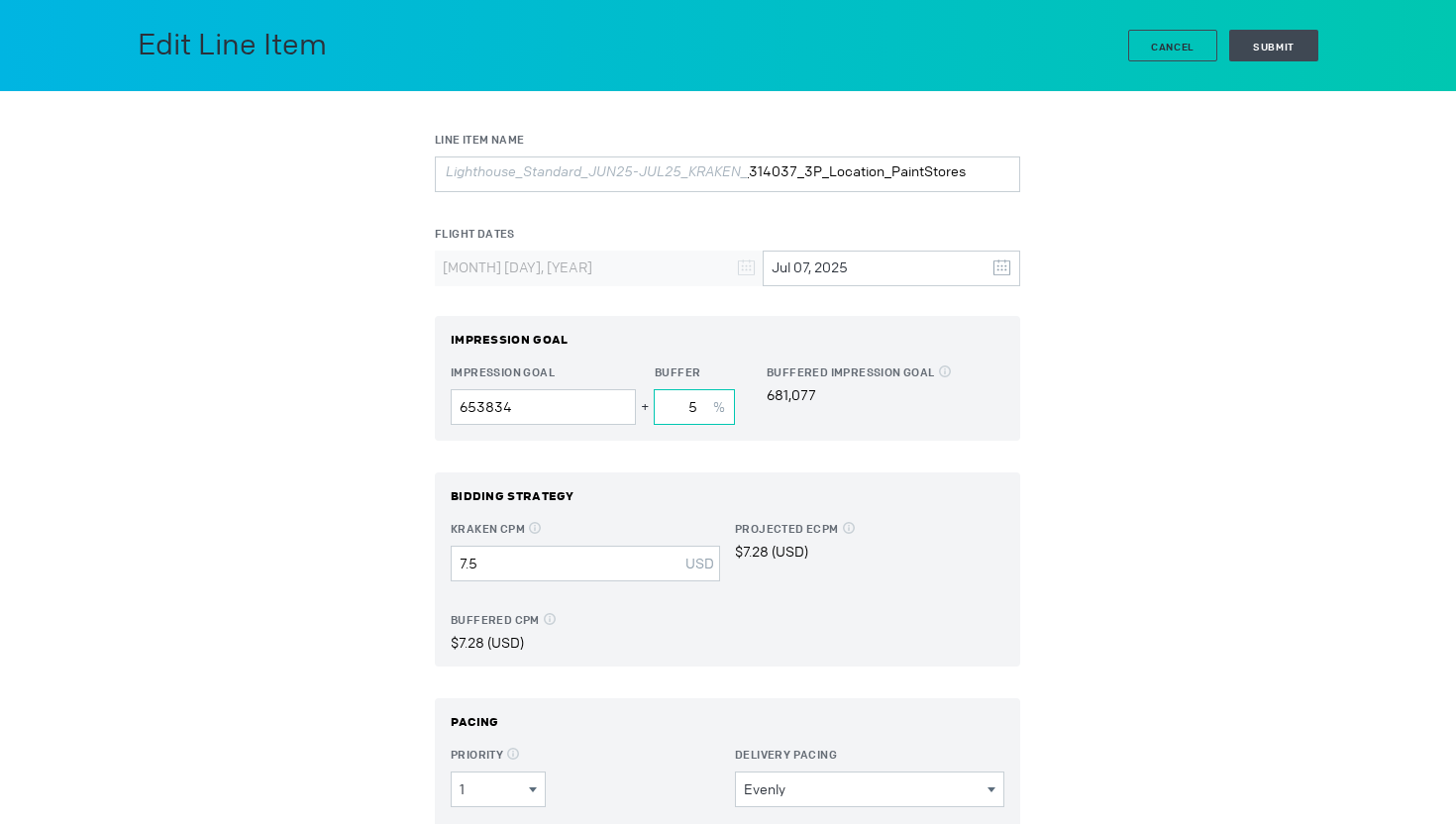 type on "5" 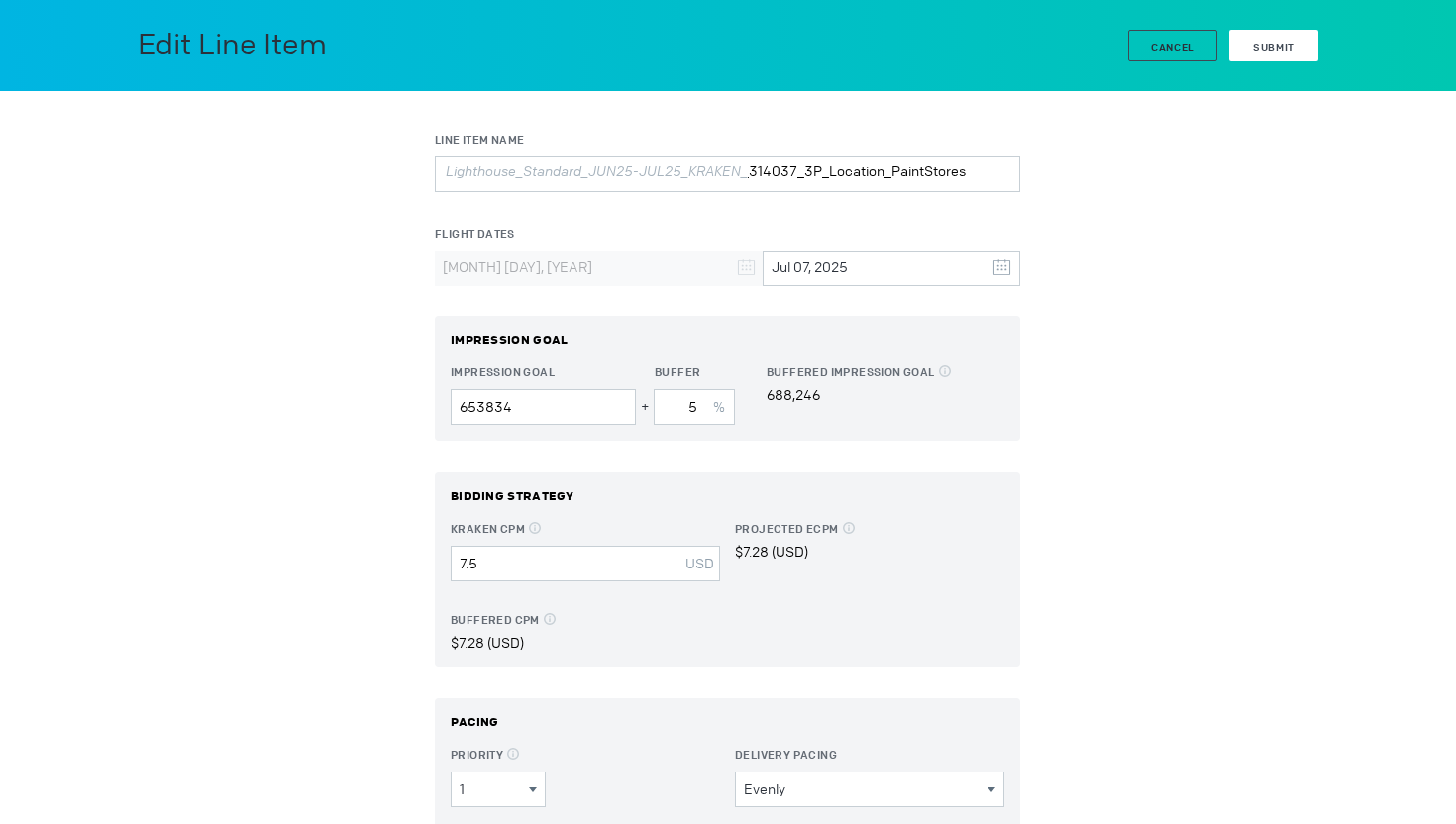 click on "Submit" at bounding box center (1274, 47) 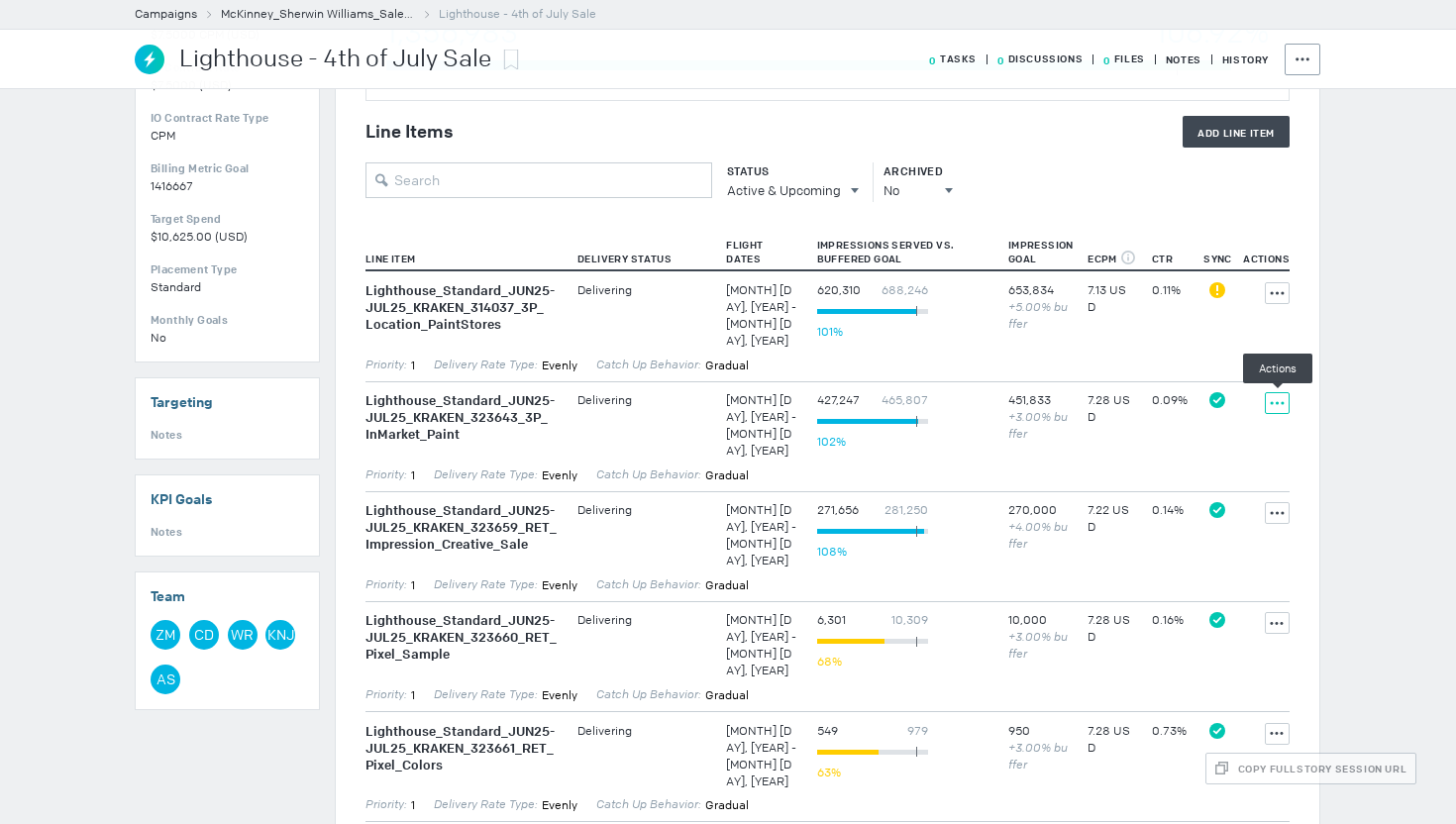 click at bounding box center [1277, 293] 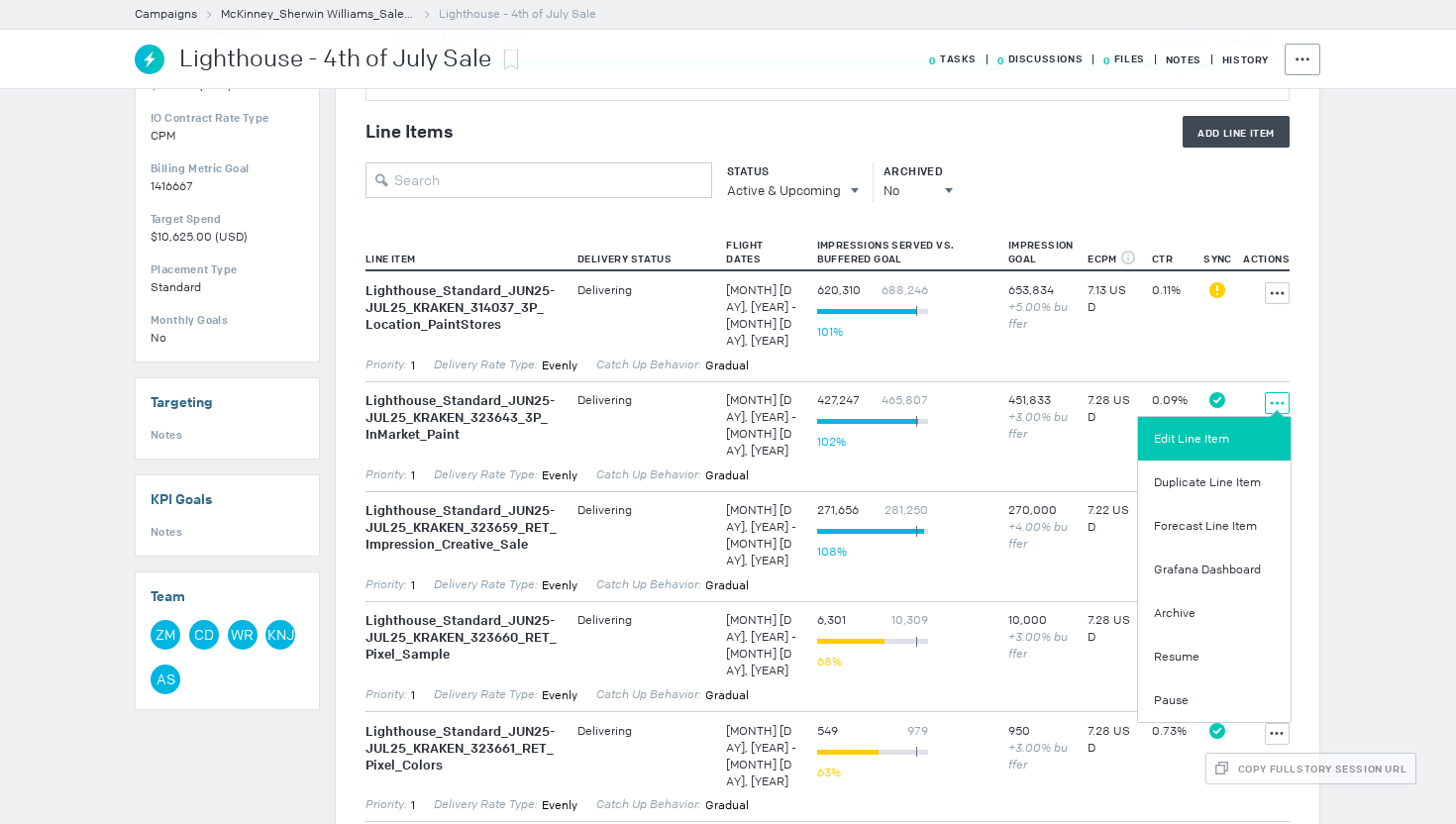 click on "Edit Line Item" at bounding box center (1214, 439) 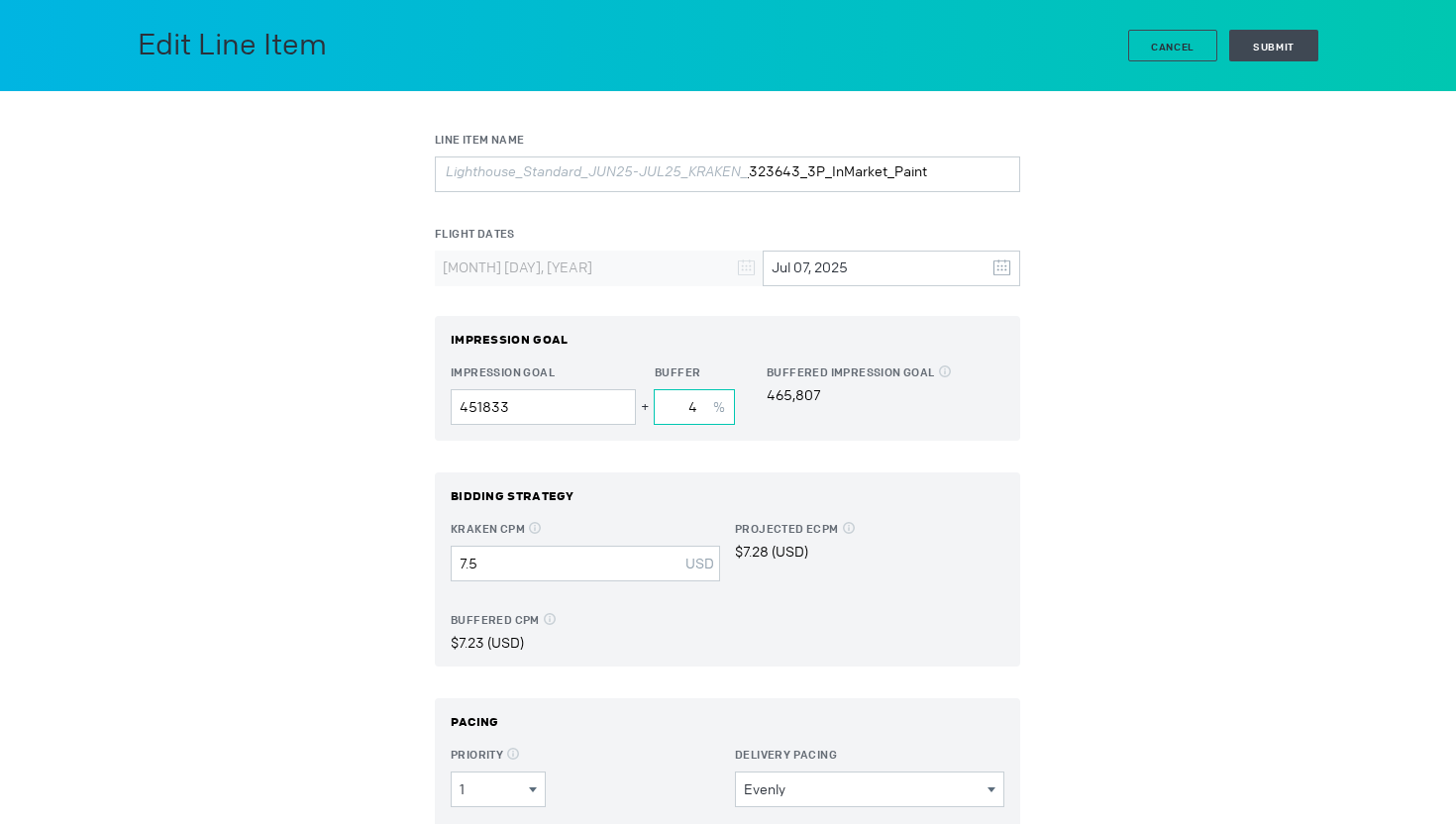 click on "4" at bounding box center (694, 407) 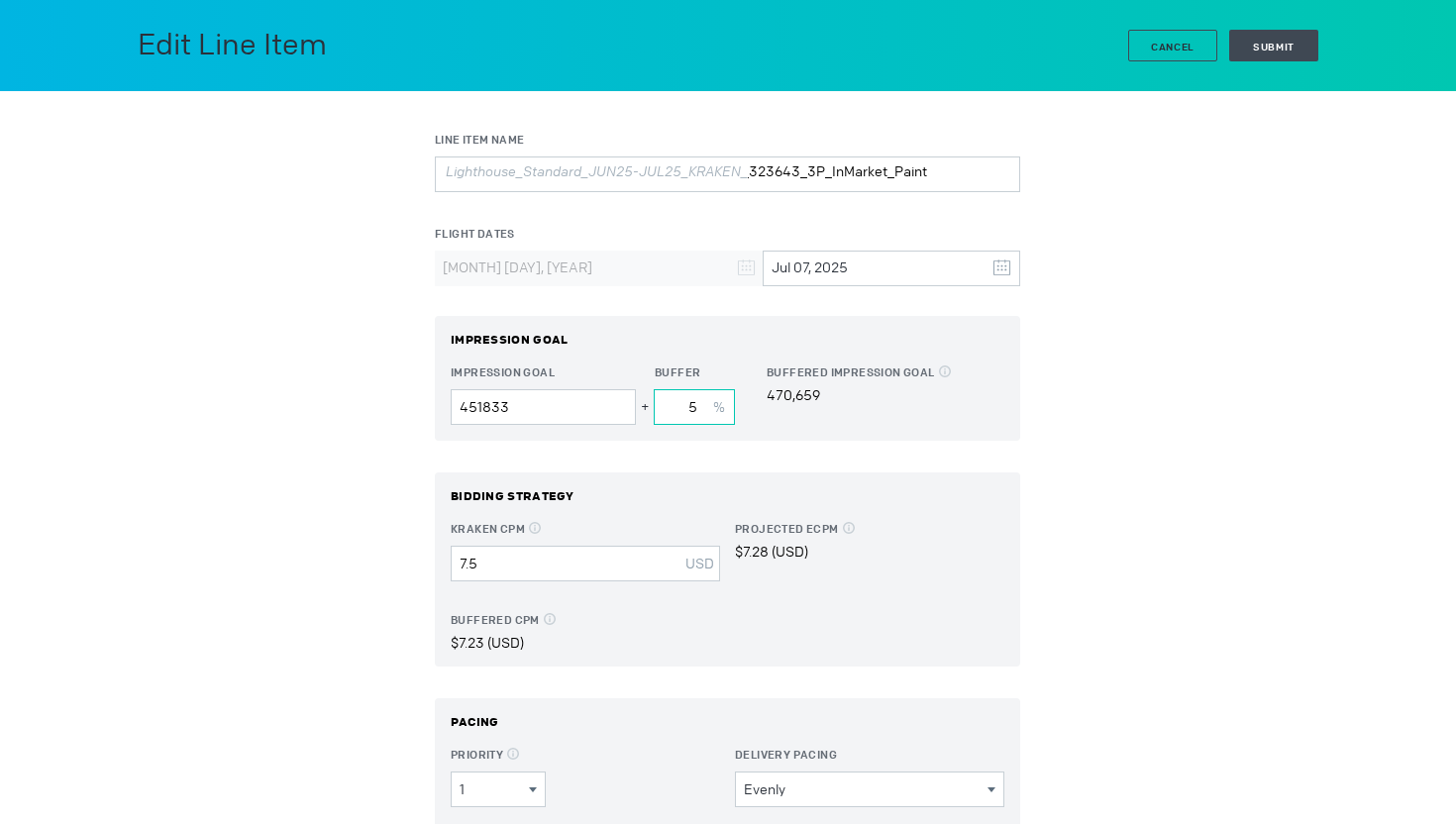type on "5" 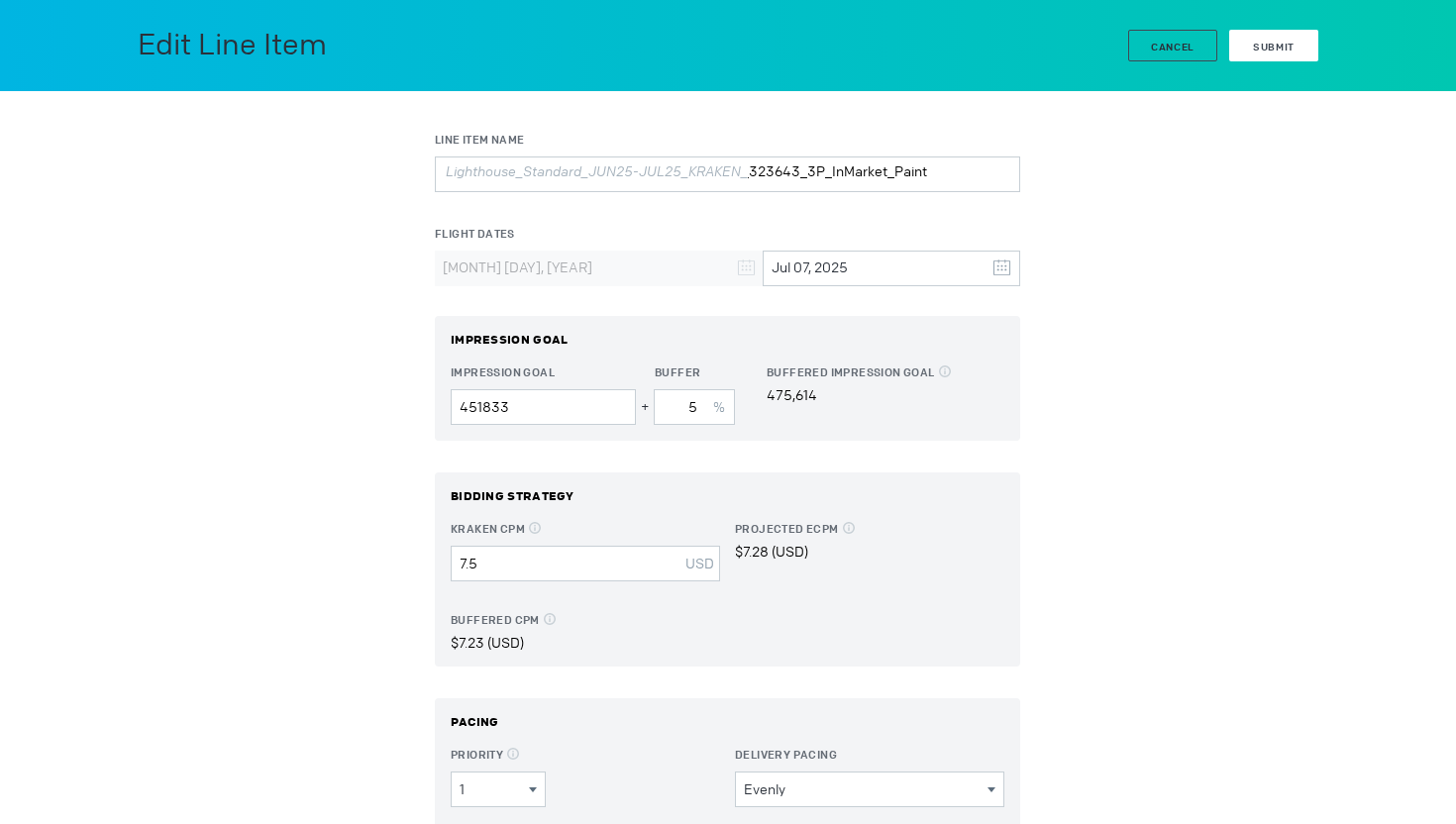 click on "Submit" at bounding box center (1274, 47) 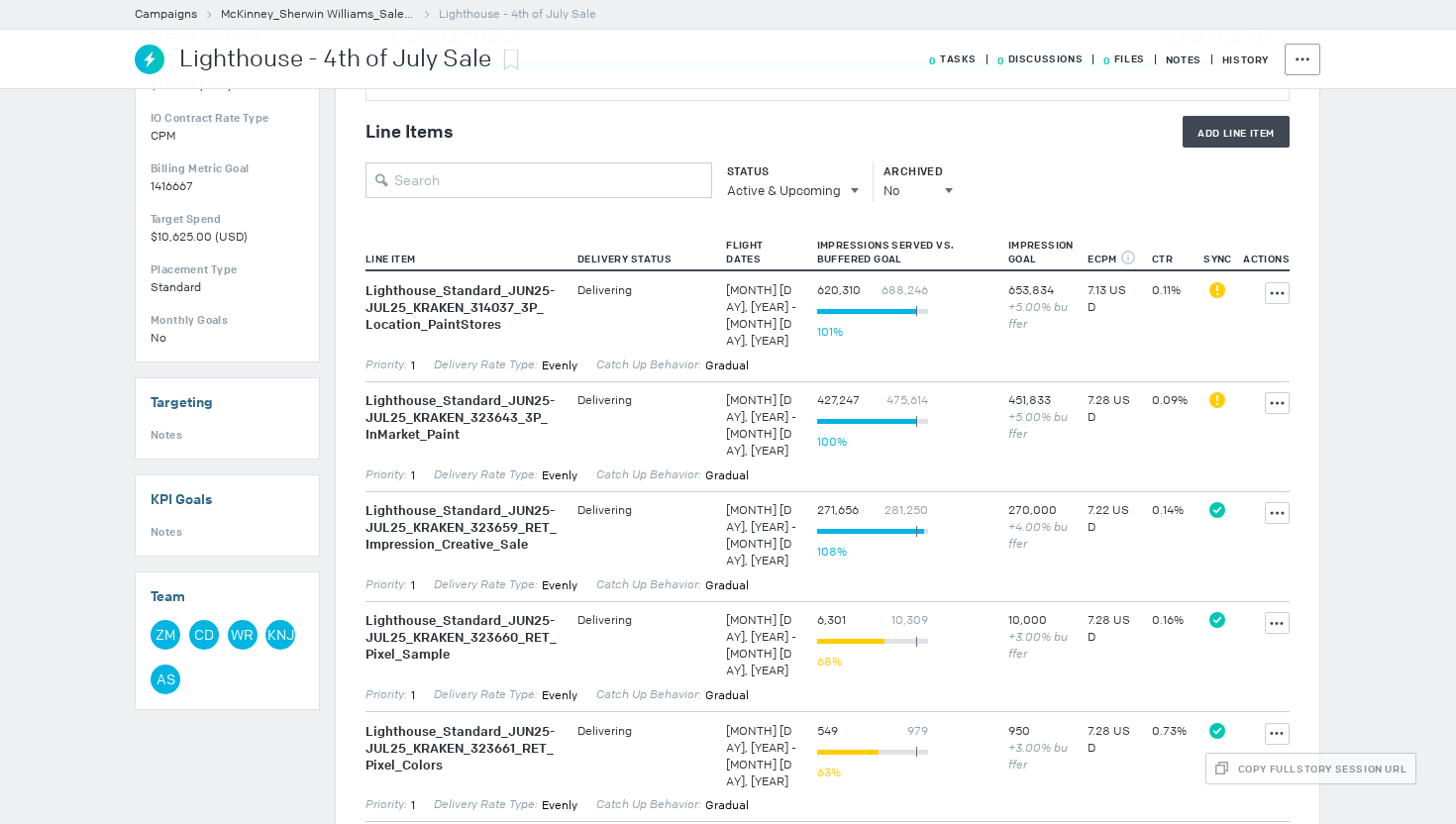 scroll, scrollTop: 0, scrollLeft: 0, axis: both 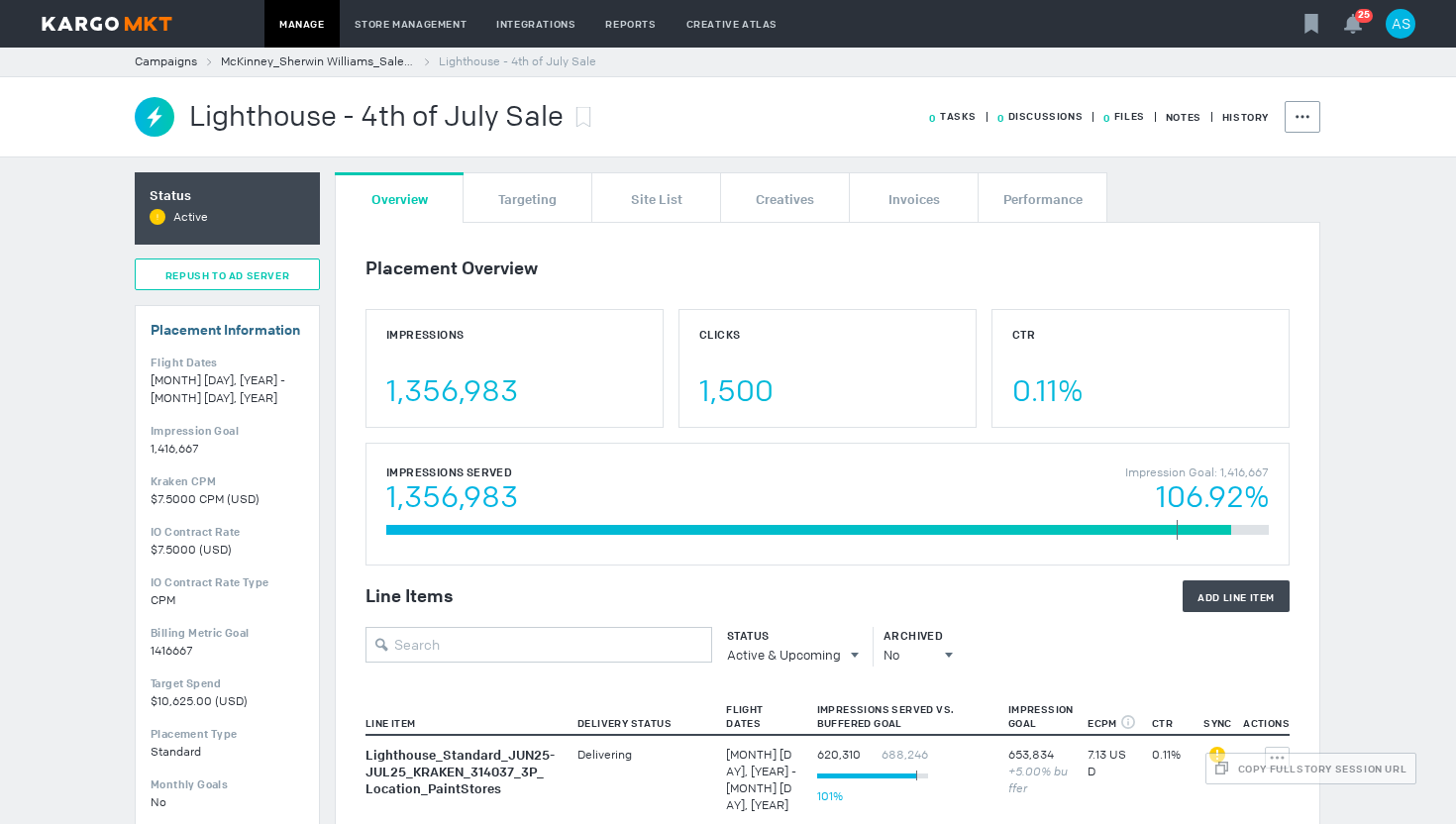 click on "Repush To Ad Server" at bounding box center [227, 275] 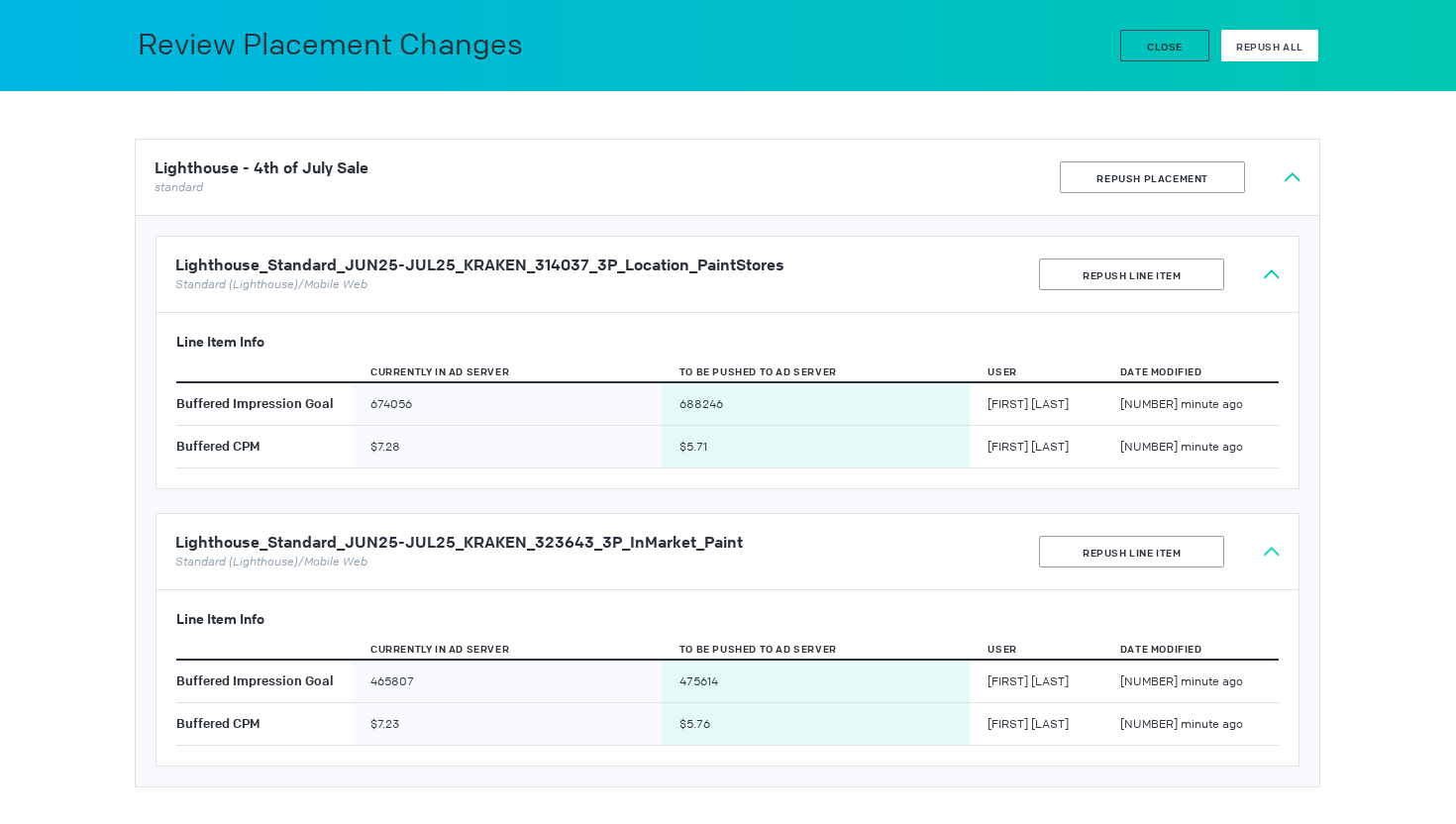 click on "Repush All" at bounding box center [1270, 46] 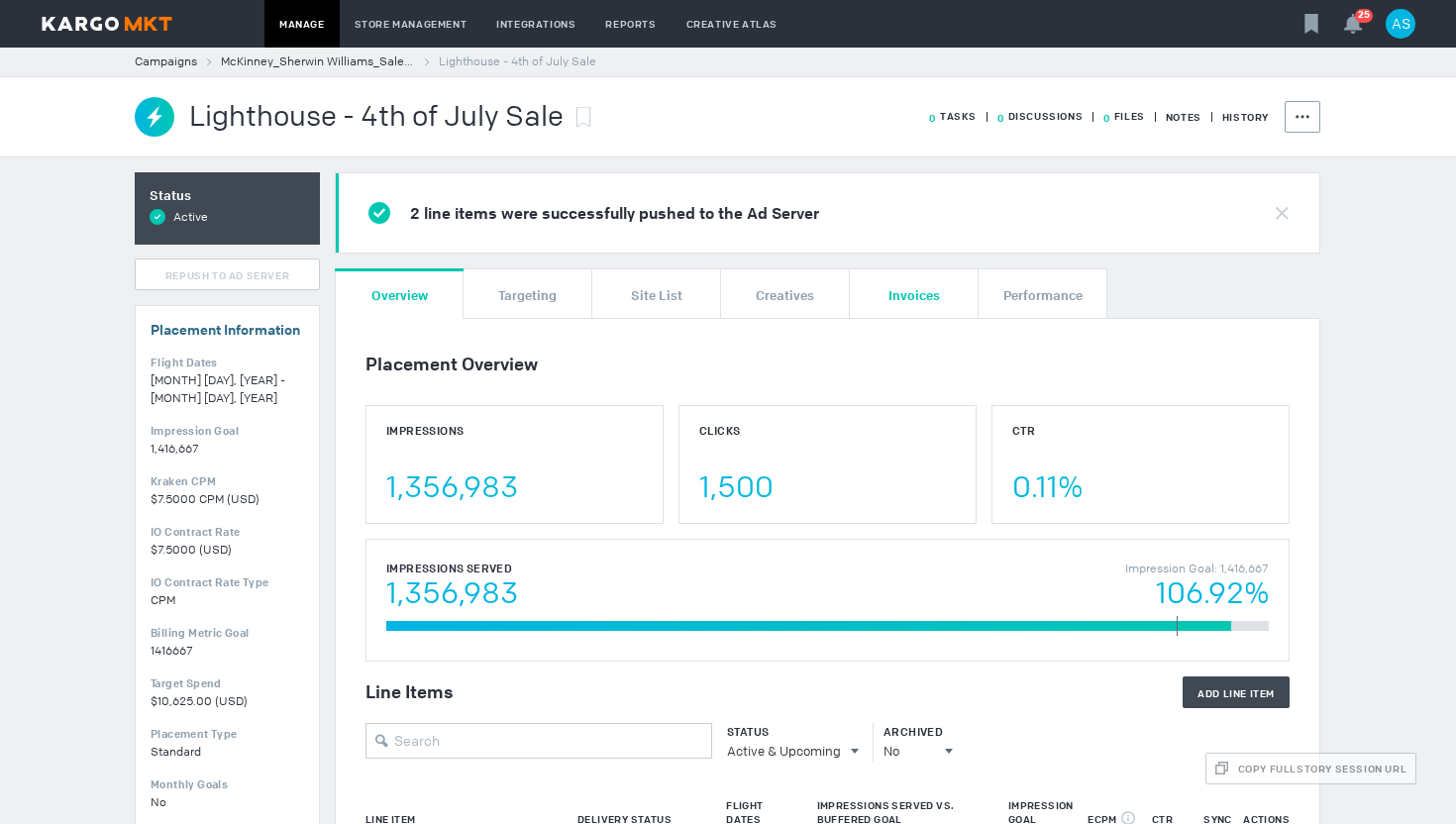 click on "Invoices" at bounding box center (914, 293) 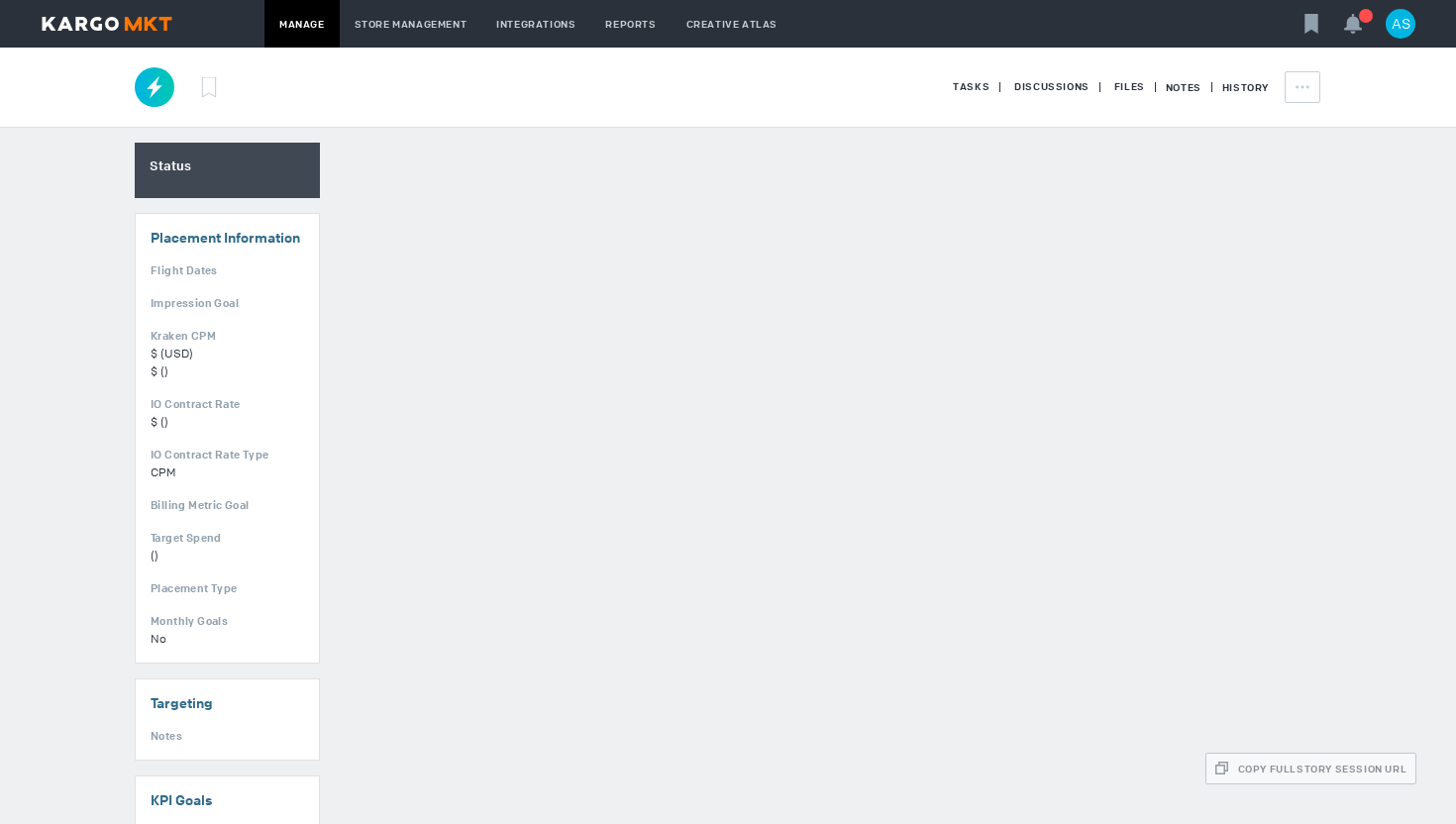 scroll, scrollTop: 0, scrollLeft: 0, axis: both 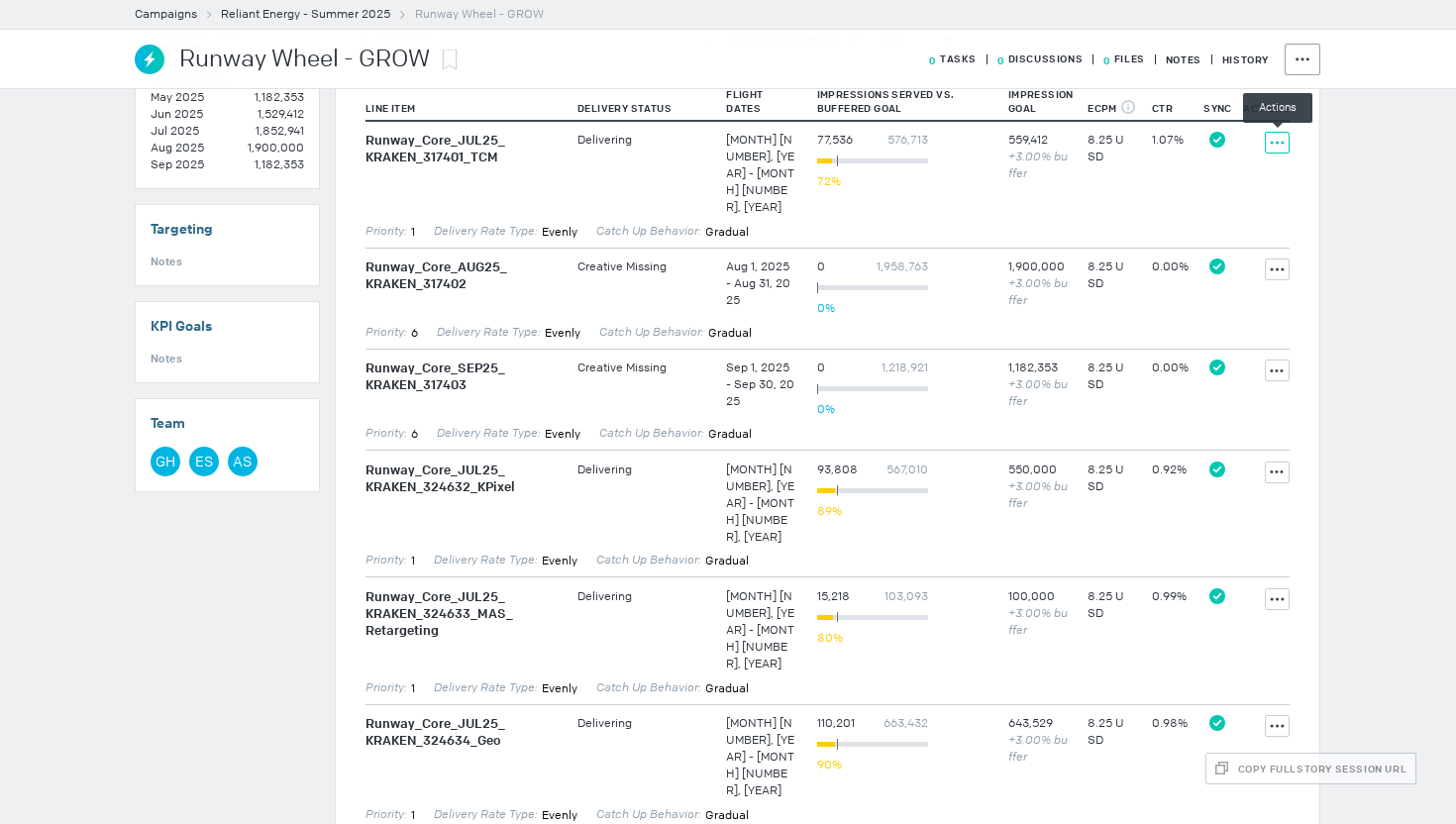 click at bounding box center (1277, 143) 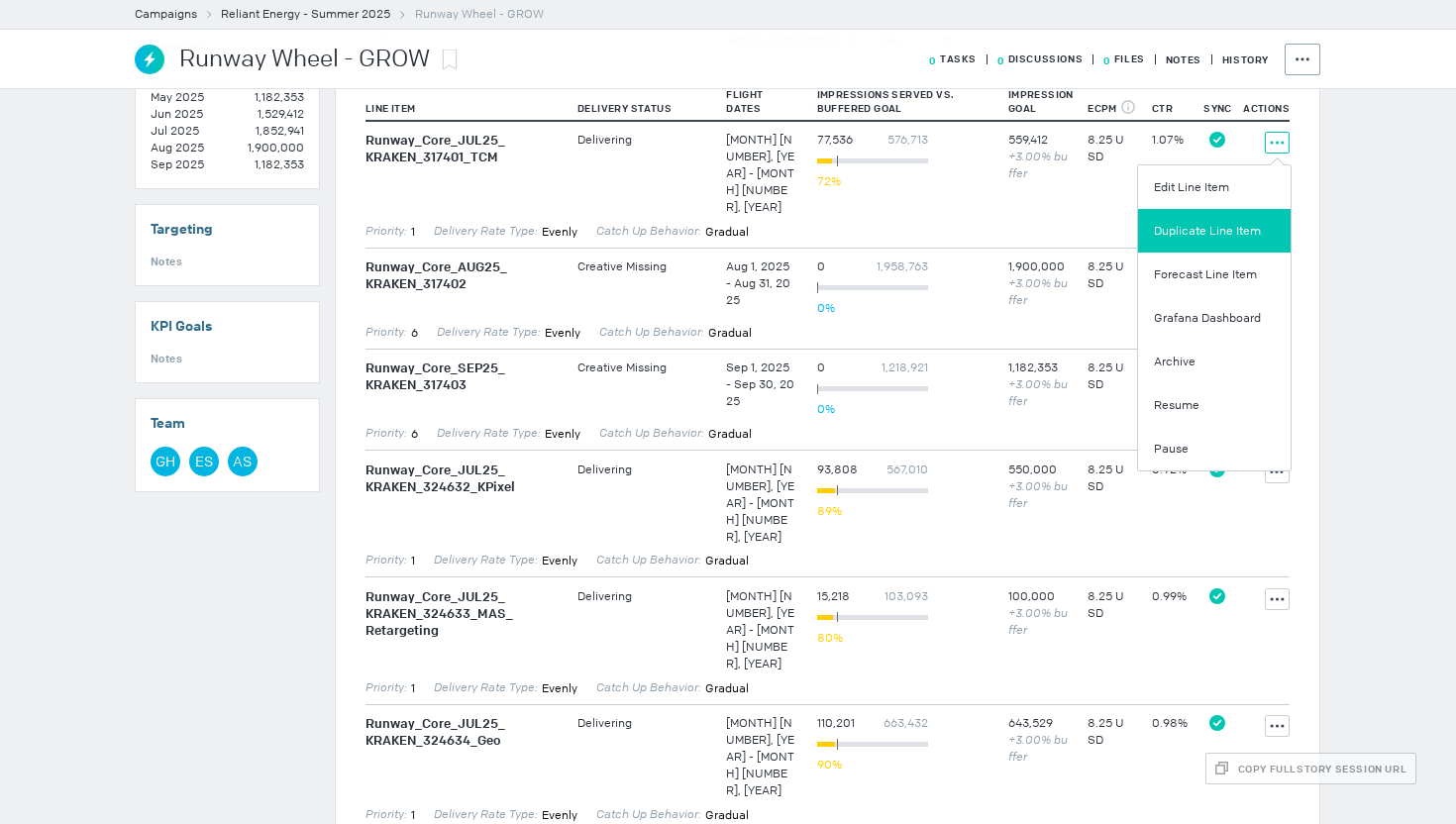 click on "Duplicate Line Item" at bounding box center [1214, 231] 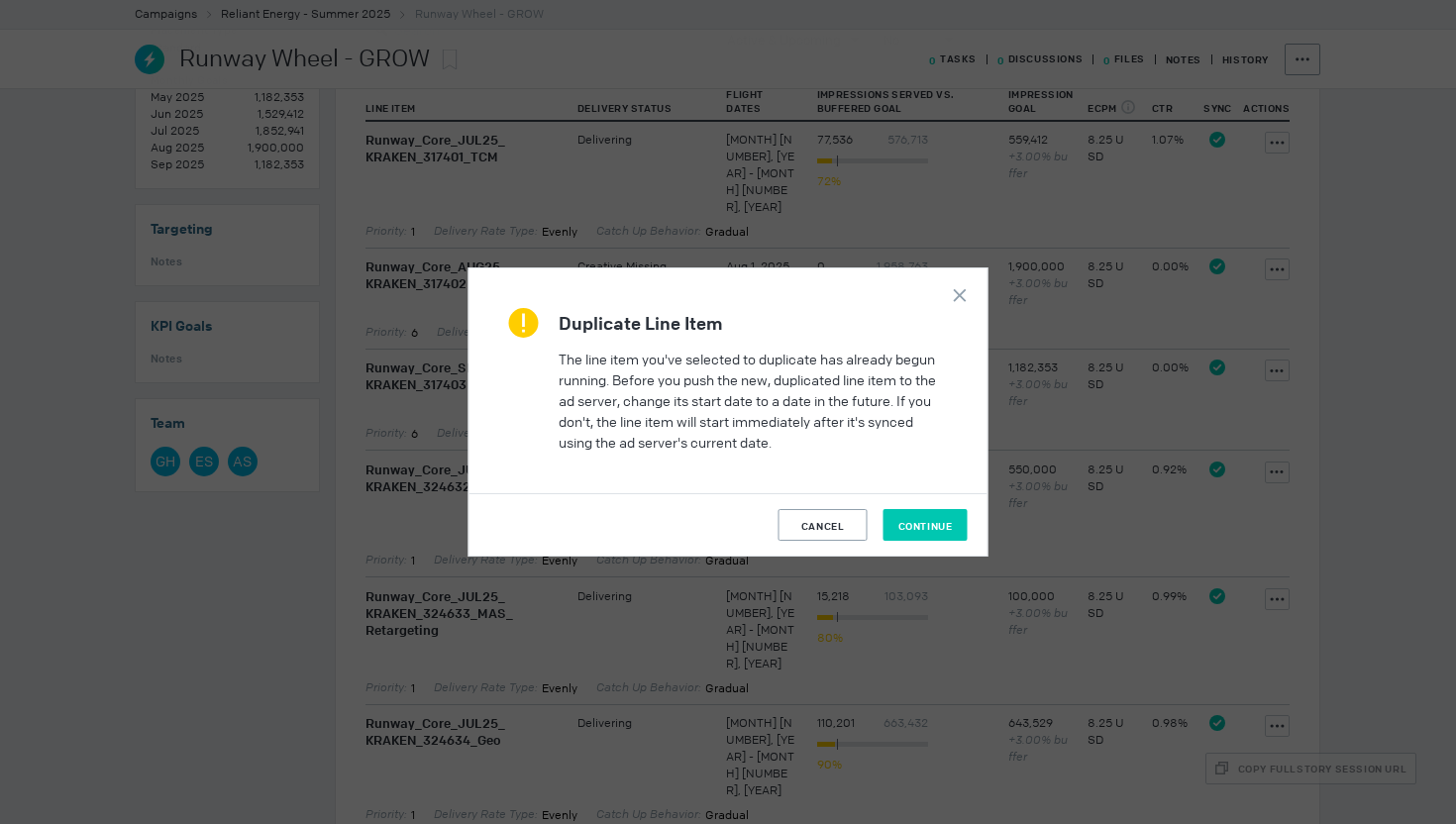 click on "Continue" at bounding box center [925, 525] 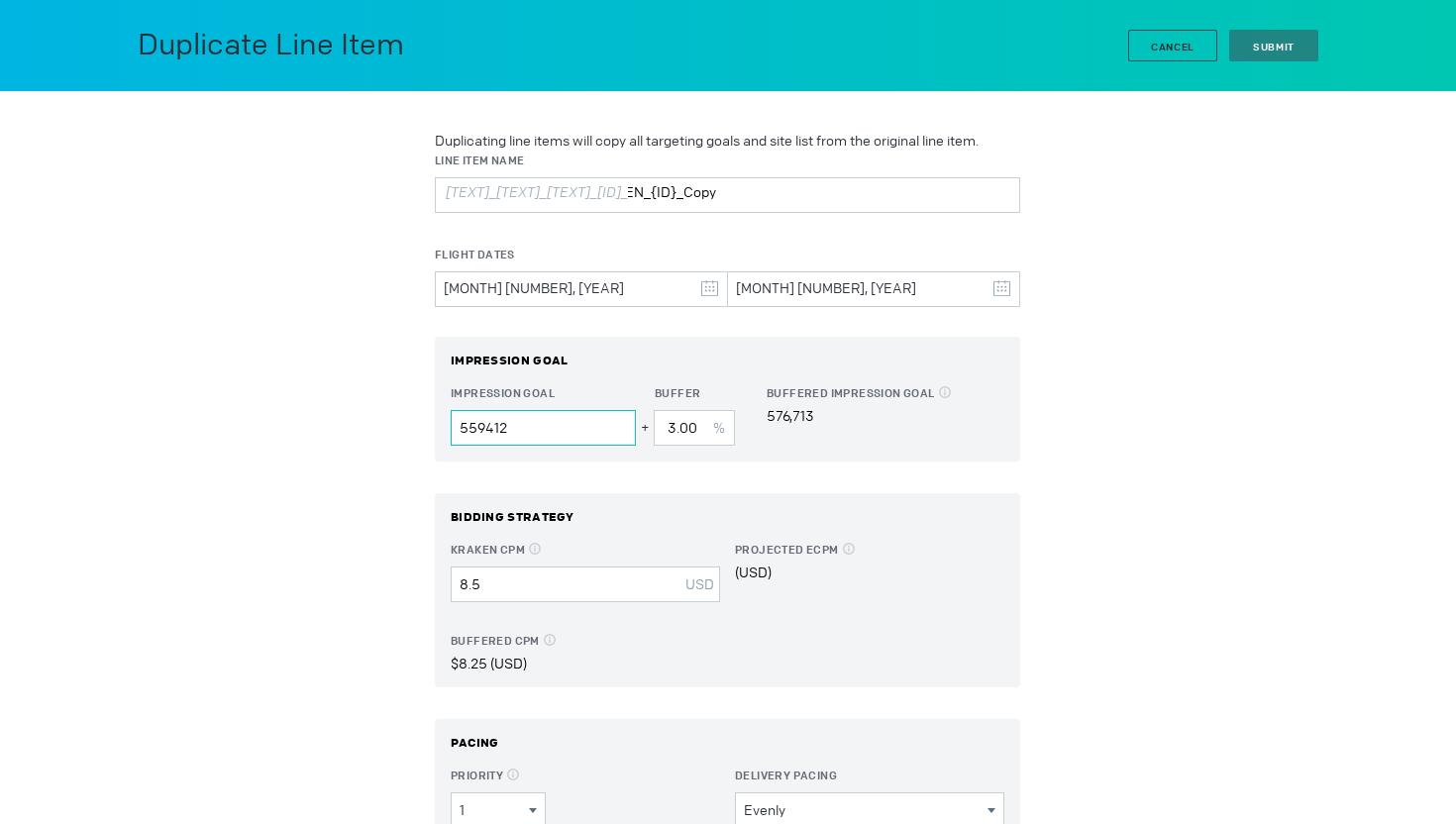 click on "559412" at bounding box center (543, 428) 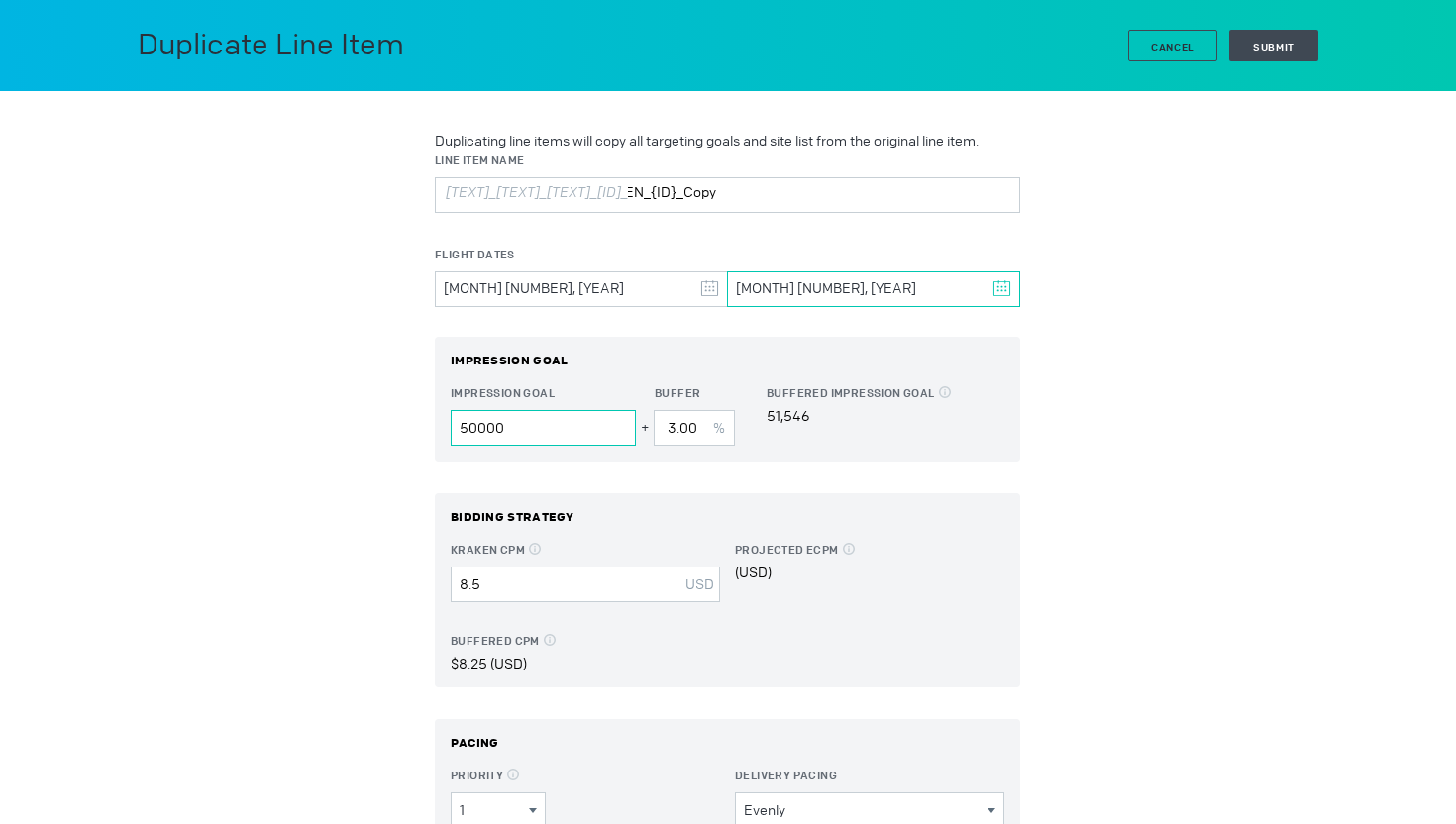 type on "50000" 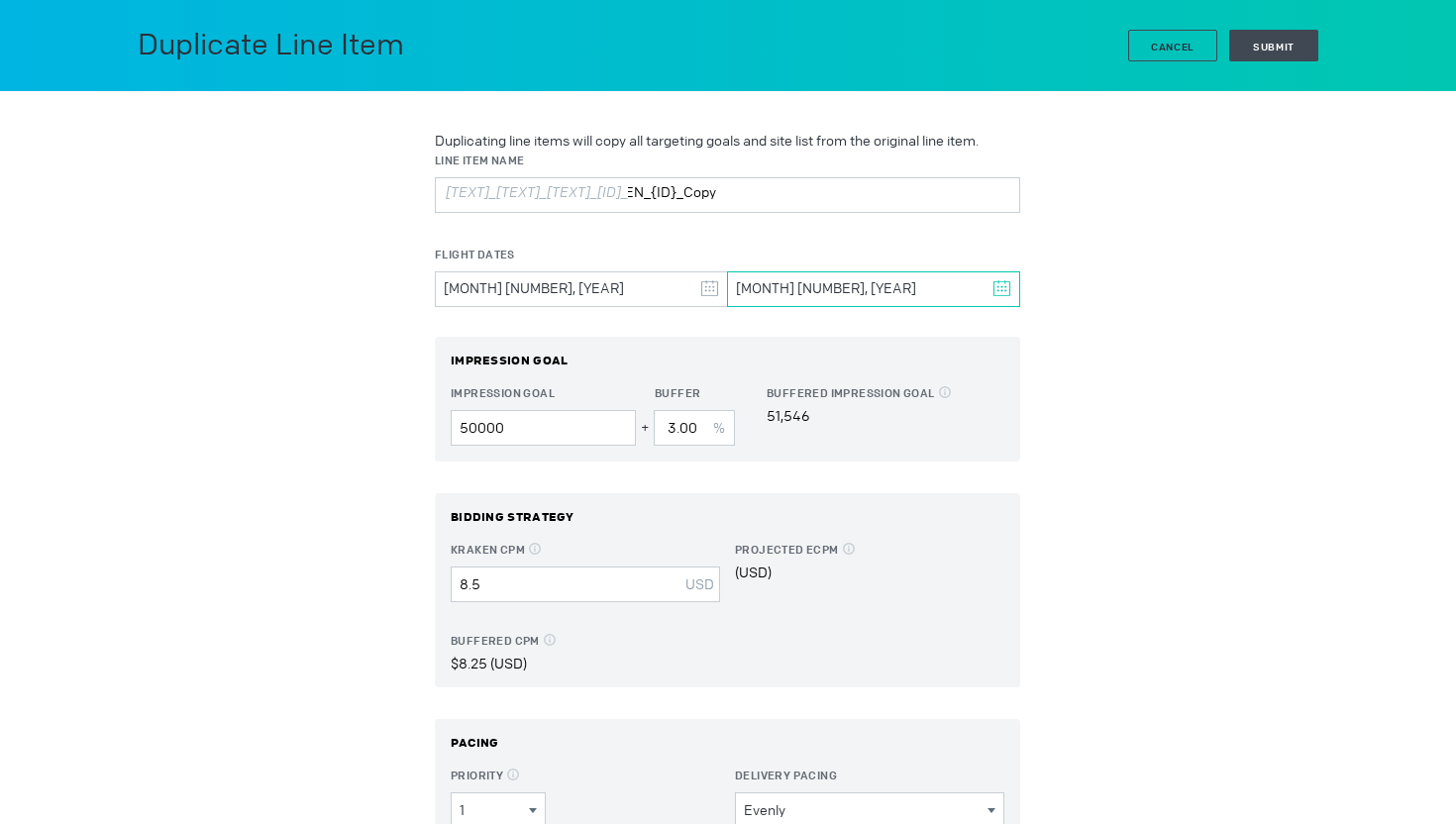 click on "[MONTH] [NUMBER], [YEAR]" at bounding box center [874, 289] 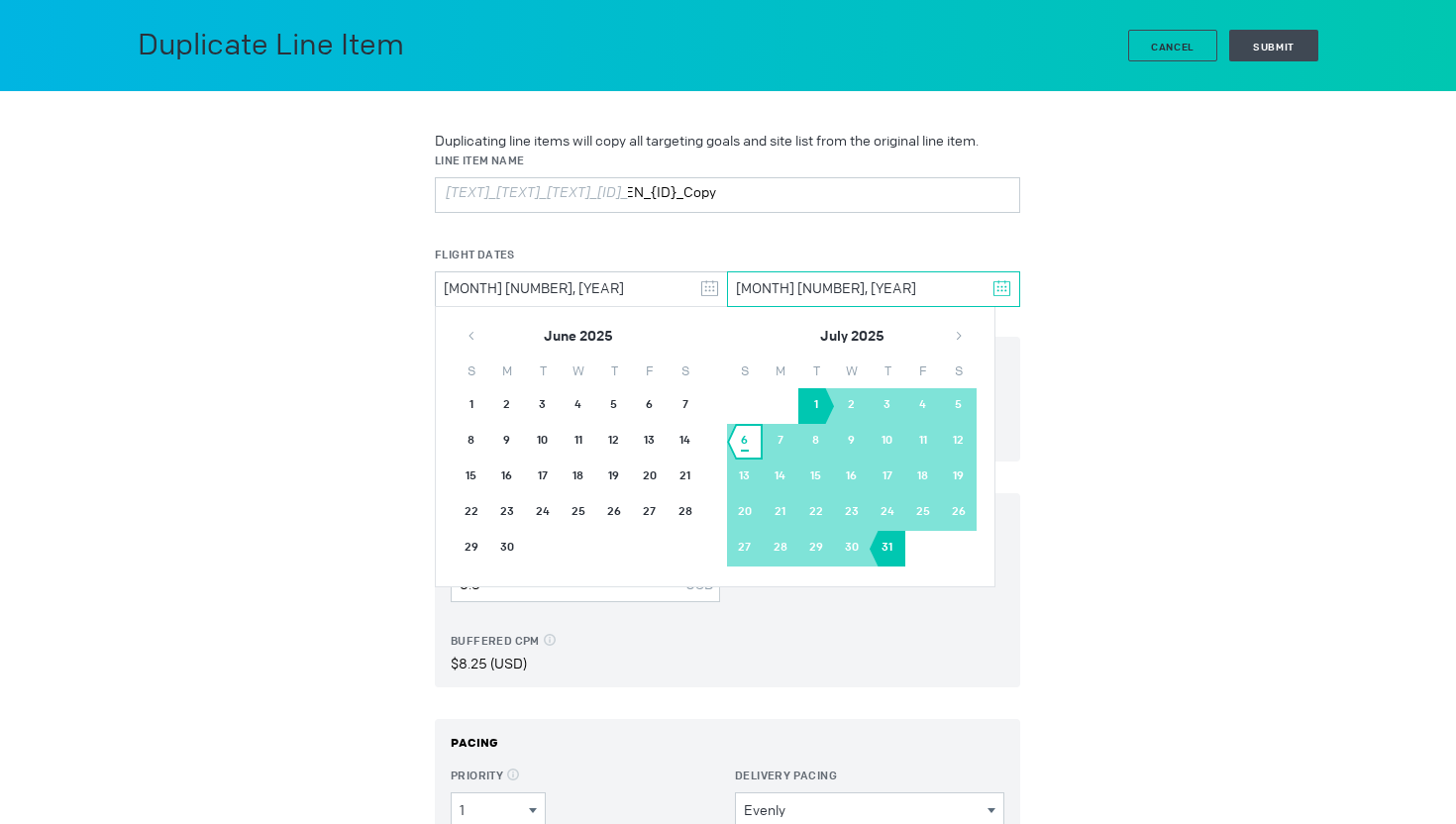 click on "6" at bounding box center [745, 442] 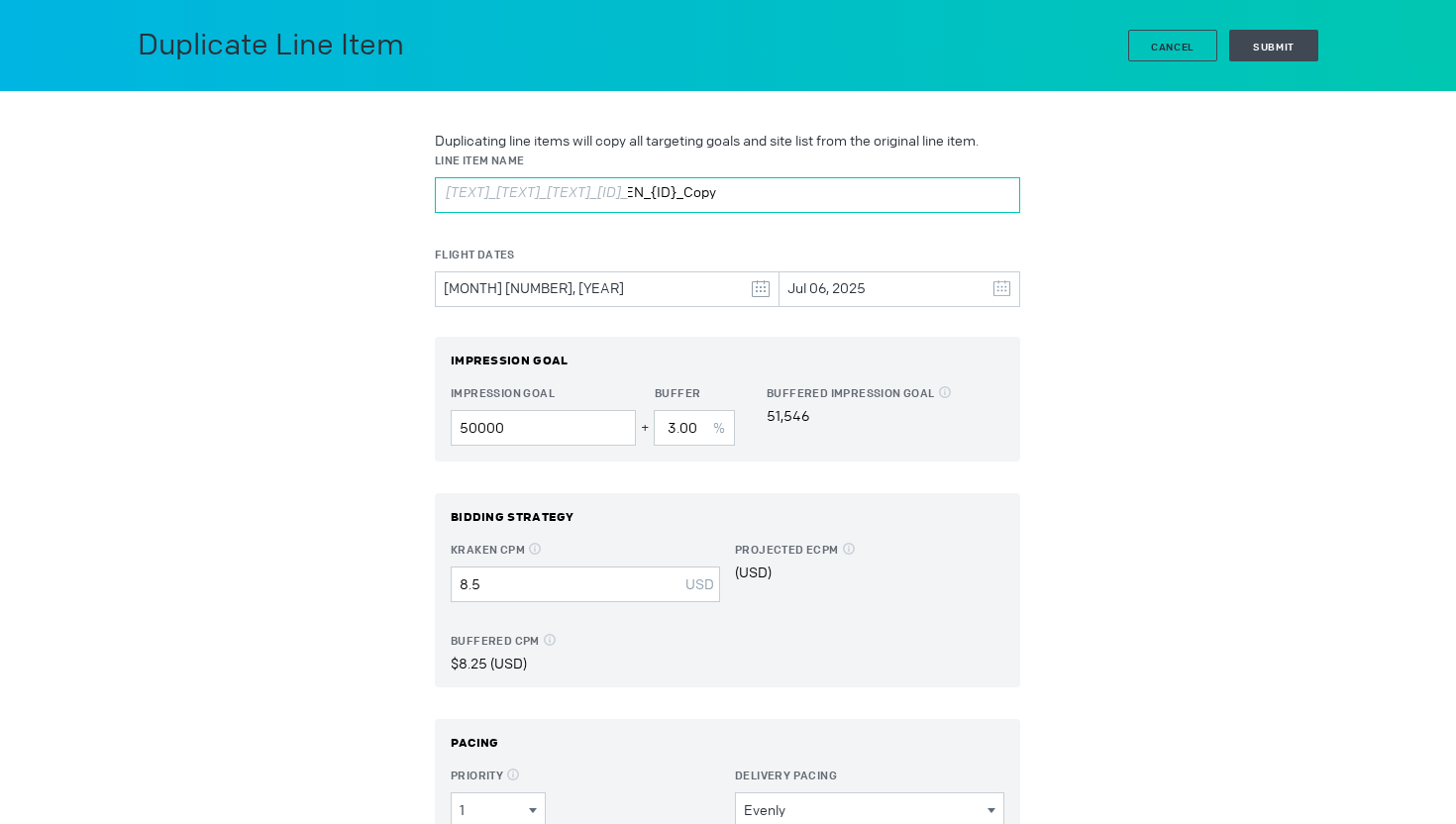 click on "Runway_Core_JUL25_KRAKEN_{ID}_Copy" at bounding box center (727, 195) 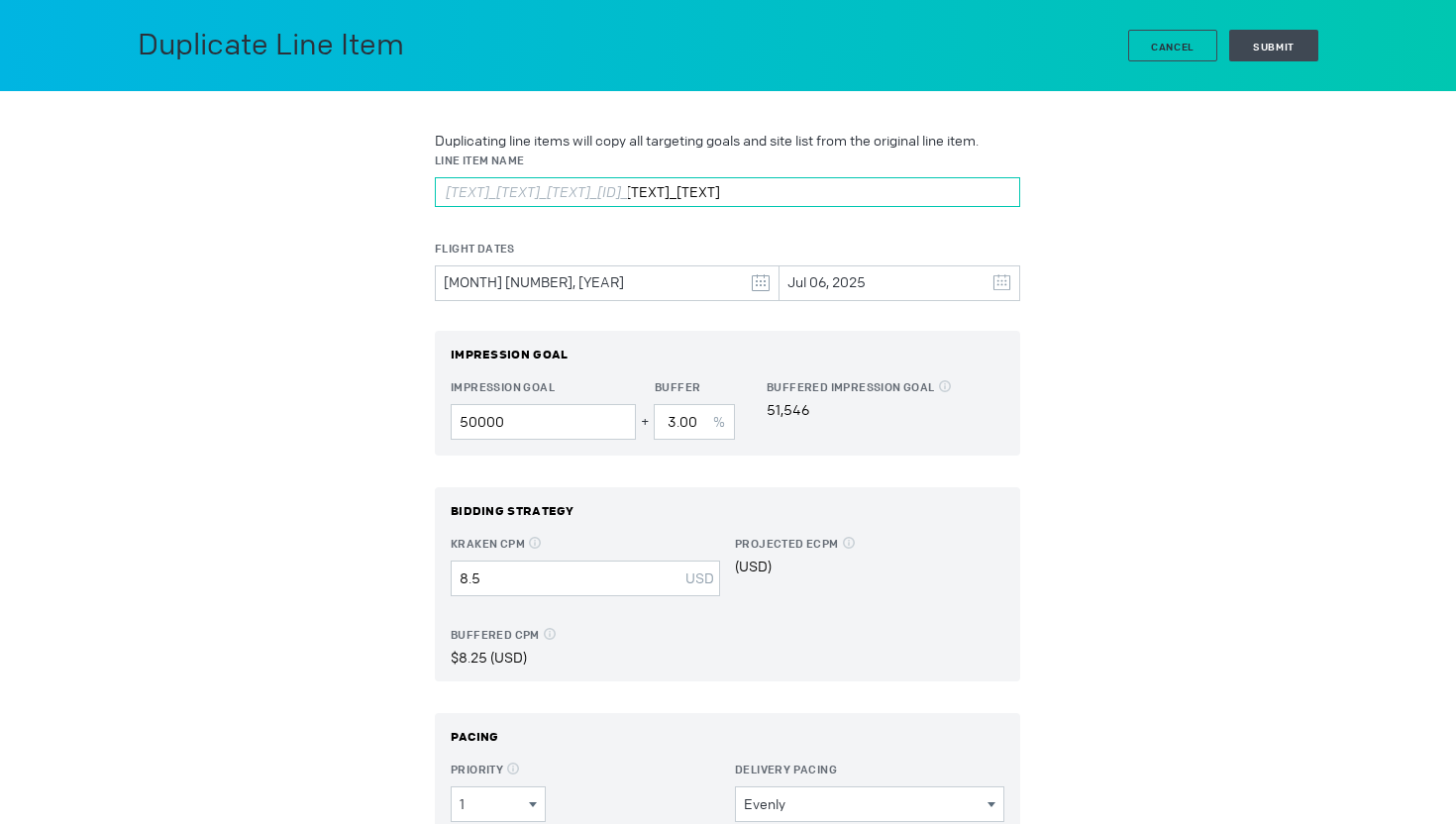 scroll, scrollTop: 99, scrollLeft: 0, axis: vertical 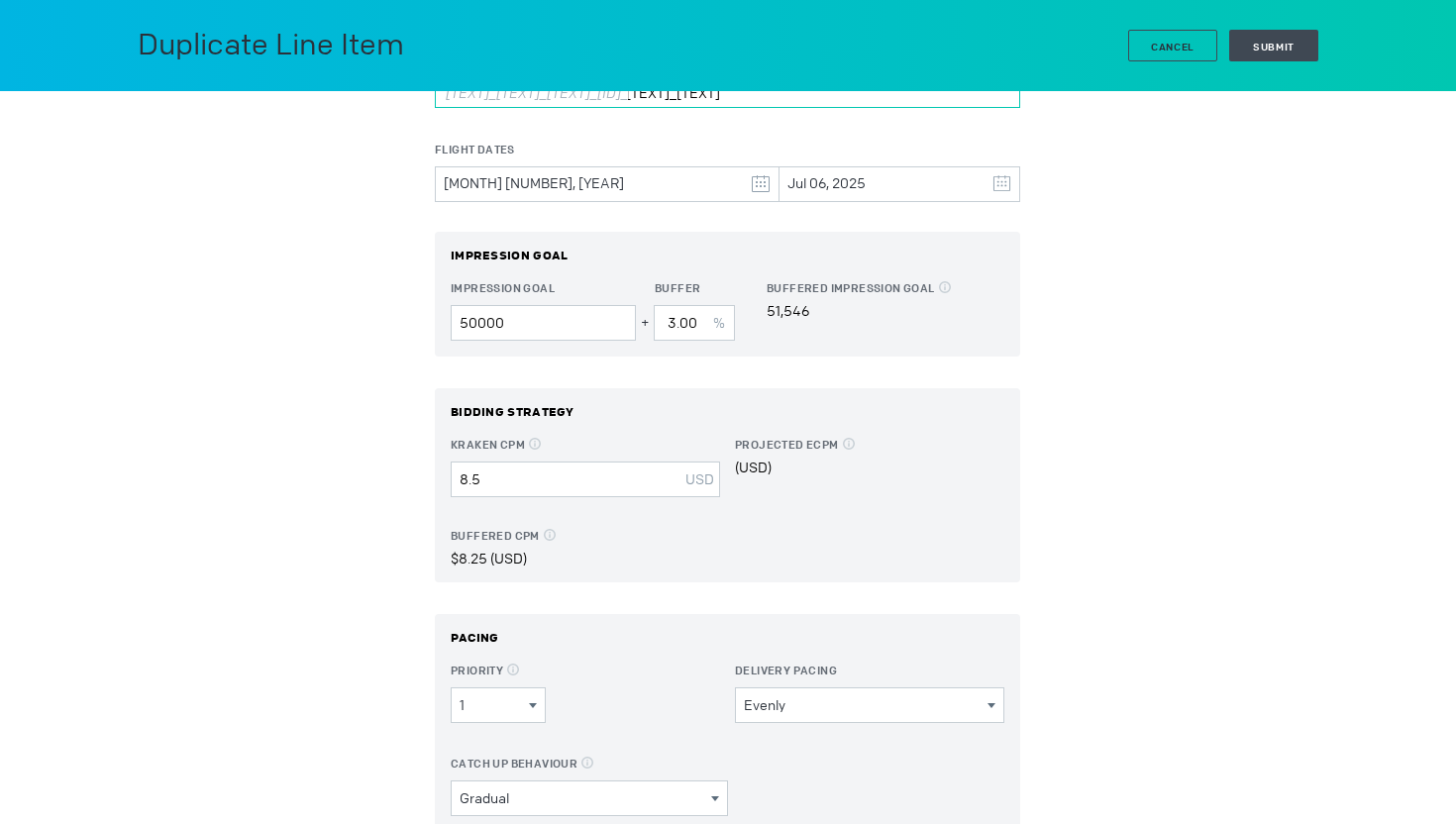 type on "[TEXT]_[TEXT]_[TEXT]_[ID]_[TEXT]_[TEXT]" 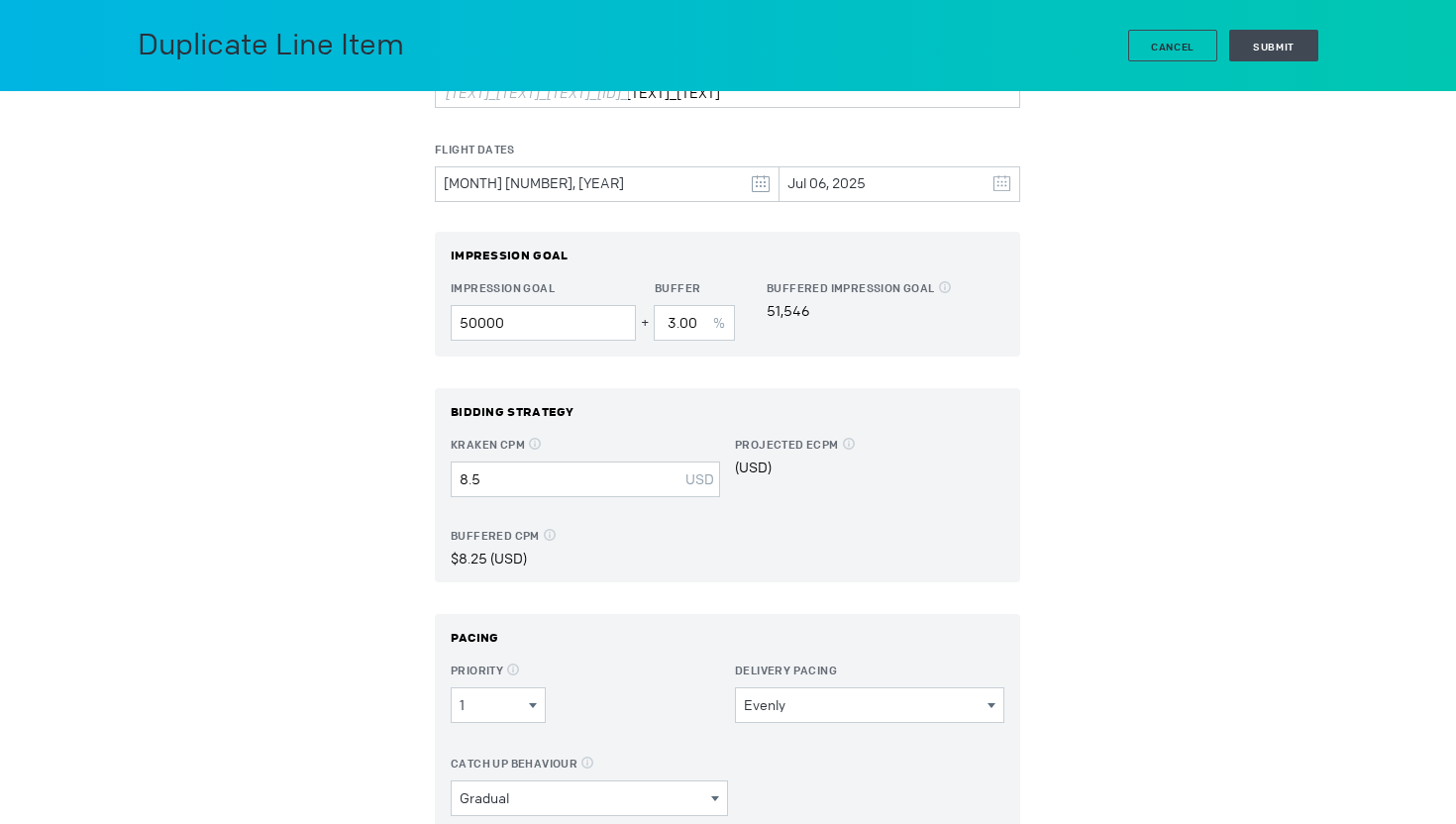 click on "Evenly Delivery Pacing Evenly As Fast As Possible Pace Ahead" at bounding box center (498, 705) 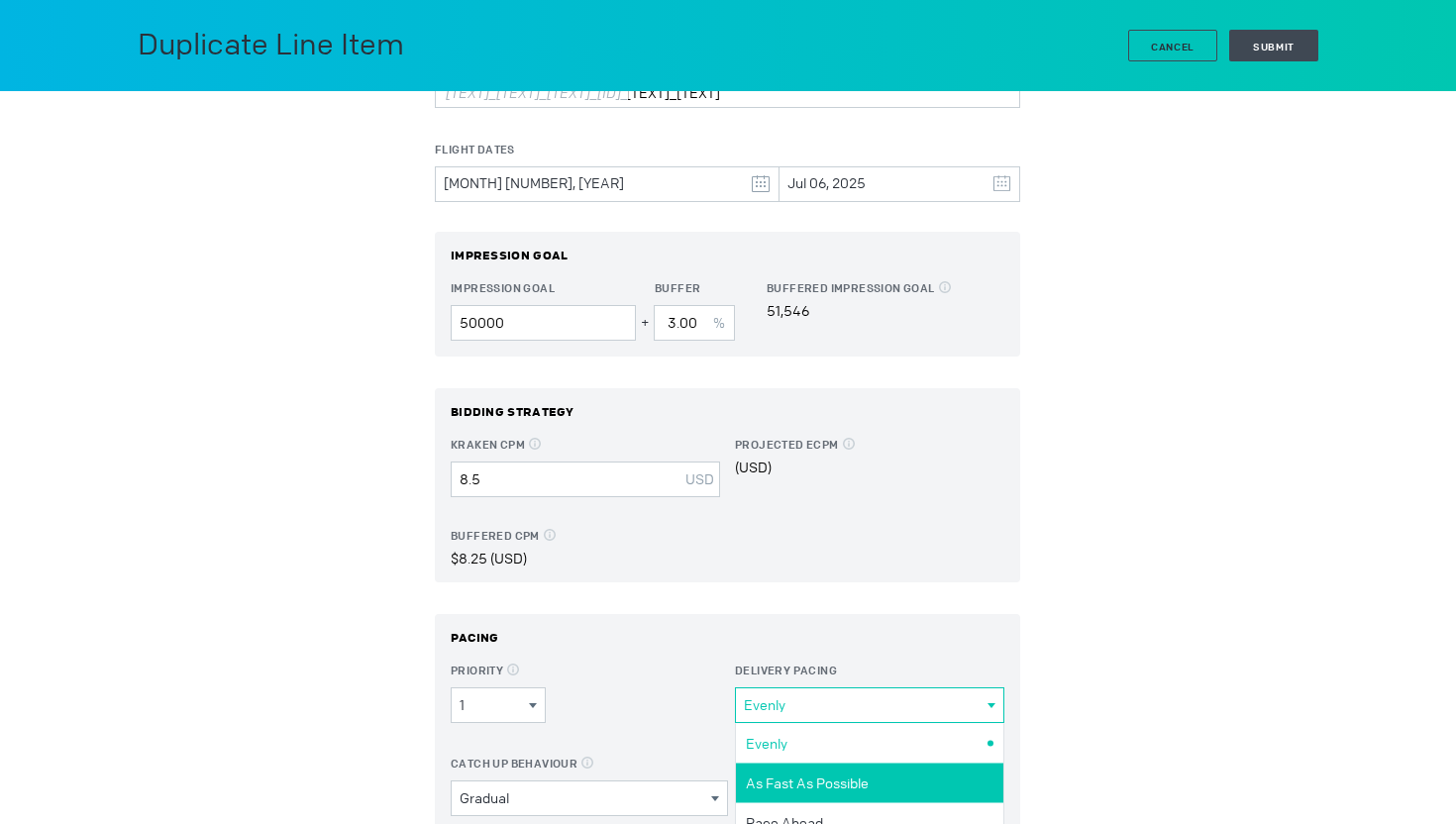 click on "As Fast As Possible" at bounding box center [870, 783] 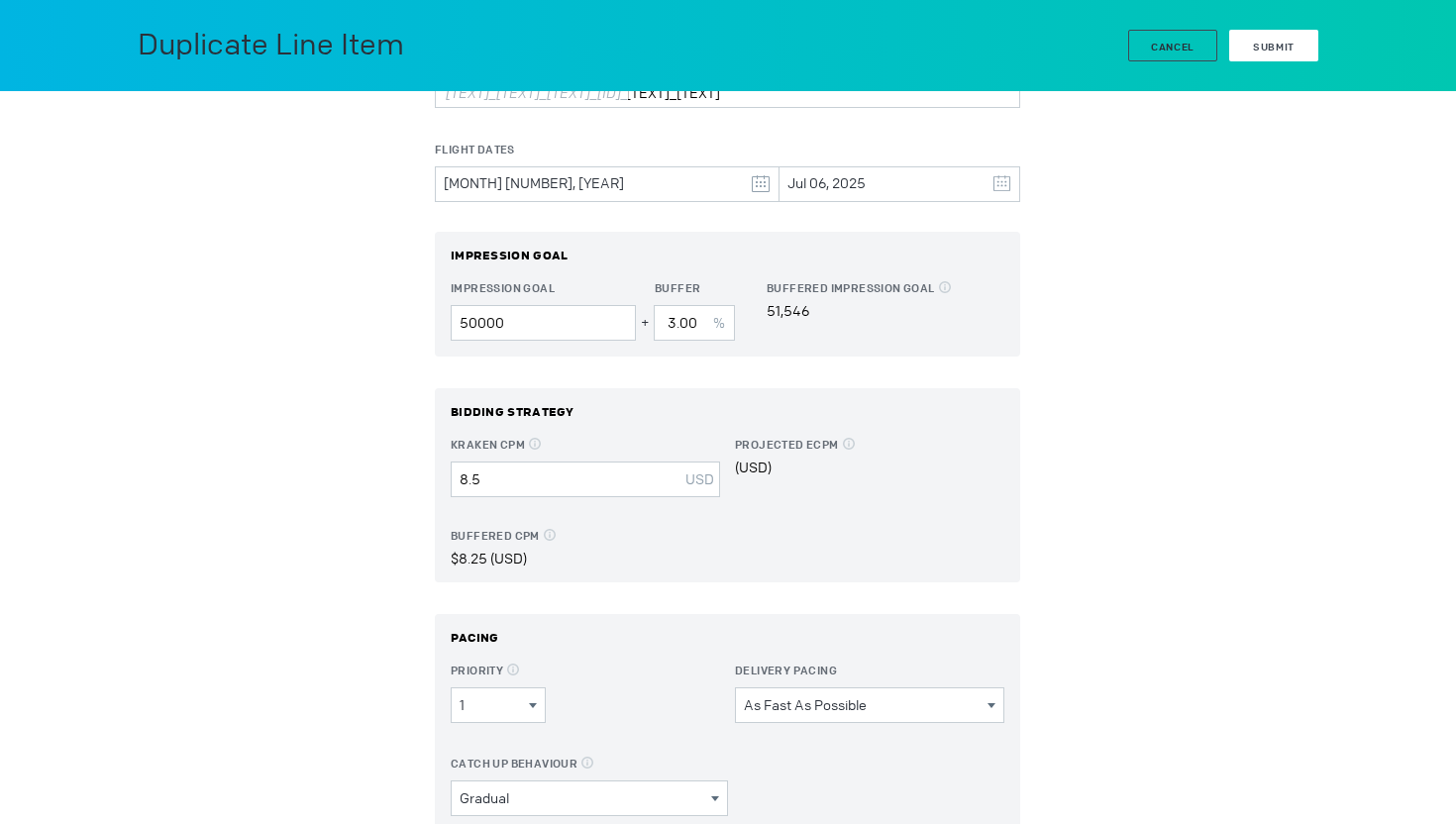 click on "Submit" at bounding box center (1274, 47) 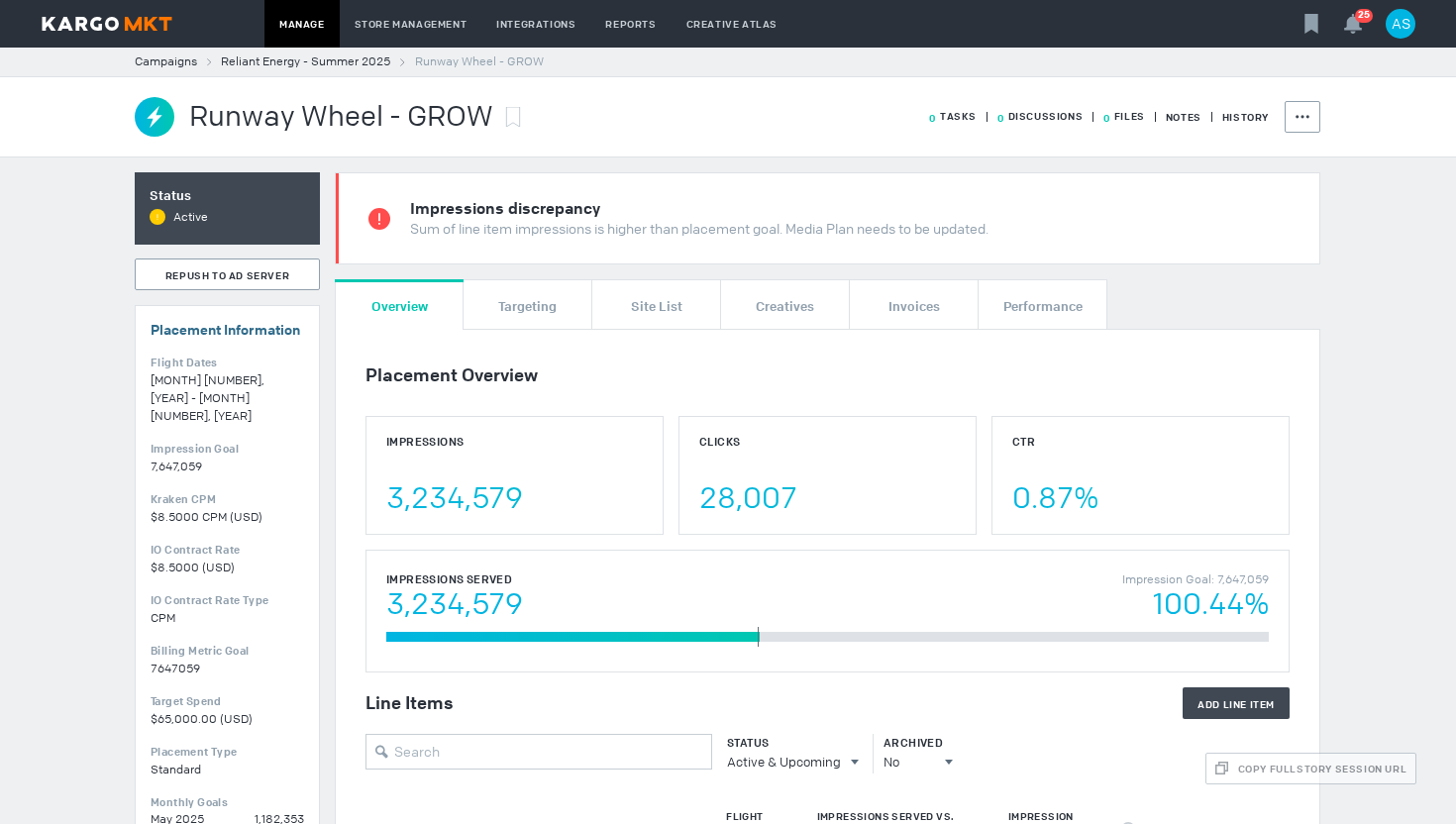 scroll, scrollTop: 823, scrollLeft: 0, axis: vertical 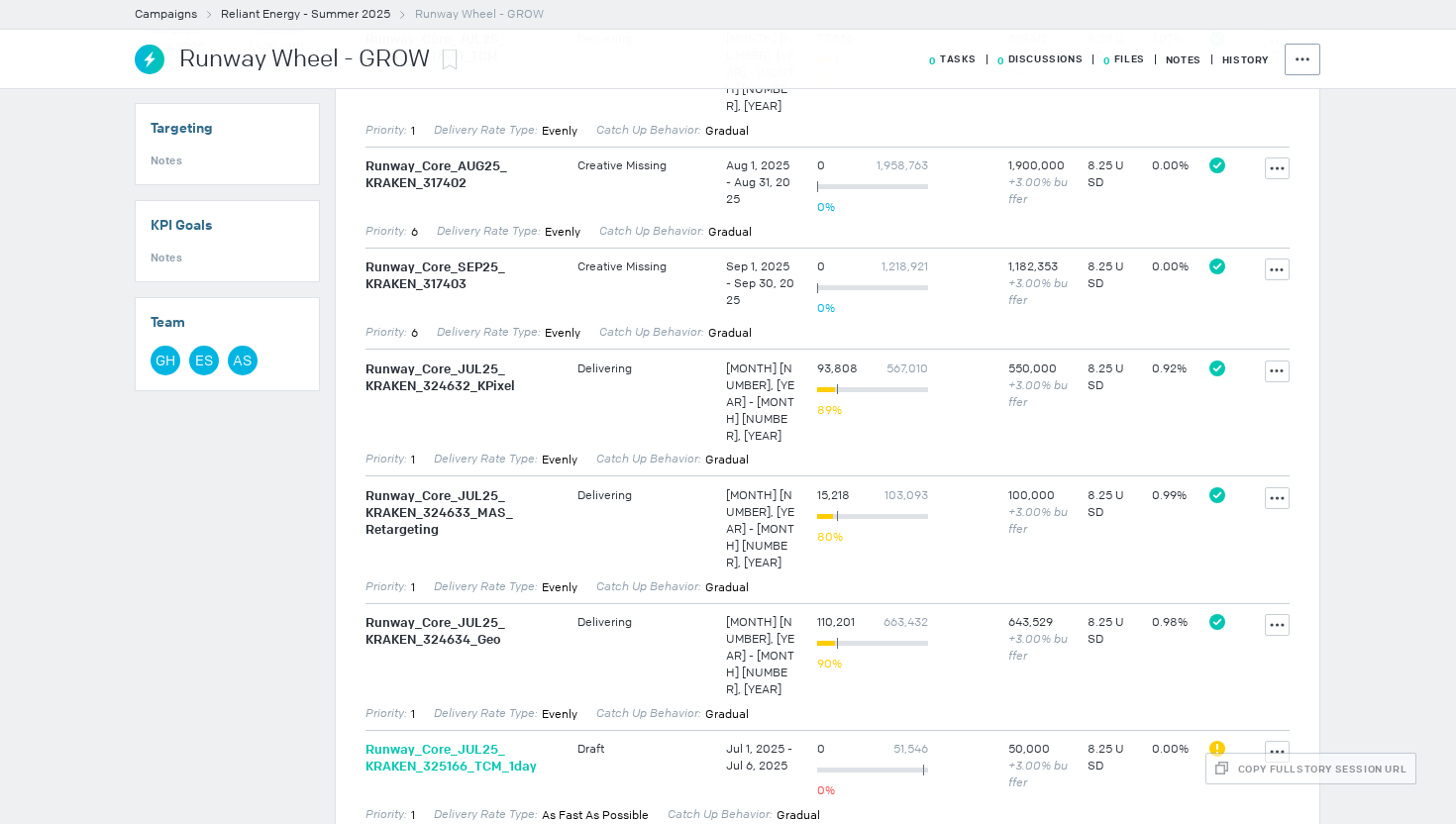 click on "Runway_ Core_ JUL25_ KRAKEN_ 325166_ TCM_ 1day" at bounding box center [462, 758] 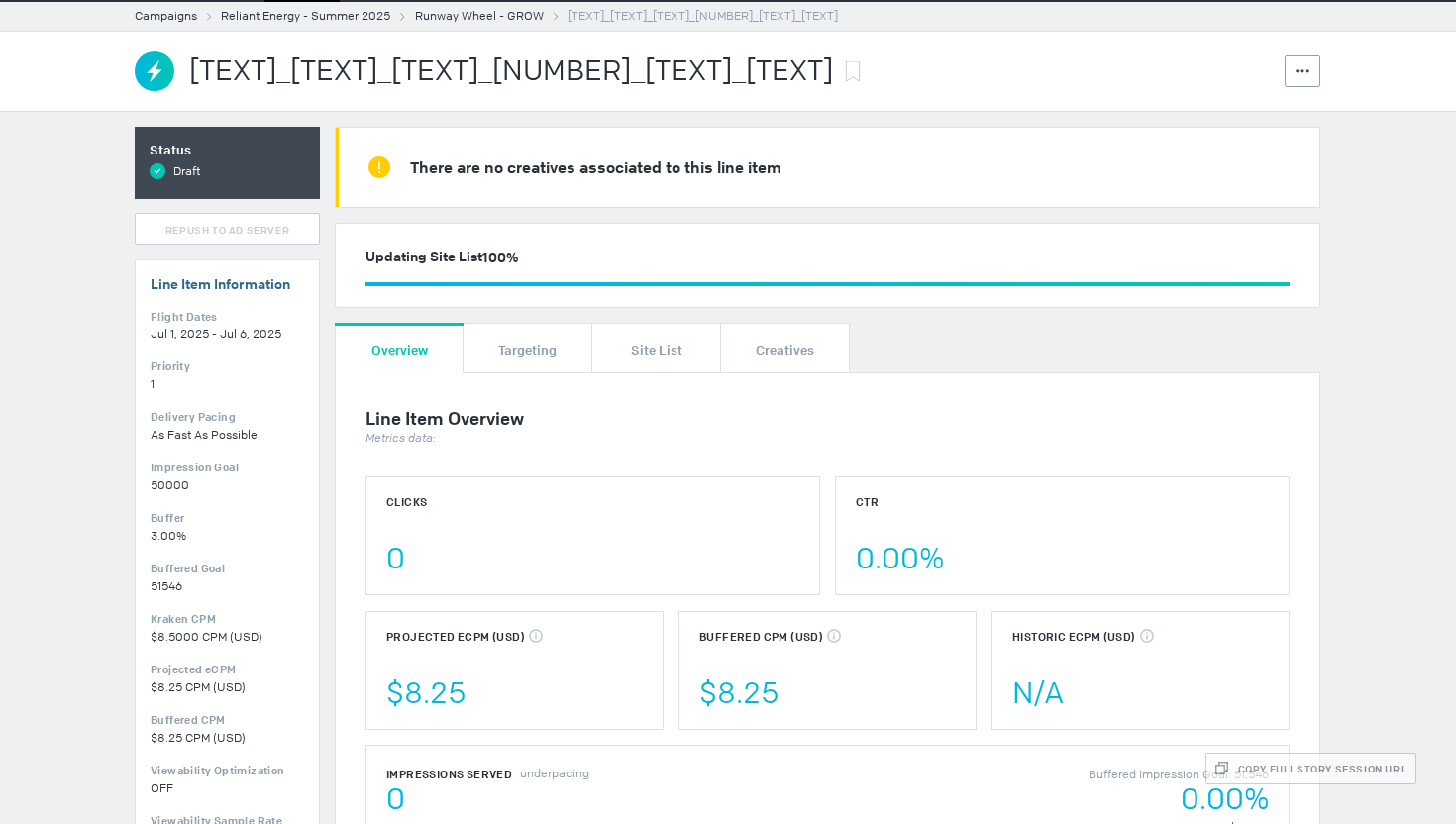 scroll, scrollTop: 0, scrollLeft: 0, axis: both 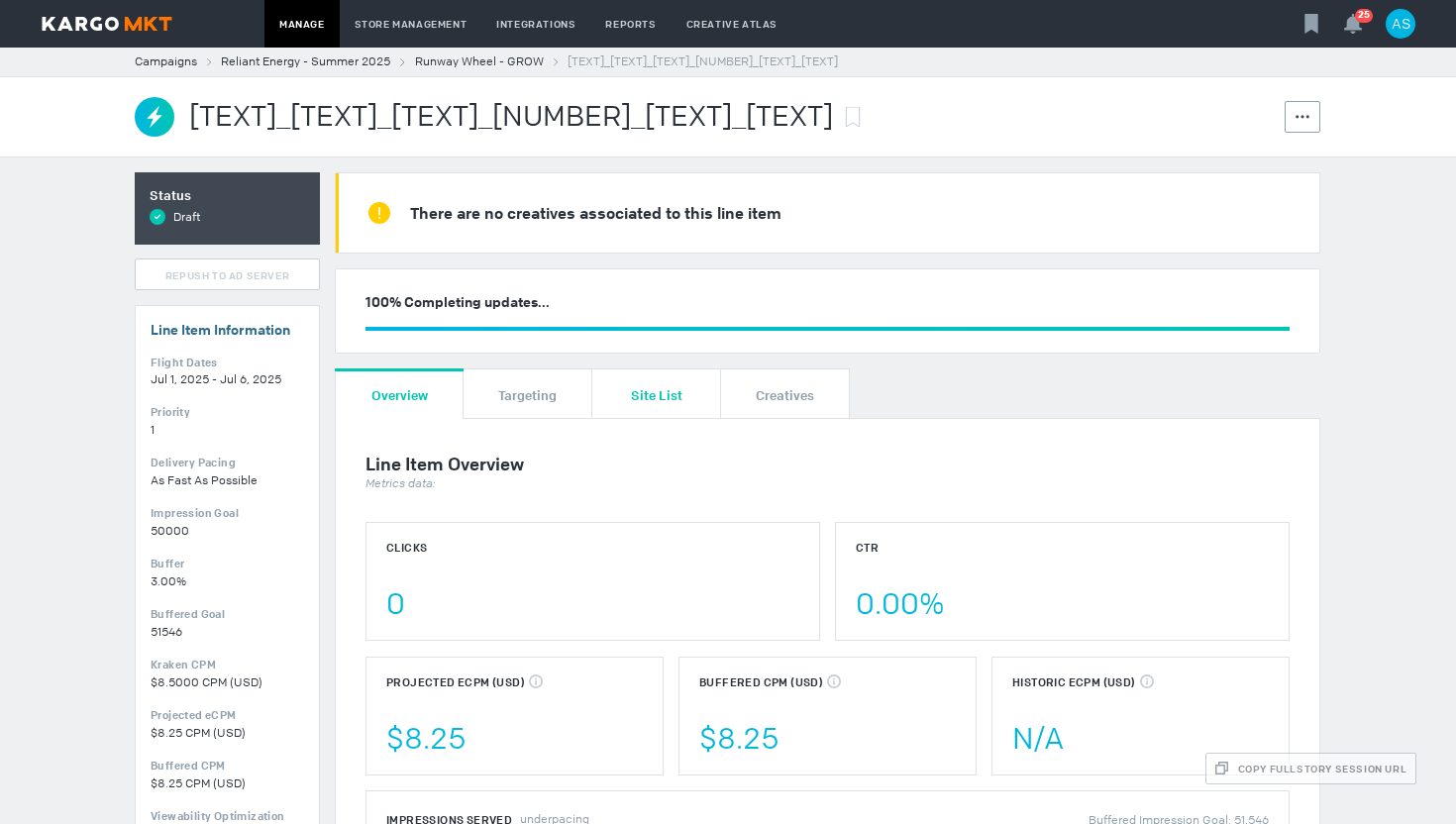 click on "Site List" at bounding box center (657, 394) 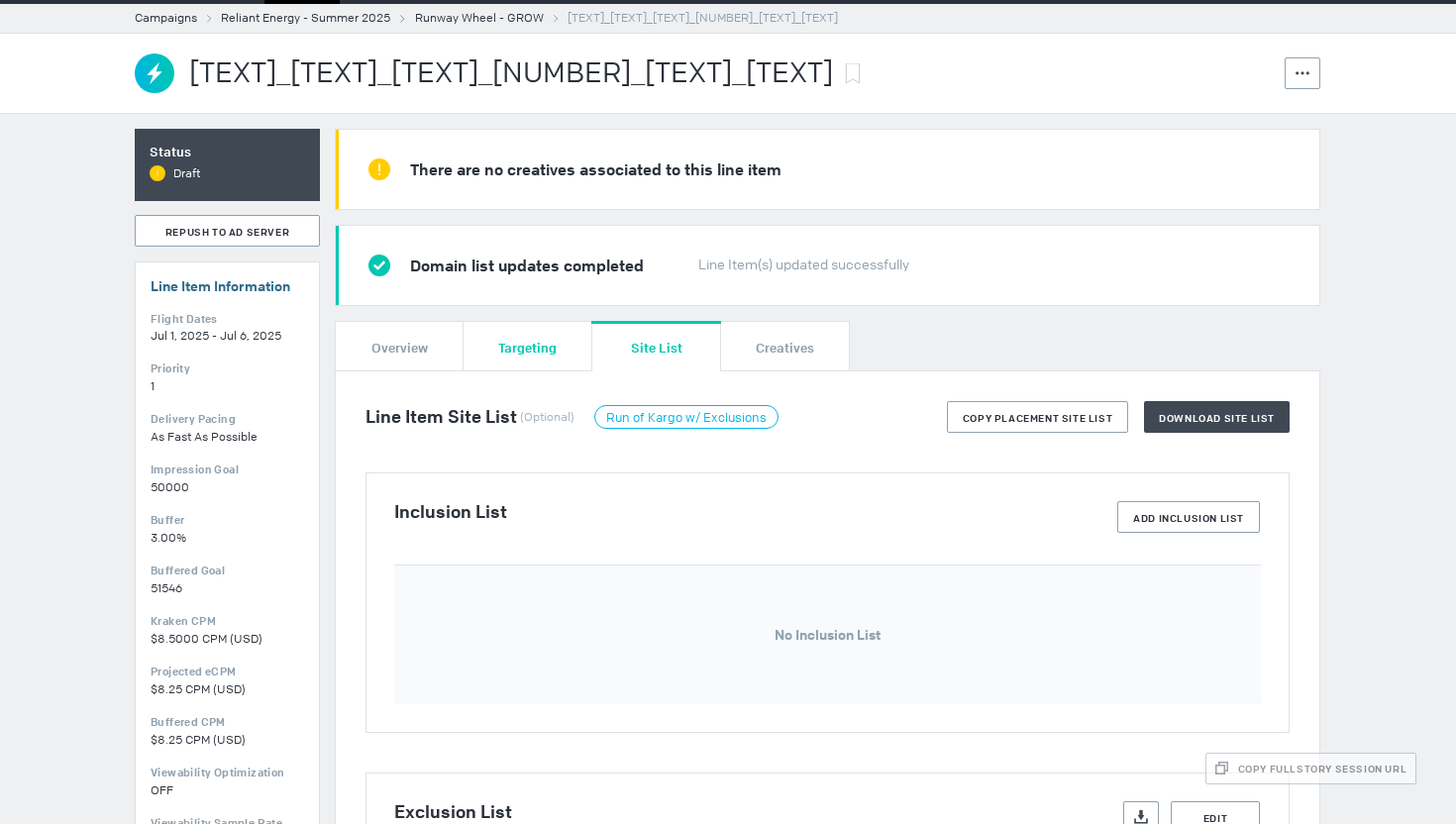 click on "Targeting" at bounding box center [527, 347] 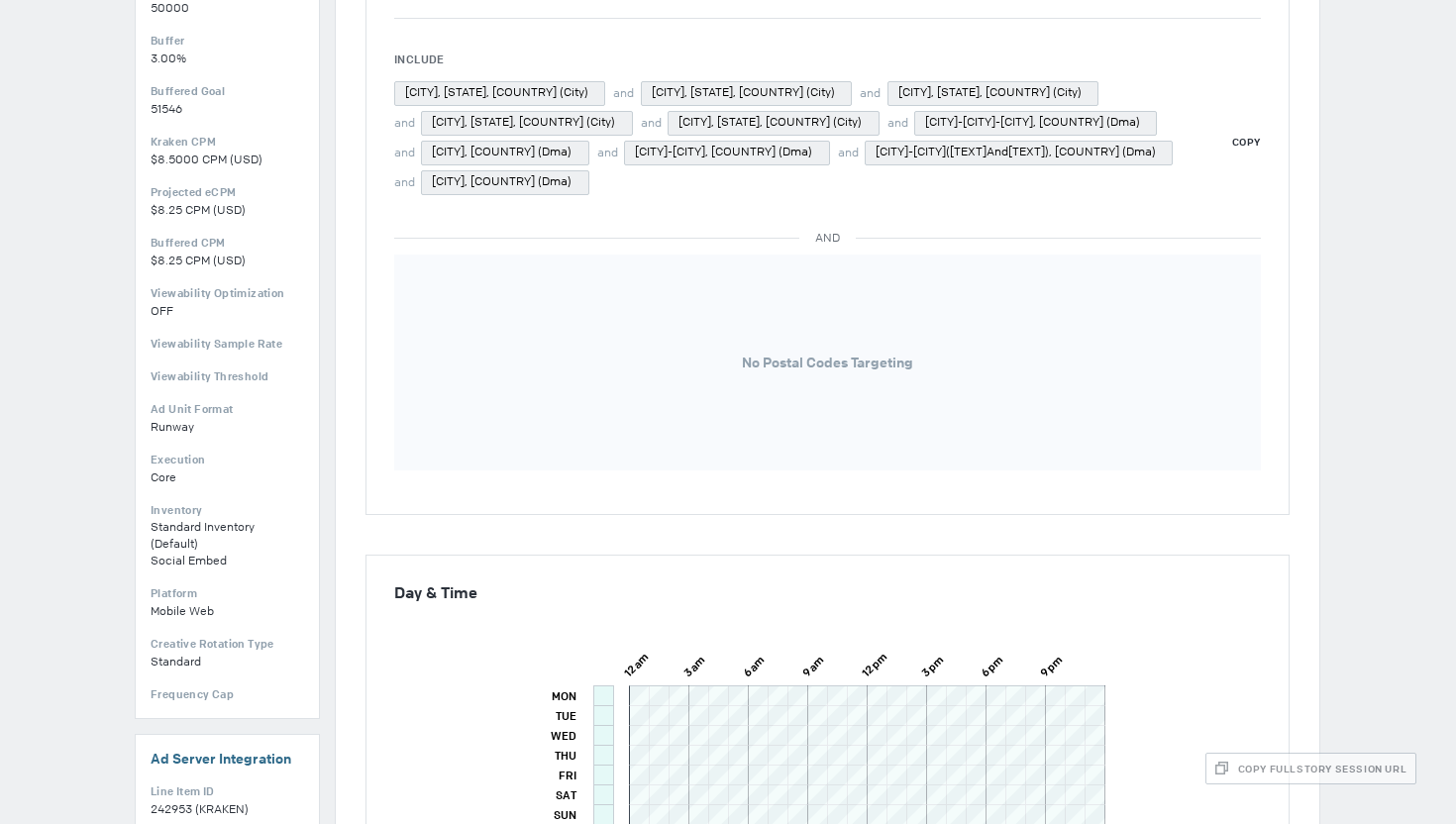 scroll, scrollTop: 0, scrollLeft: 0, axis: both 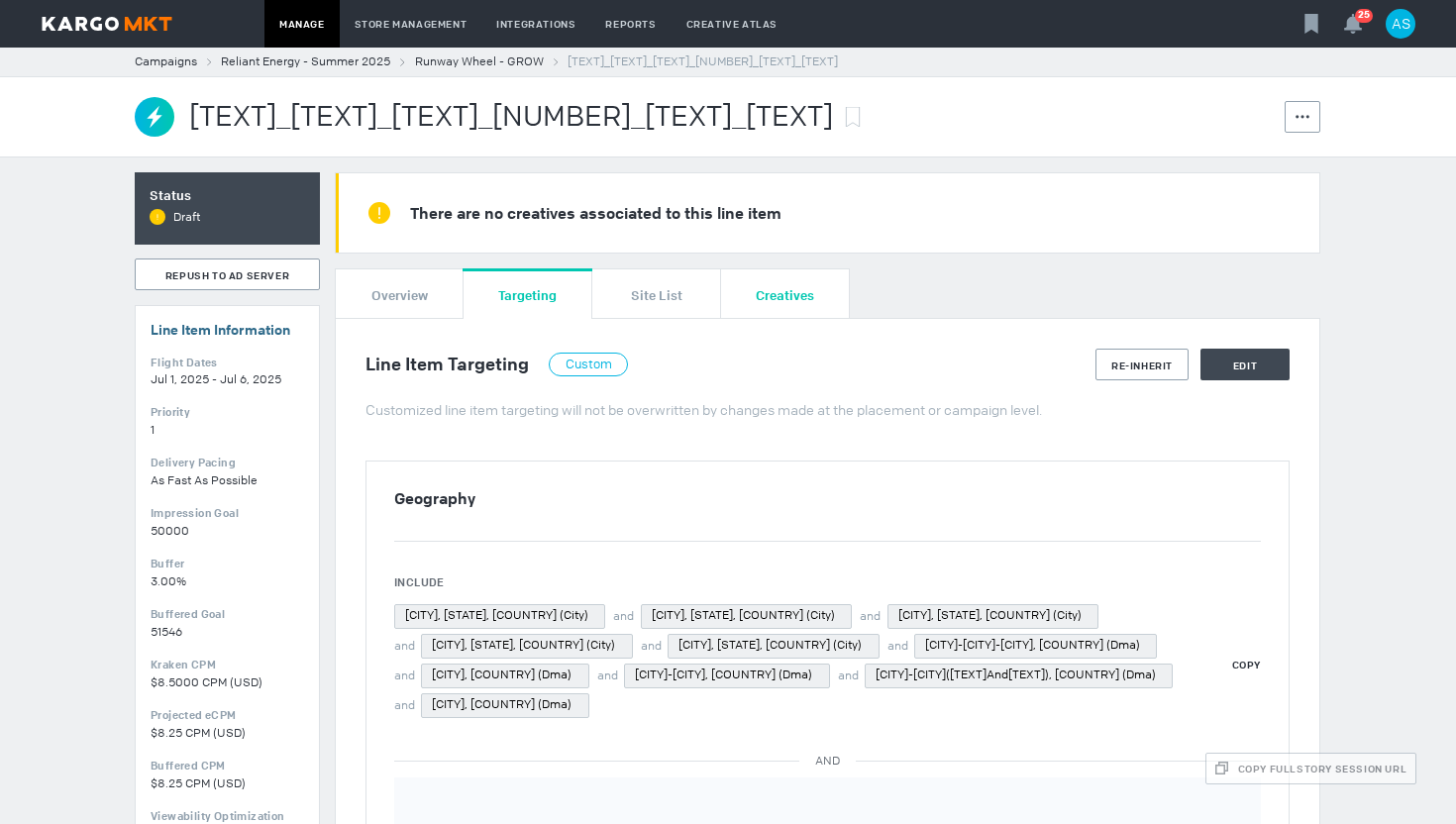 click on "Creatives" at bounding box center (784, 294) 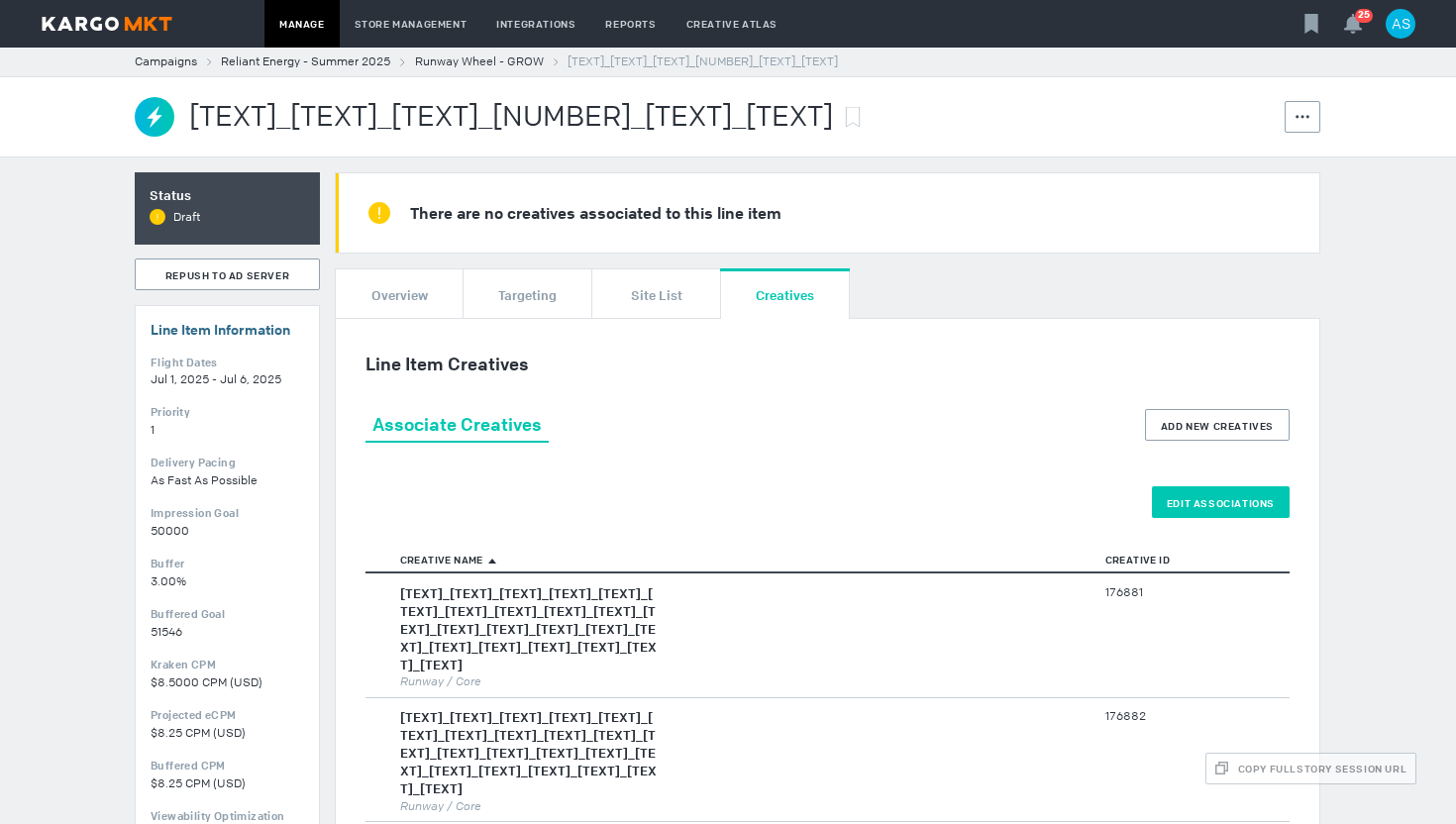 click on "Edit Associations" at bounding box center (1220, 502) 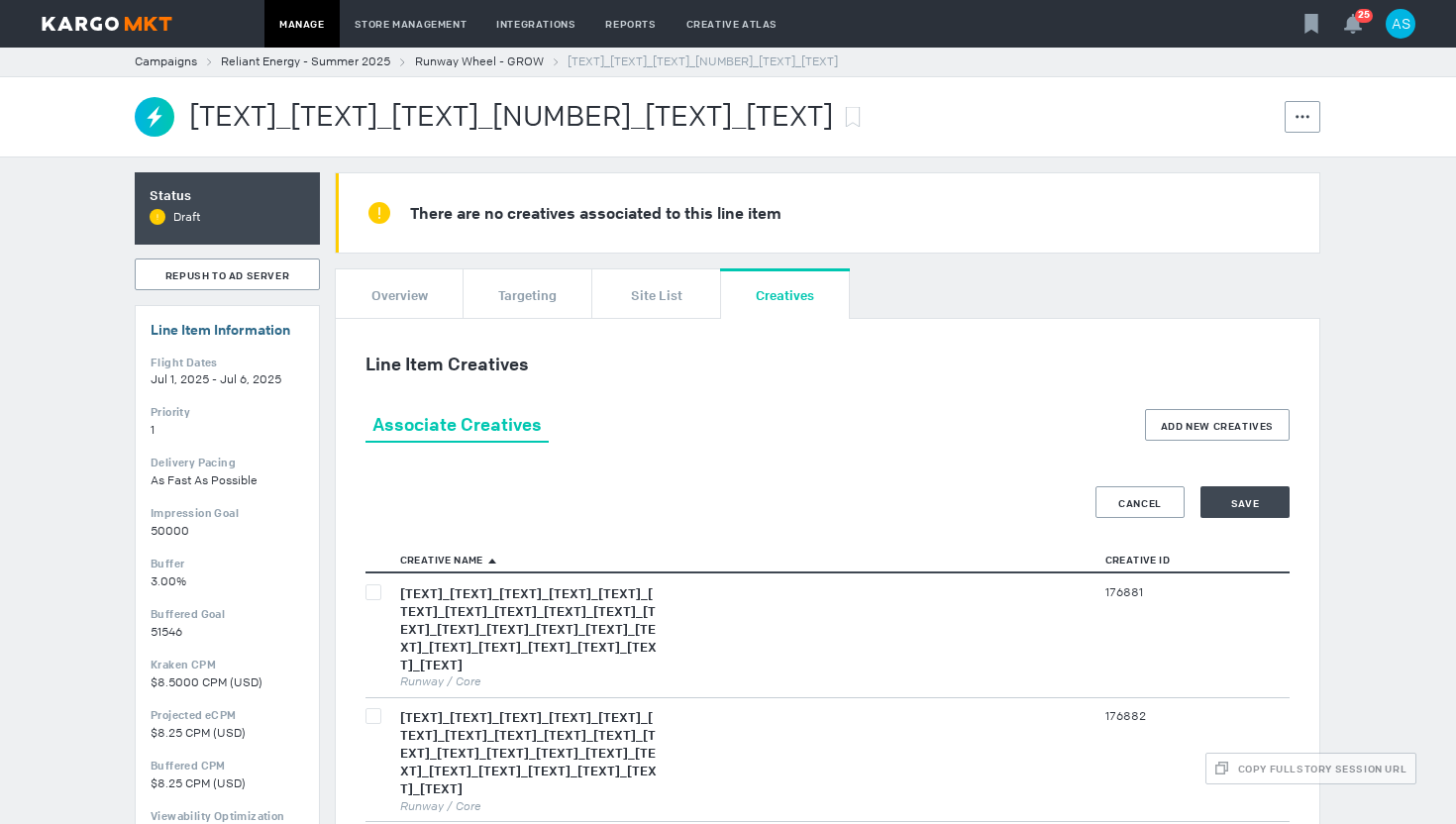 scroll, scrollTop: 122, scrollLeft: 0, axis: vertical 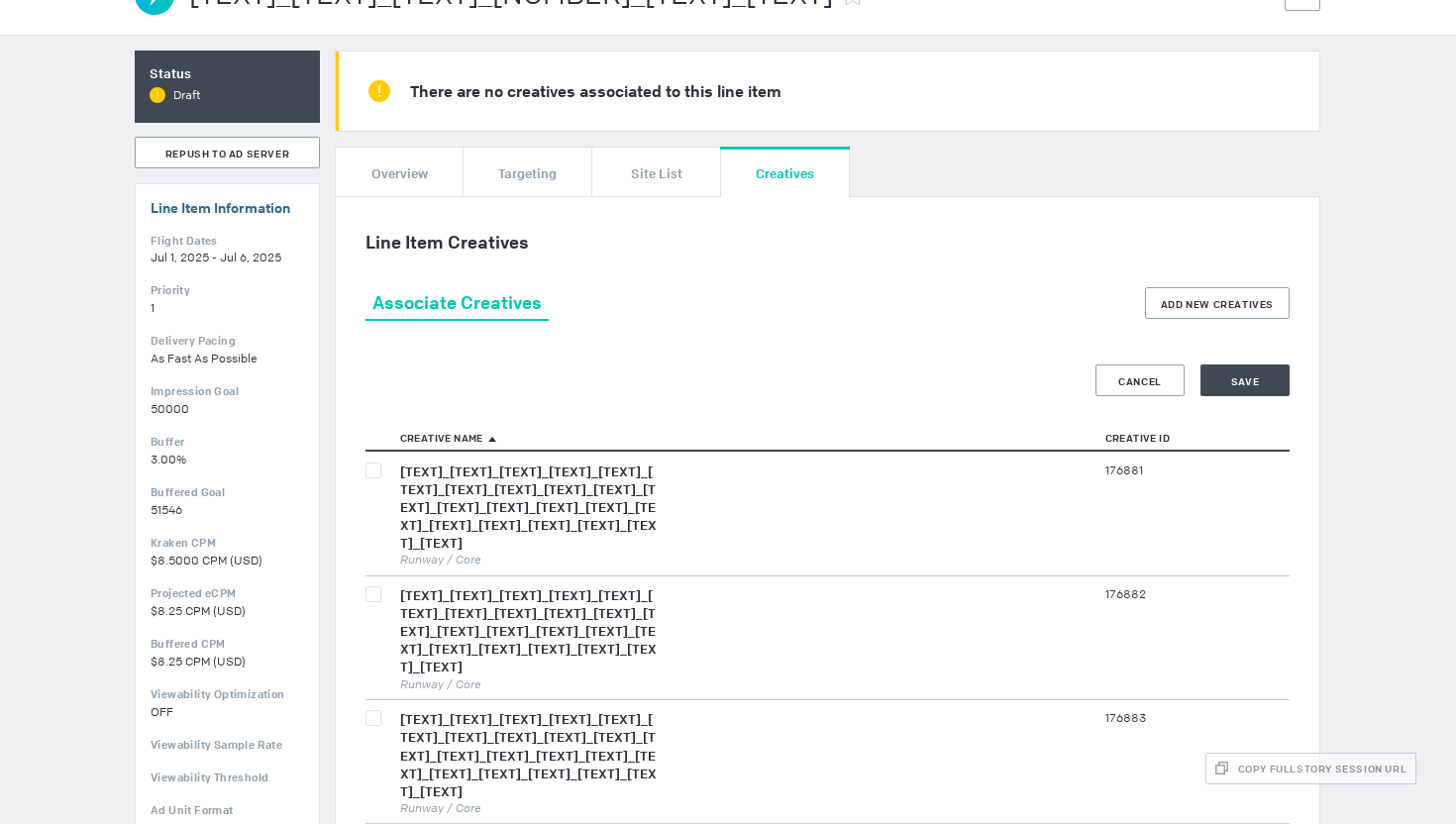 click at bounding box center (377, 513) 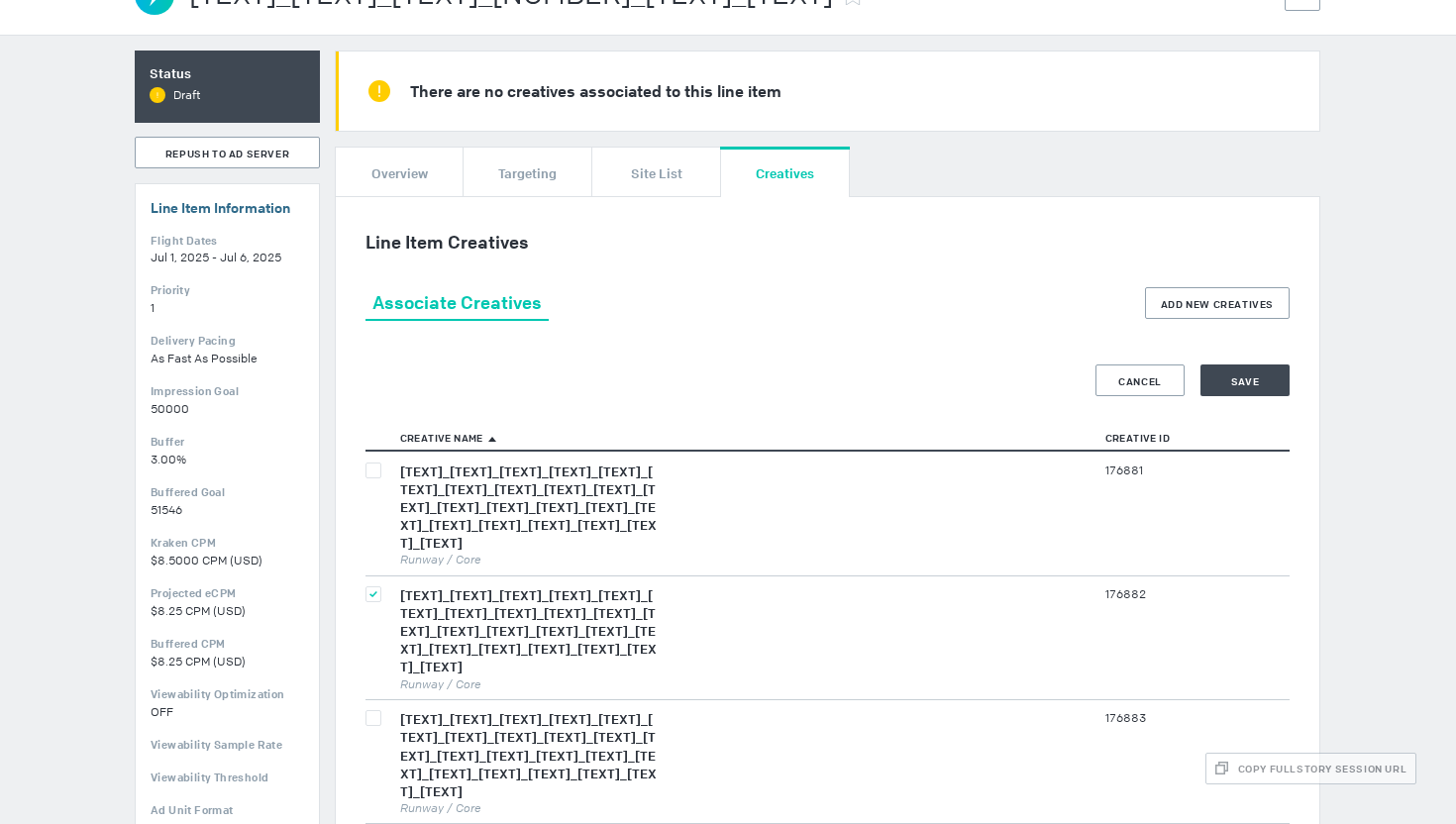 click at bounding box center [373, 470] 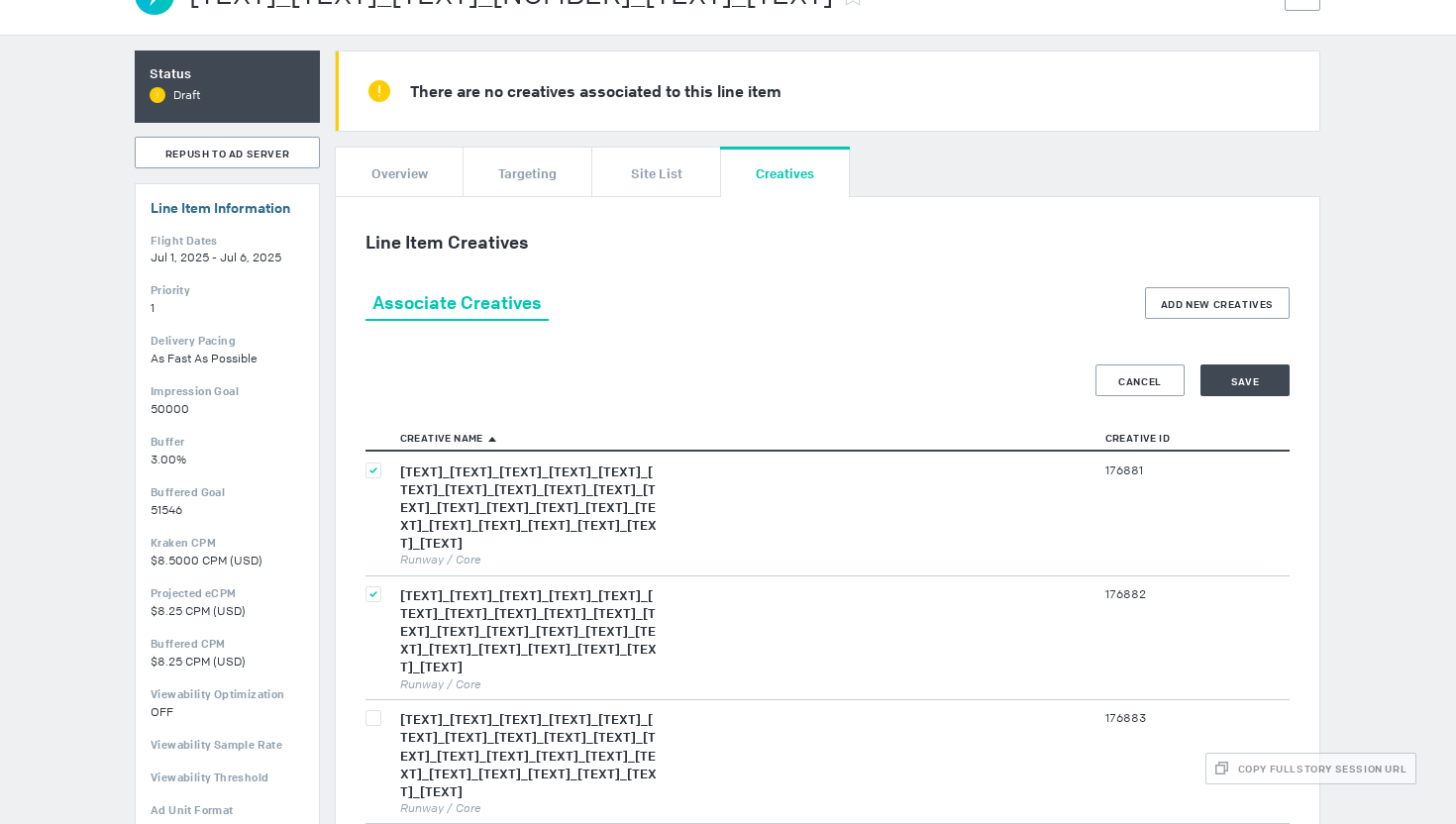 click at bounding box center [373, 470] 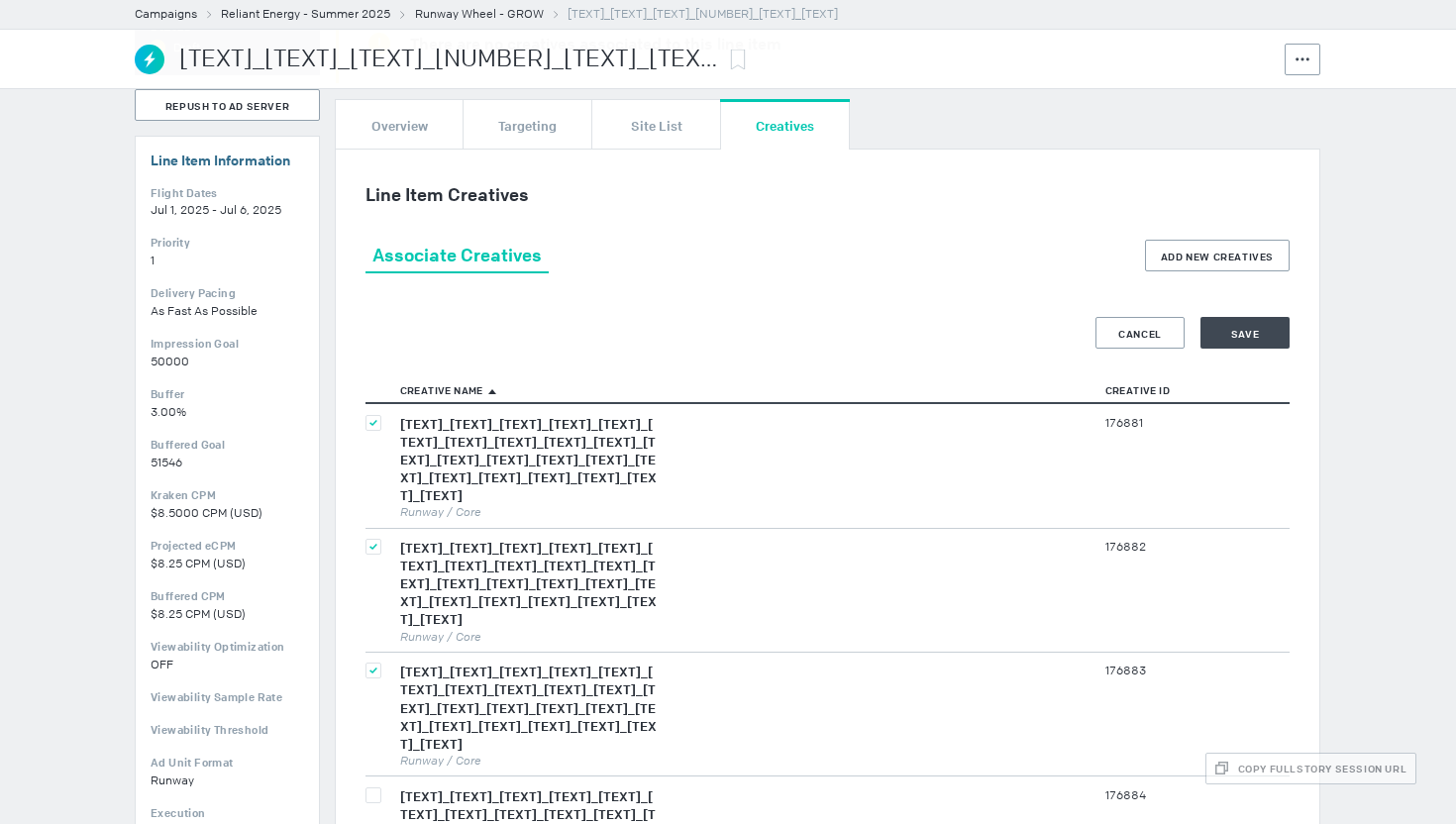 scroll, scrollTop: 179, scrollLeft: 0, axis: vertical 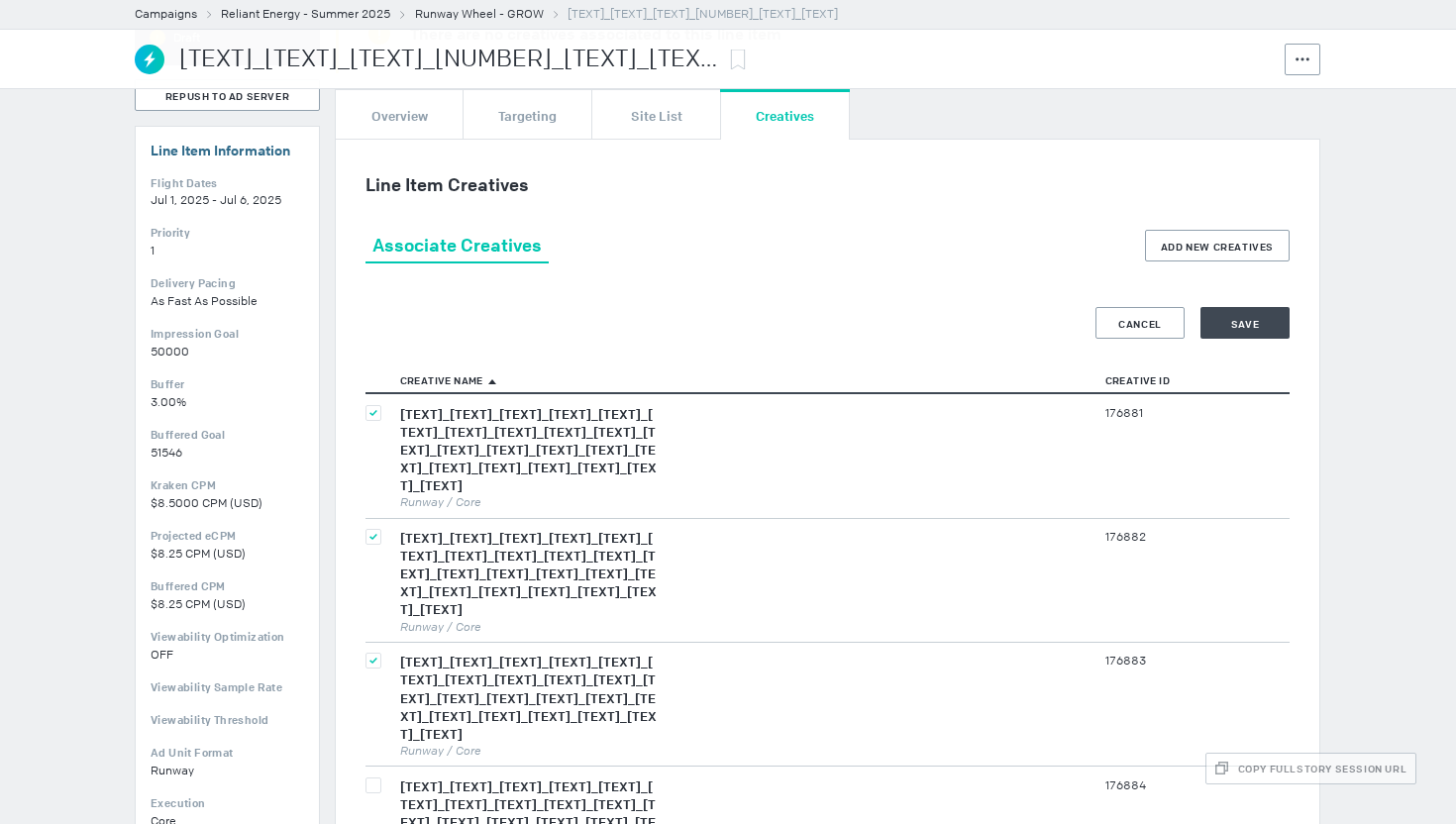 click at bounding box center [377, 456] 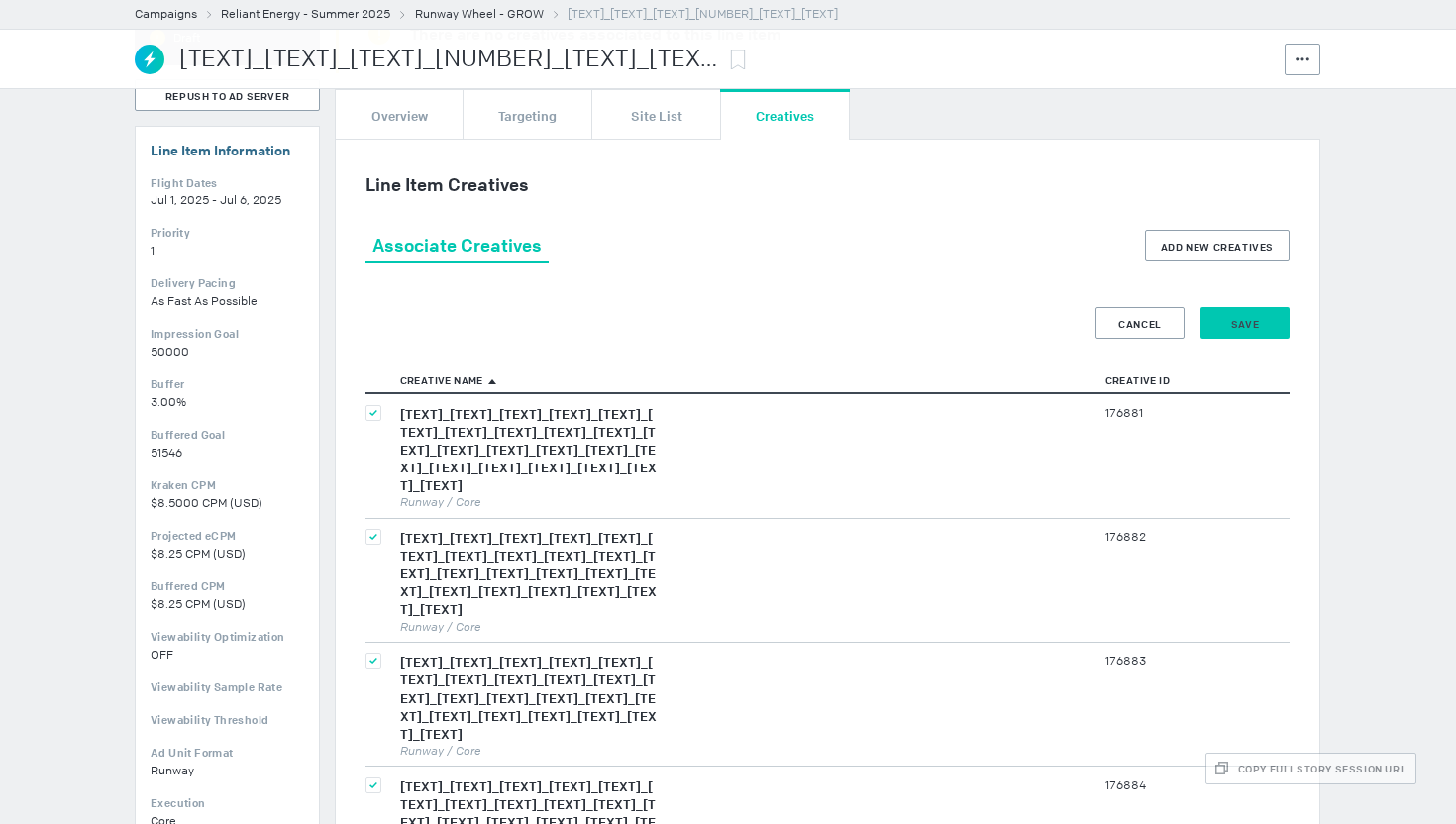 click on "Save" at bounding box center [0, 0] 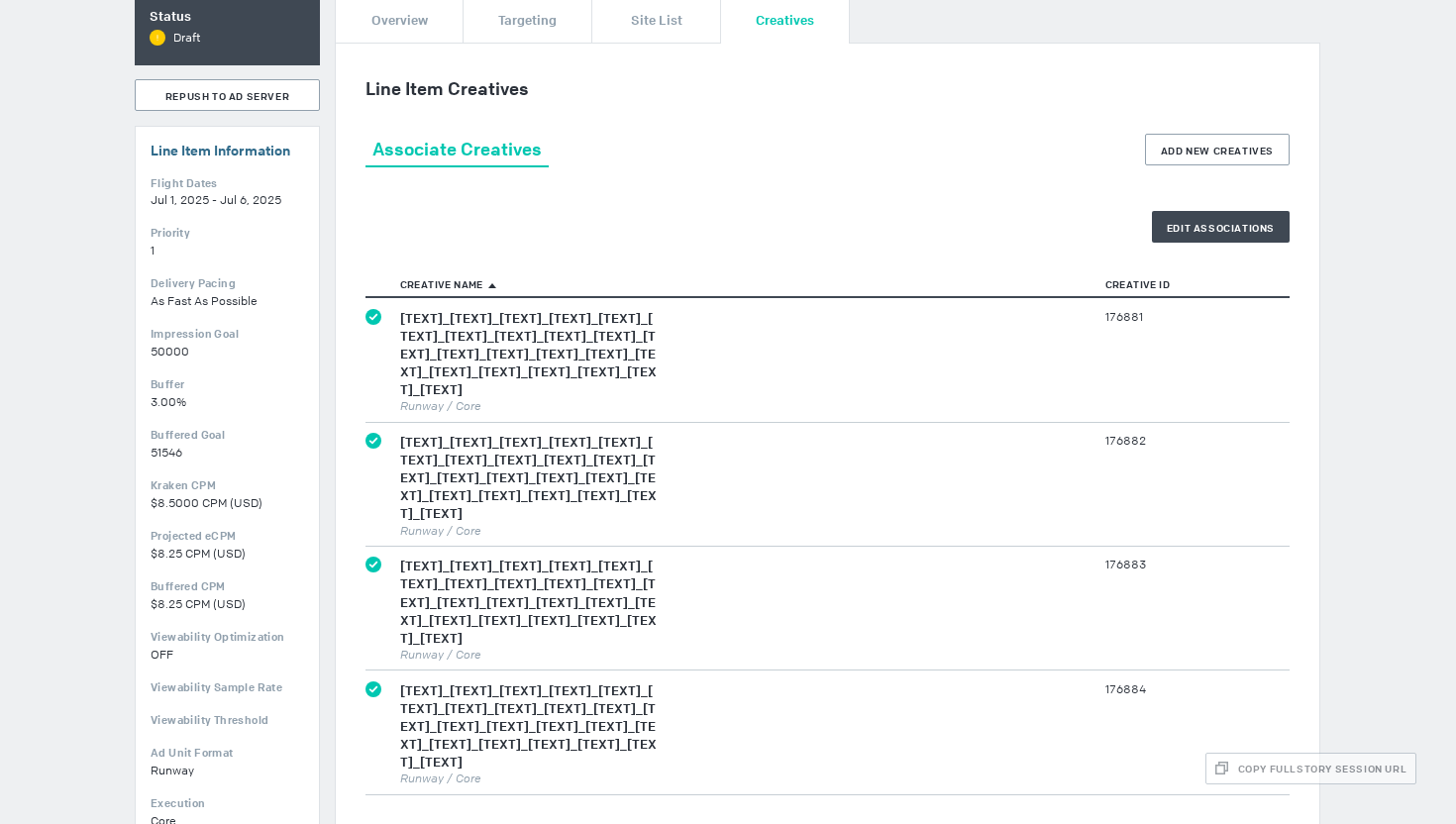scroll, scrollTop: 0, scrollLeft: 0, axis: both 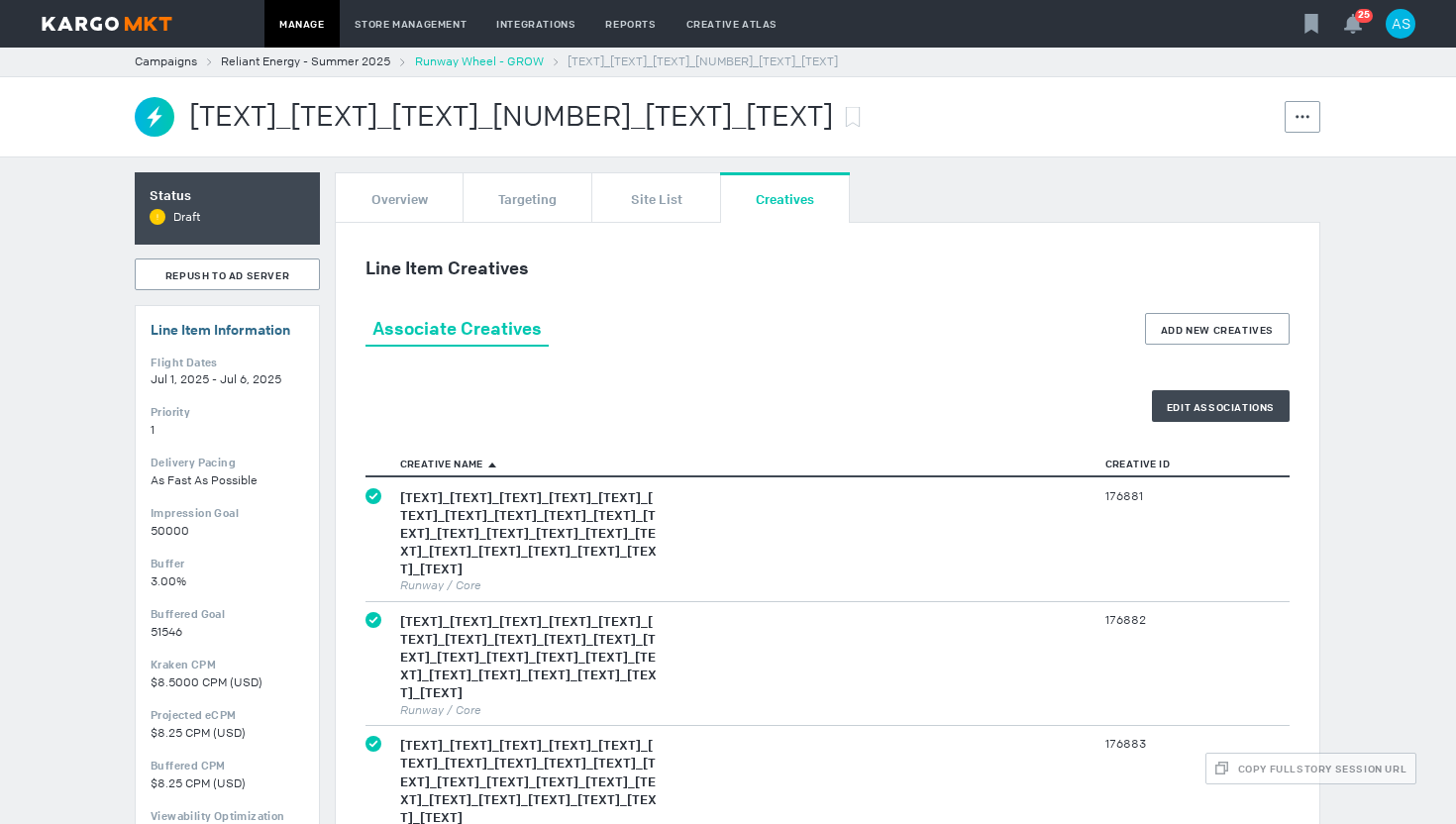 click on "Runway Wheel - GROW" at bounding box center (479, 61) 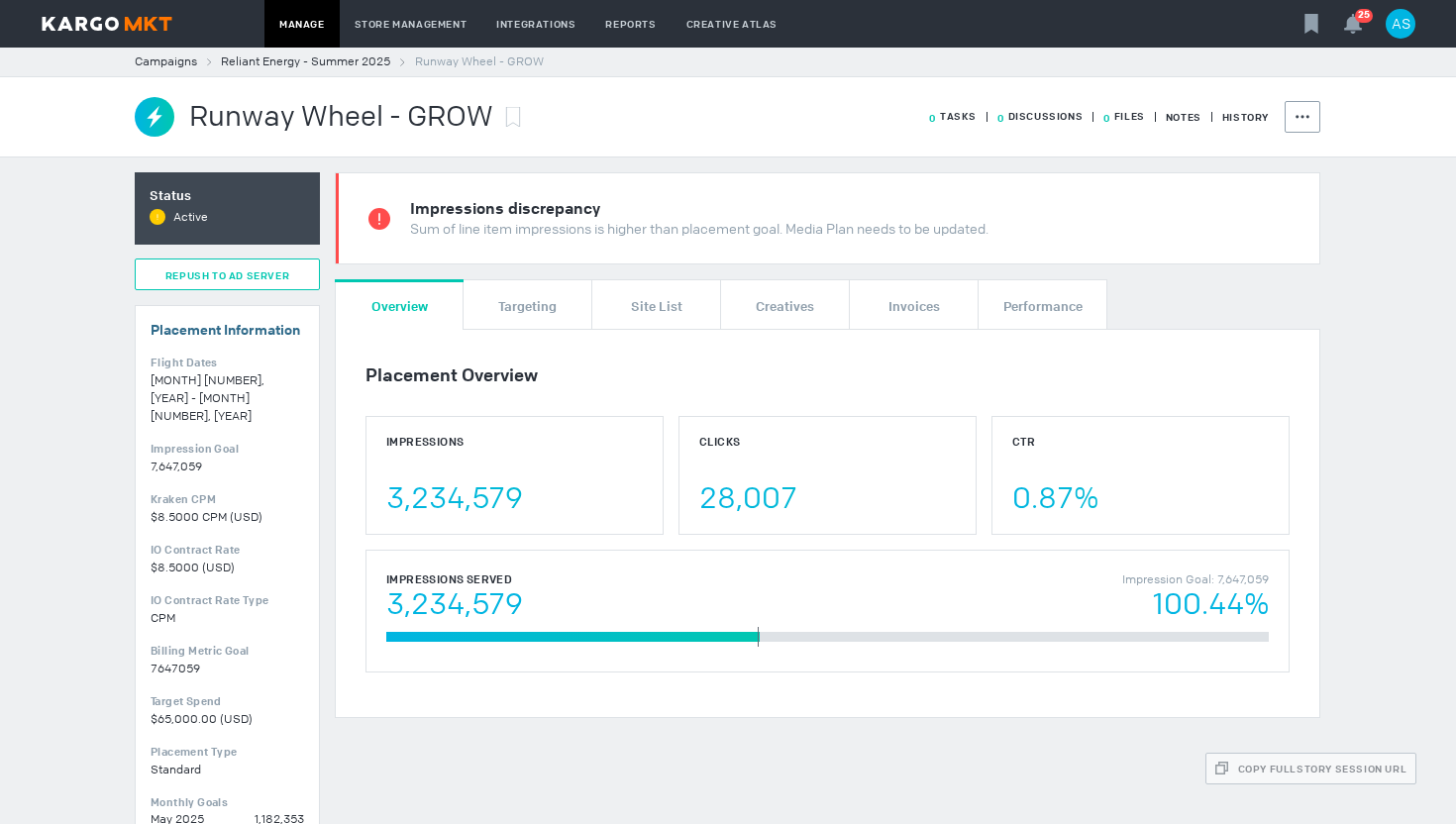 click on "Repush To Ad Server" at bounding box center (227, 275) 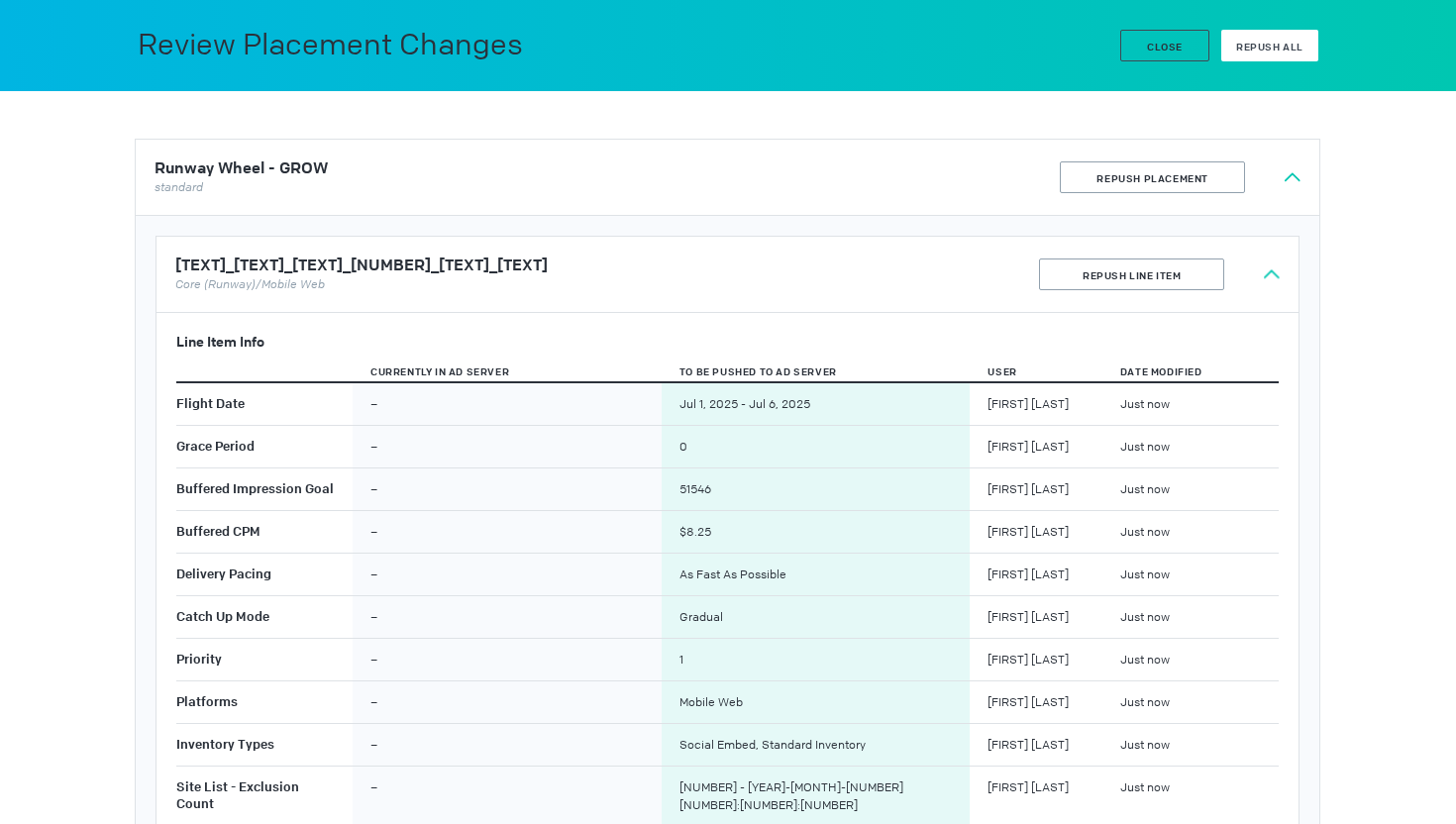 click on "Repush All" at bounding box center (1270, 47) 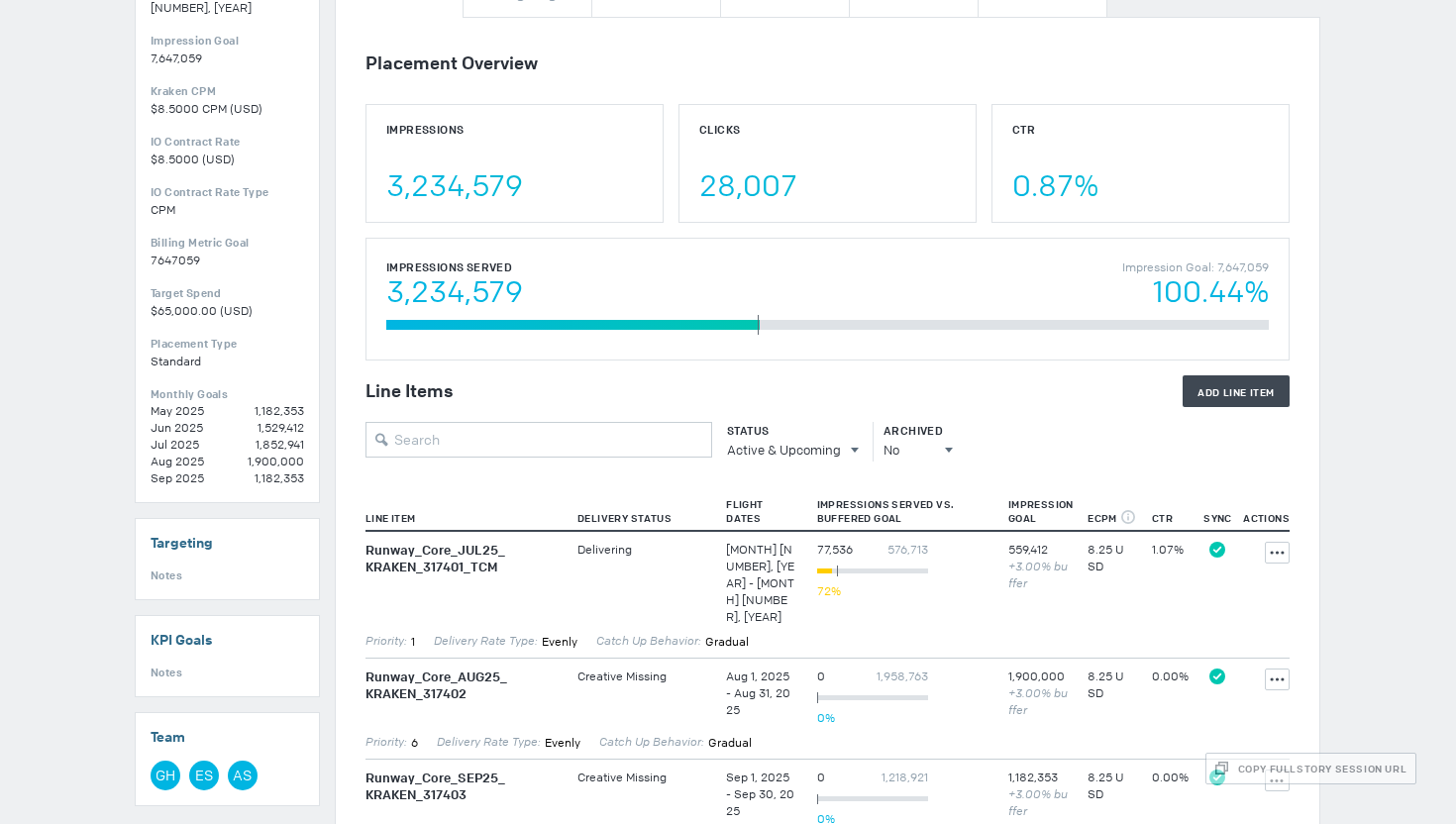 scroll, scrollTop: 919, scrollLeft: 0, axis: vertical 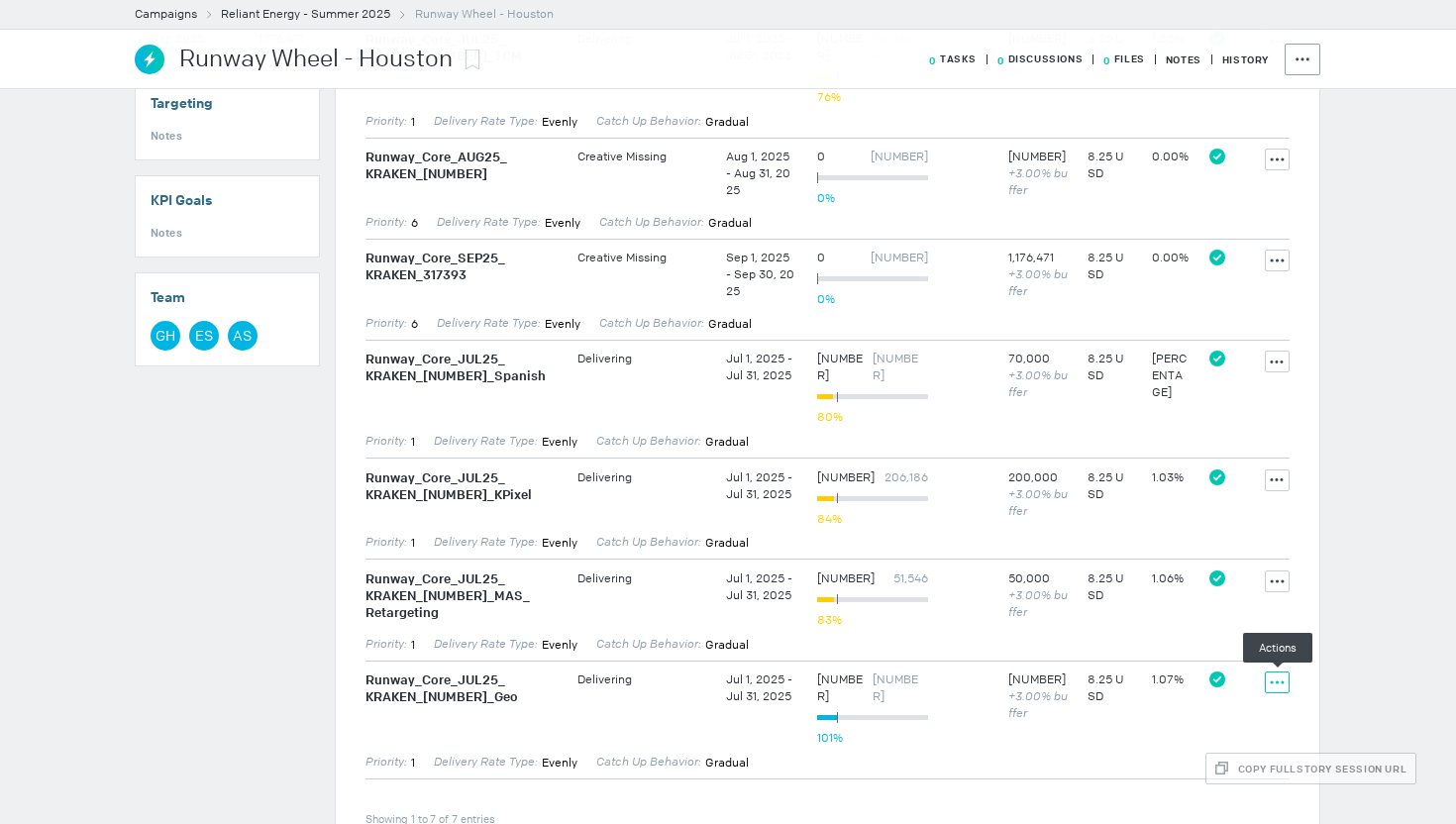 click at bounding box center [1277, 42] 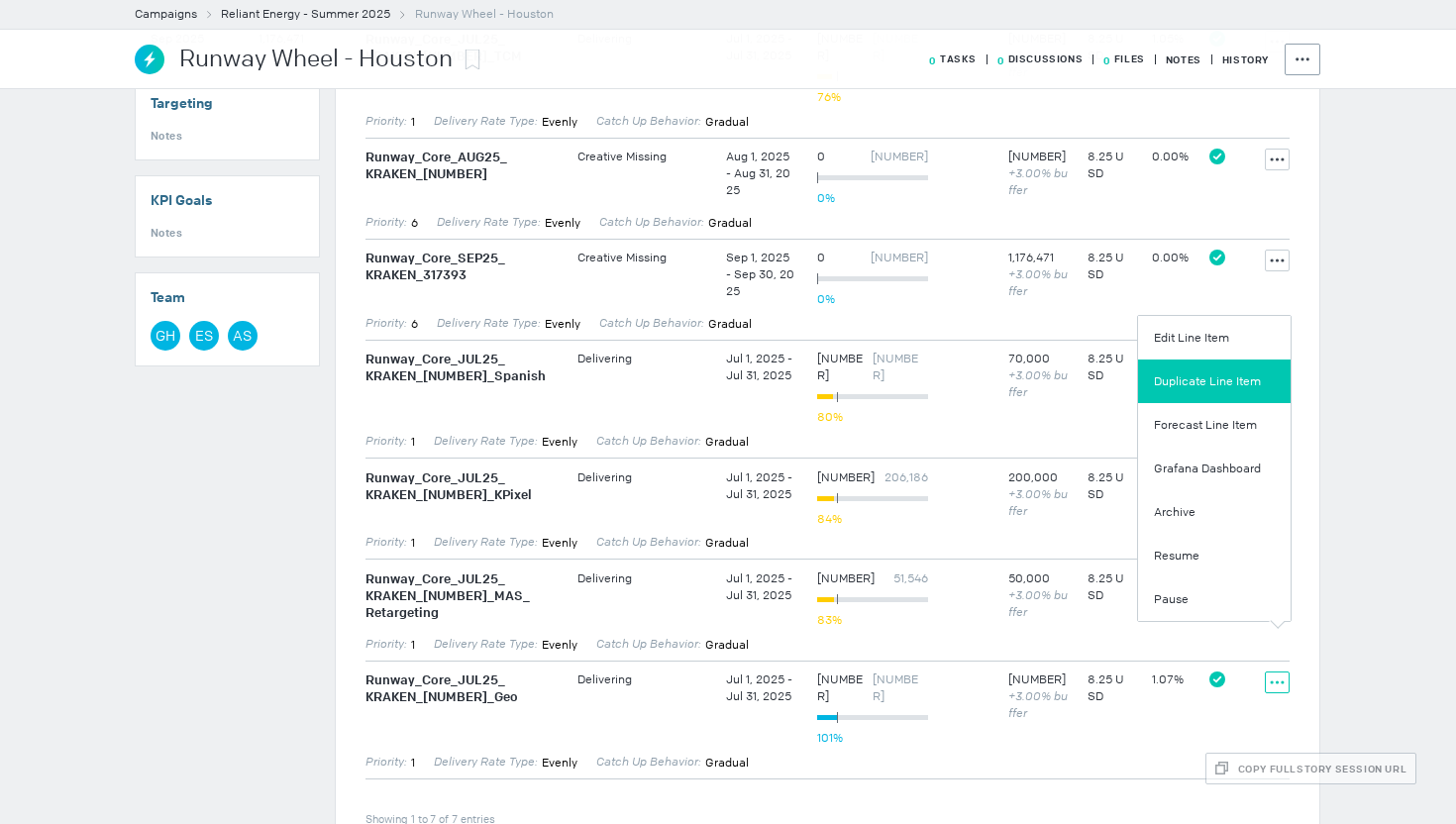 click on "Duplicate Line Item" at bounding box center [1214, 381] 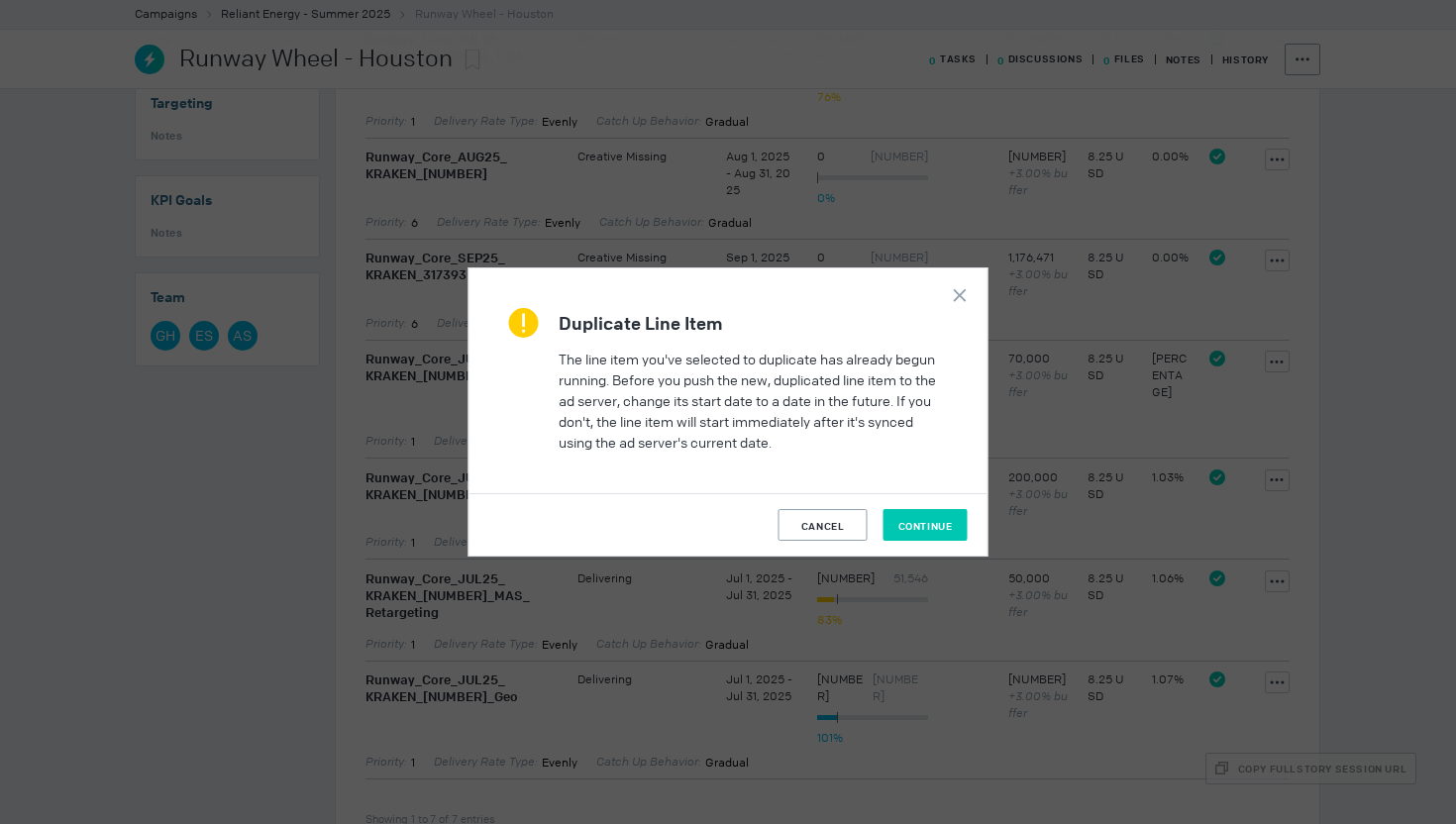 click on "Continue" at bounding box center (925, 525) 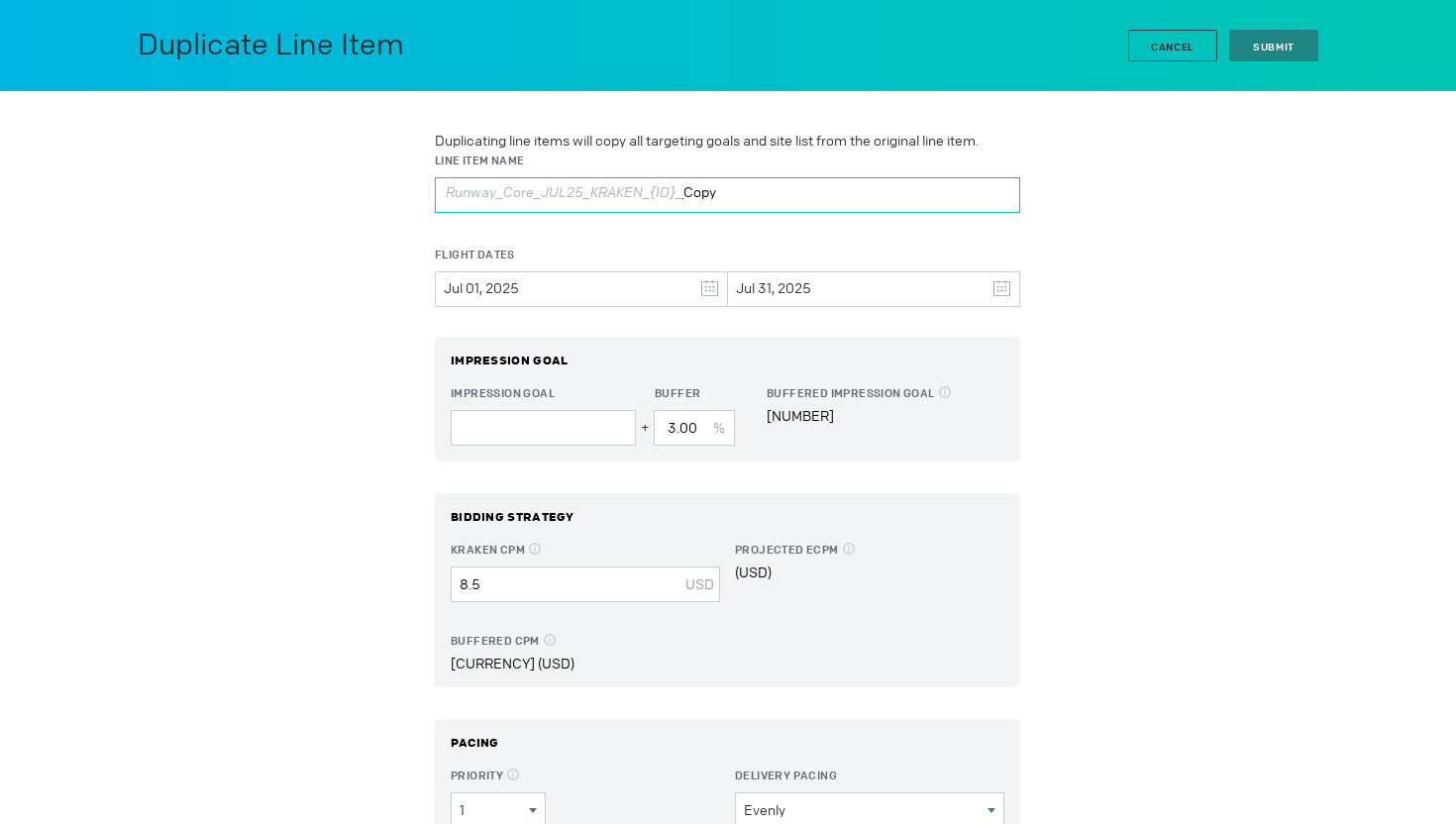 click on "Runway_Core_JUL25_KRAKEN_{ID}_Copy" at bounding box center (727, 195) 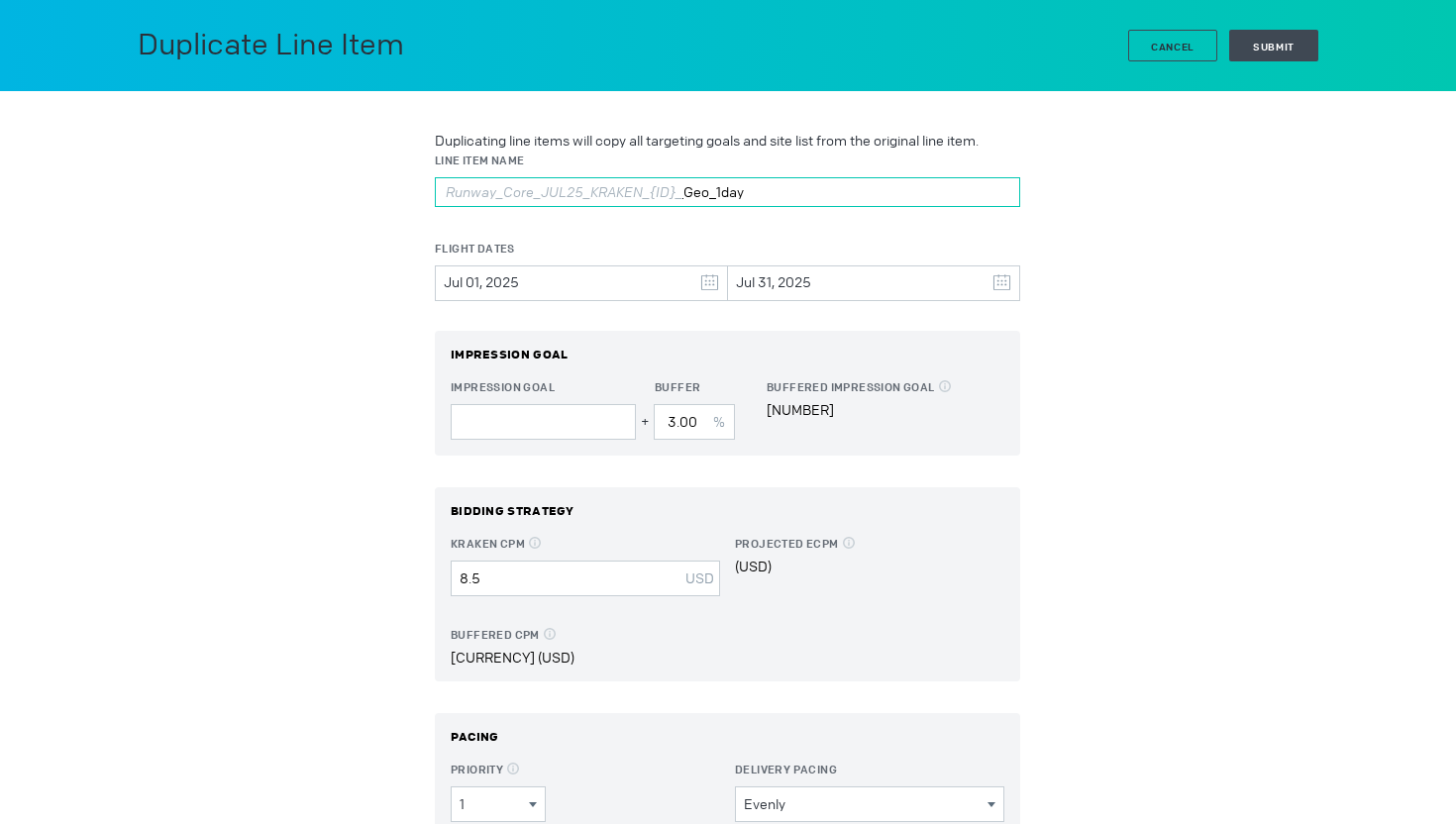 type on "Runway_Core_JUL25_KRAKEN_{ID}_Geo_1day" 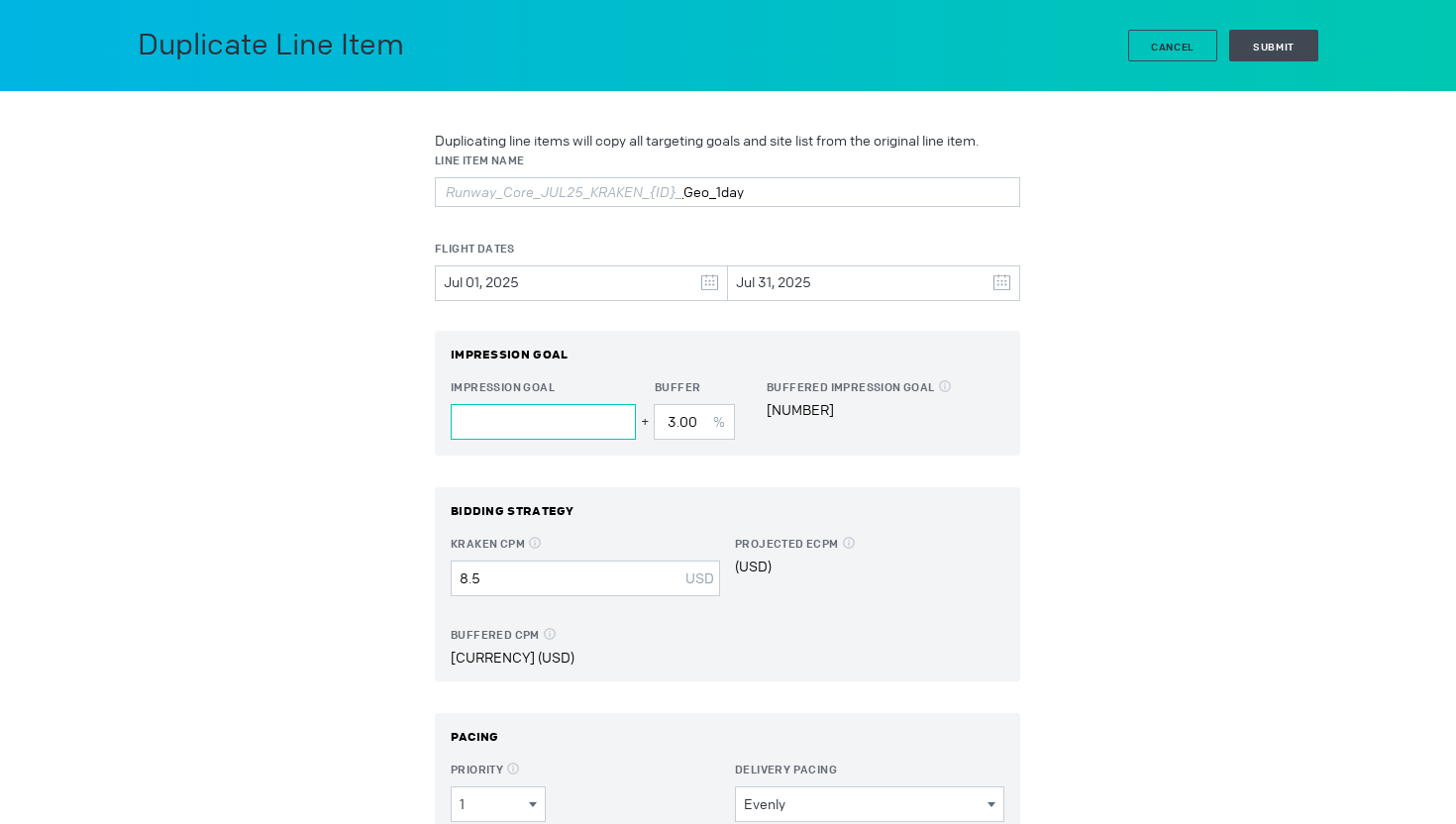 click on "515000" at bounding box center [543, 422] 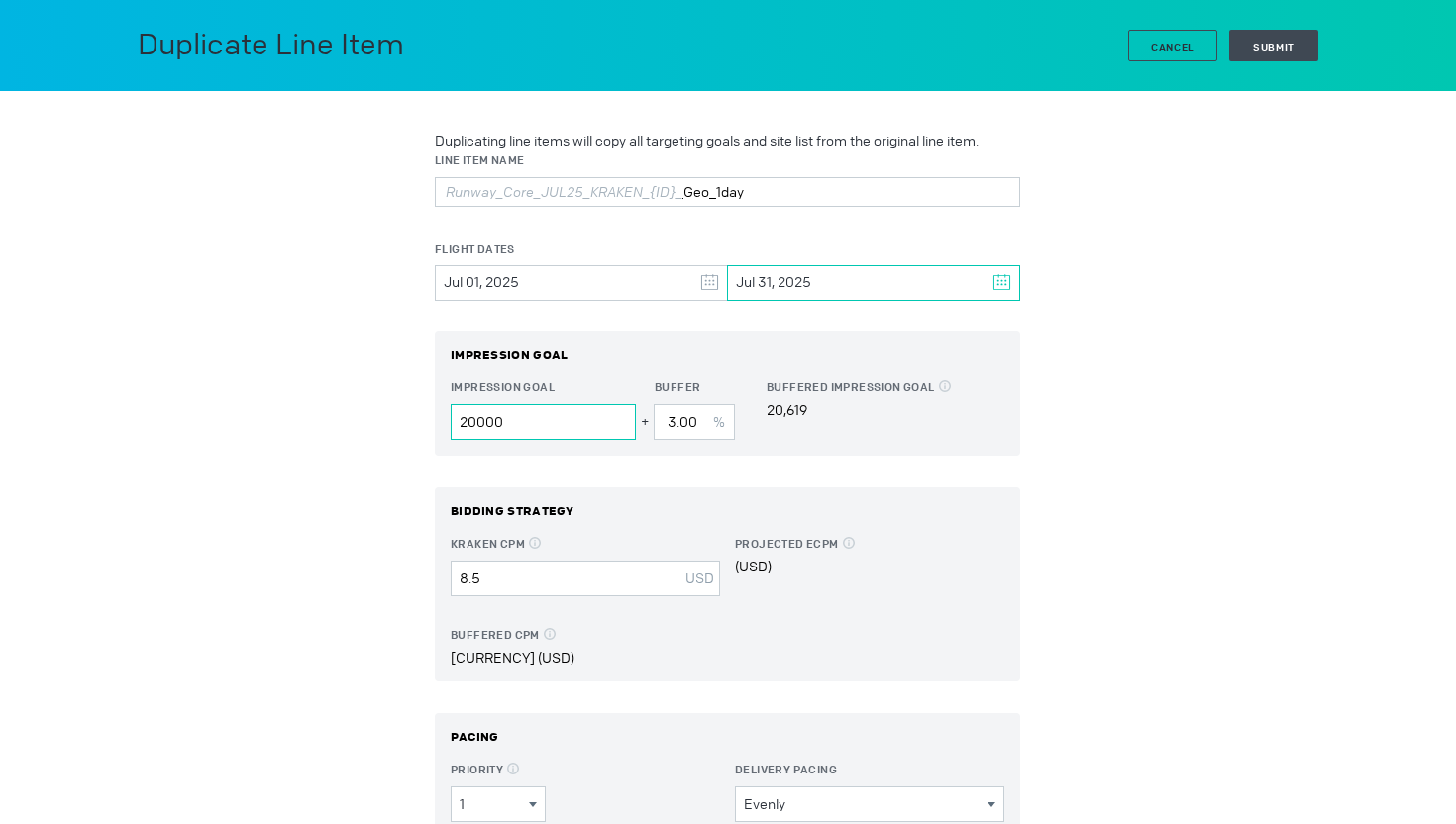 type on "20000" 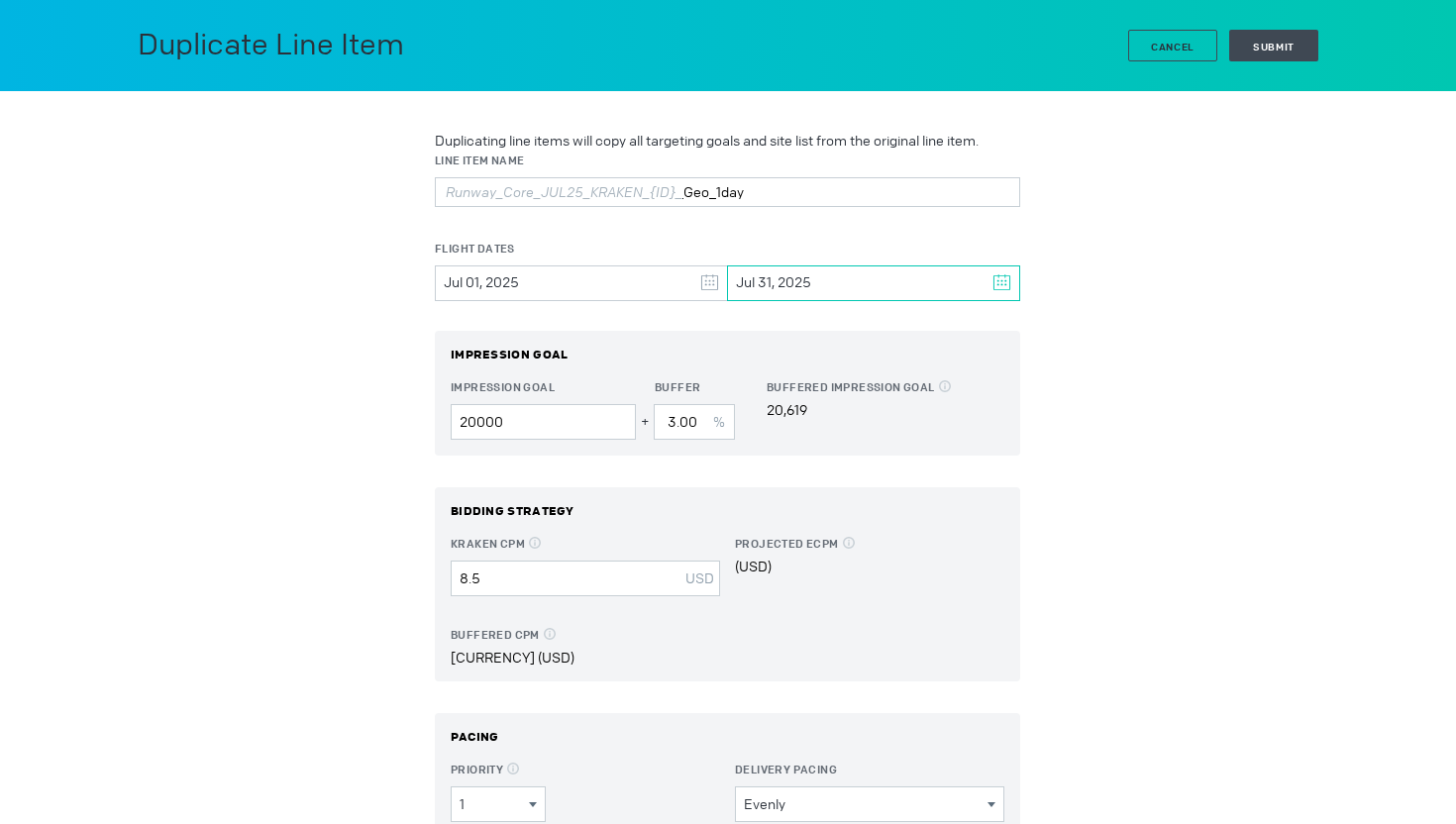 click on "Jul [DAY], [YEAR]" at bounding box center [874, 283] 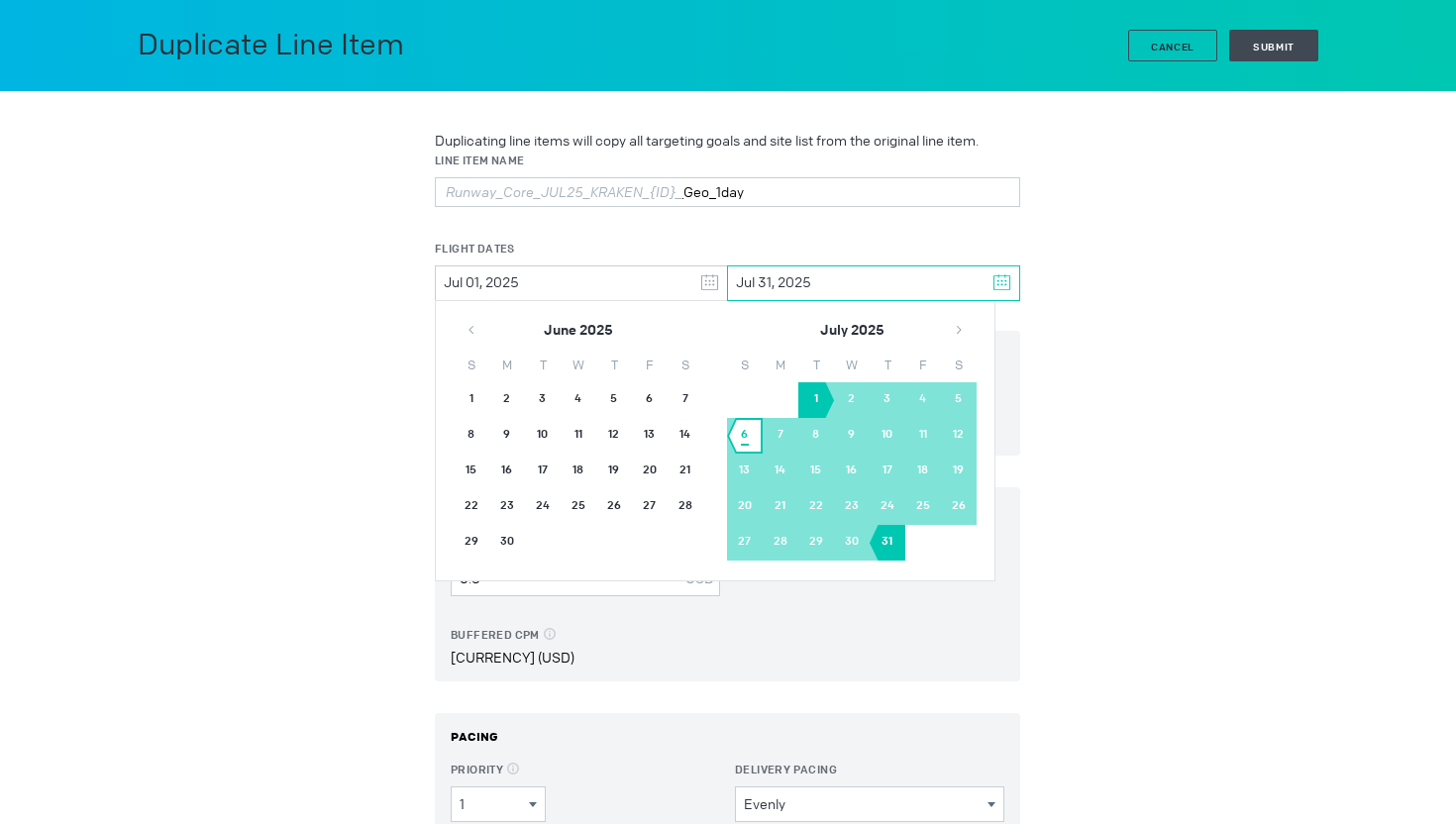 click on "6" at bounding box center (745, 436) 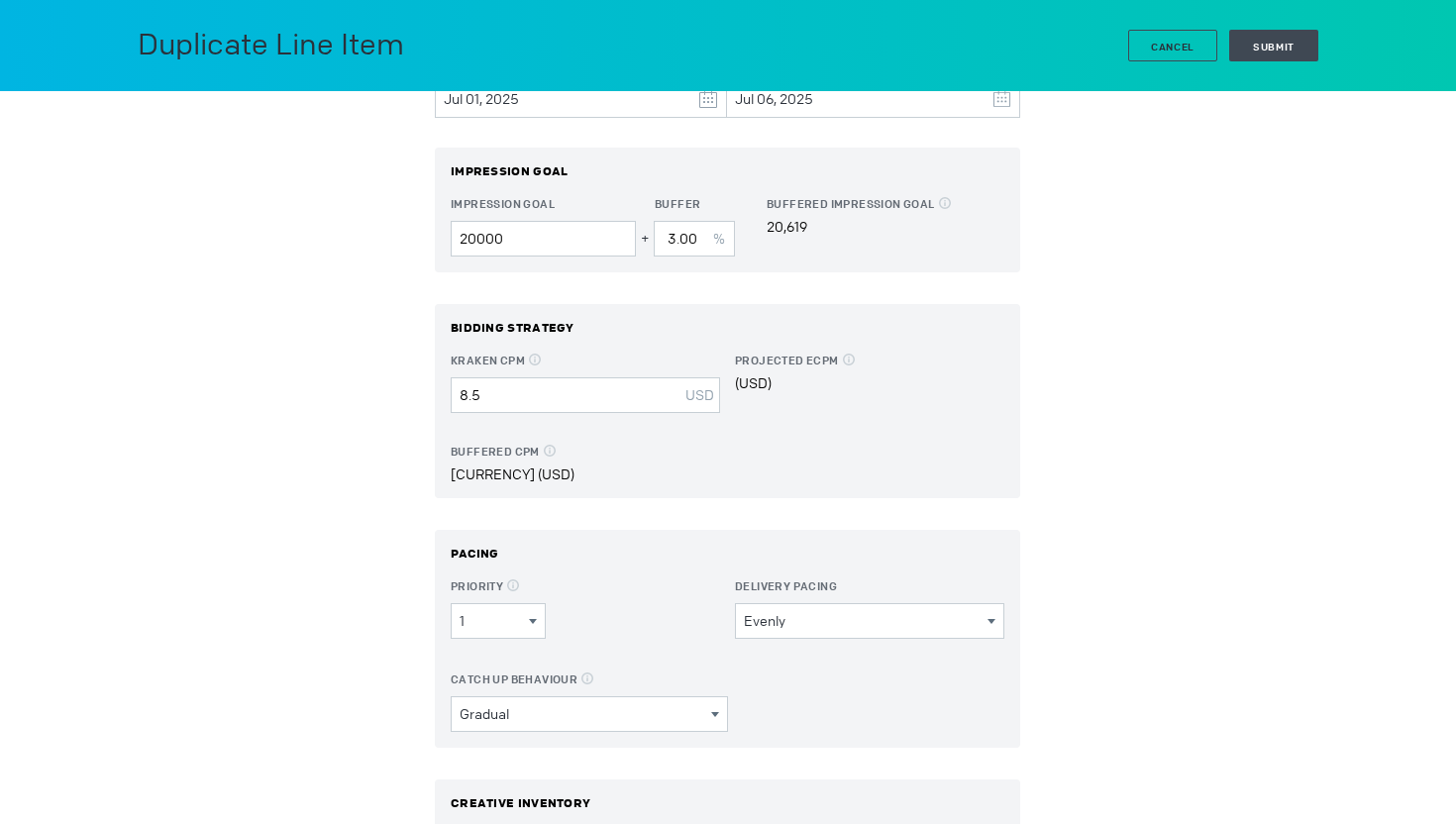 scroll, scrollTop: 206, scrollLeft: 0, axis: vertical 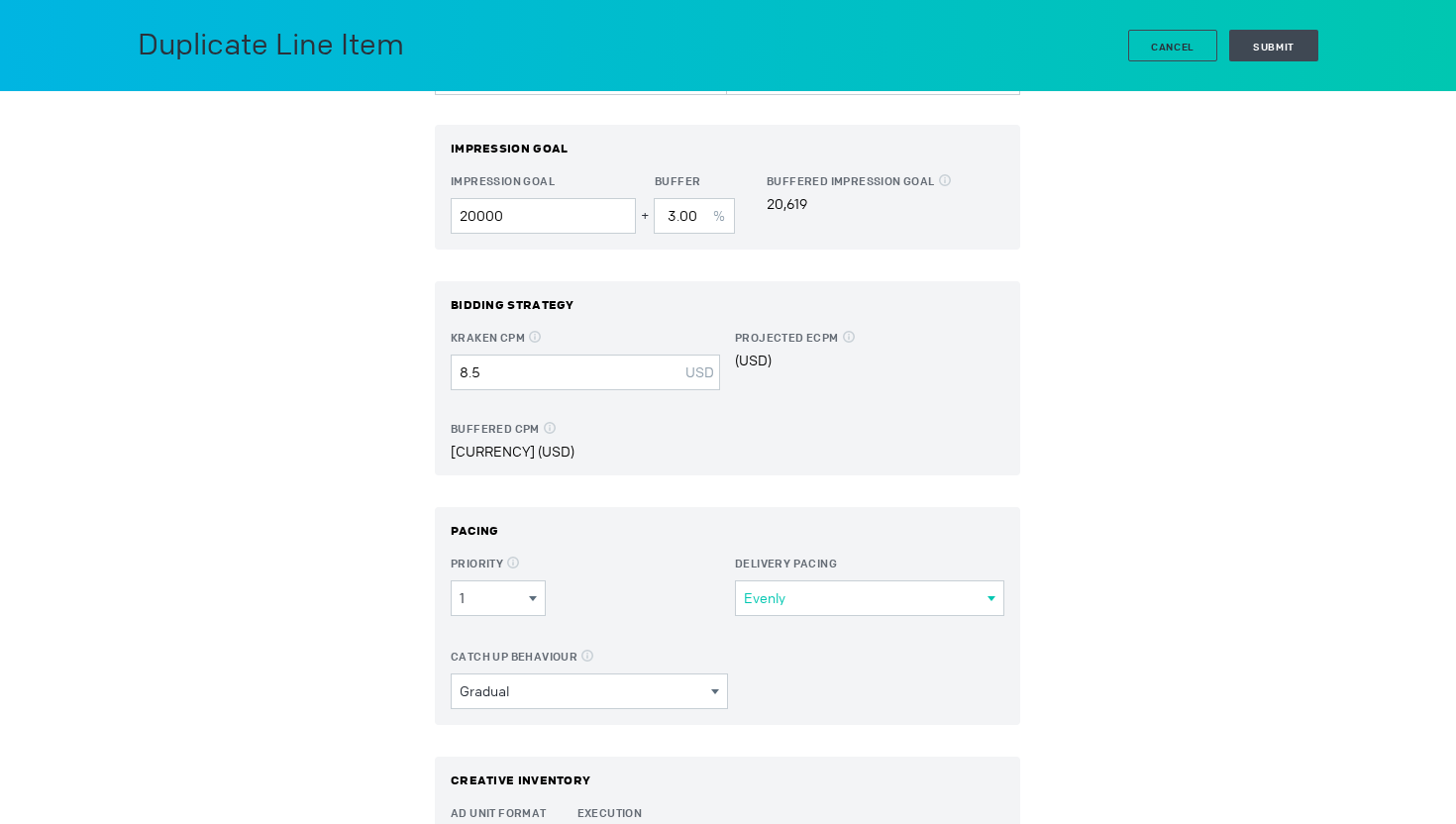 click on "Evenly" at bounding box center [494, 598] 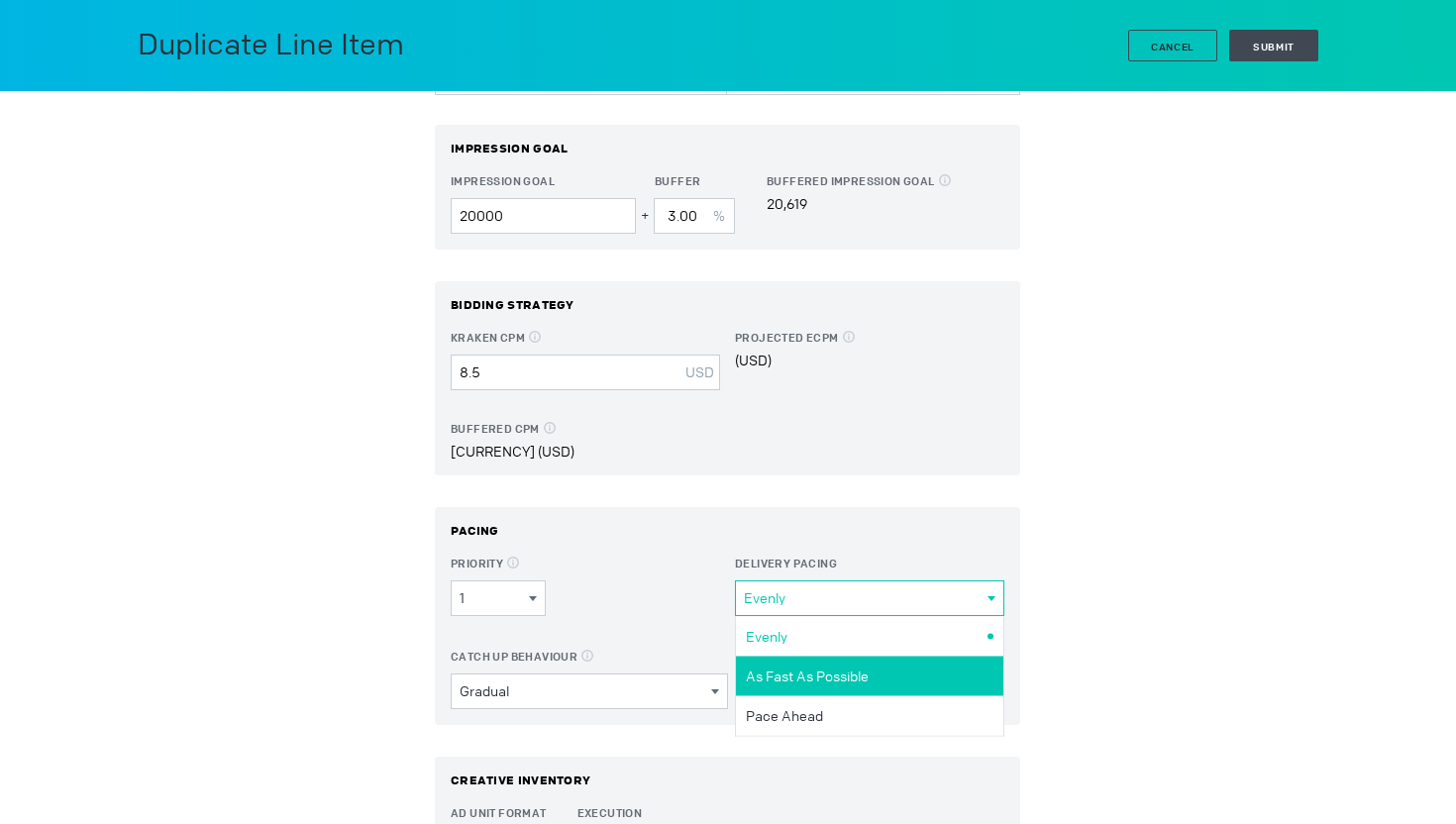 click on "As Fast As Possible" at bounding box center (867, 636) 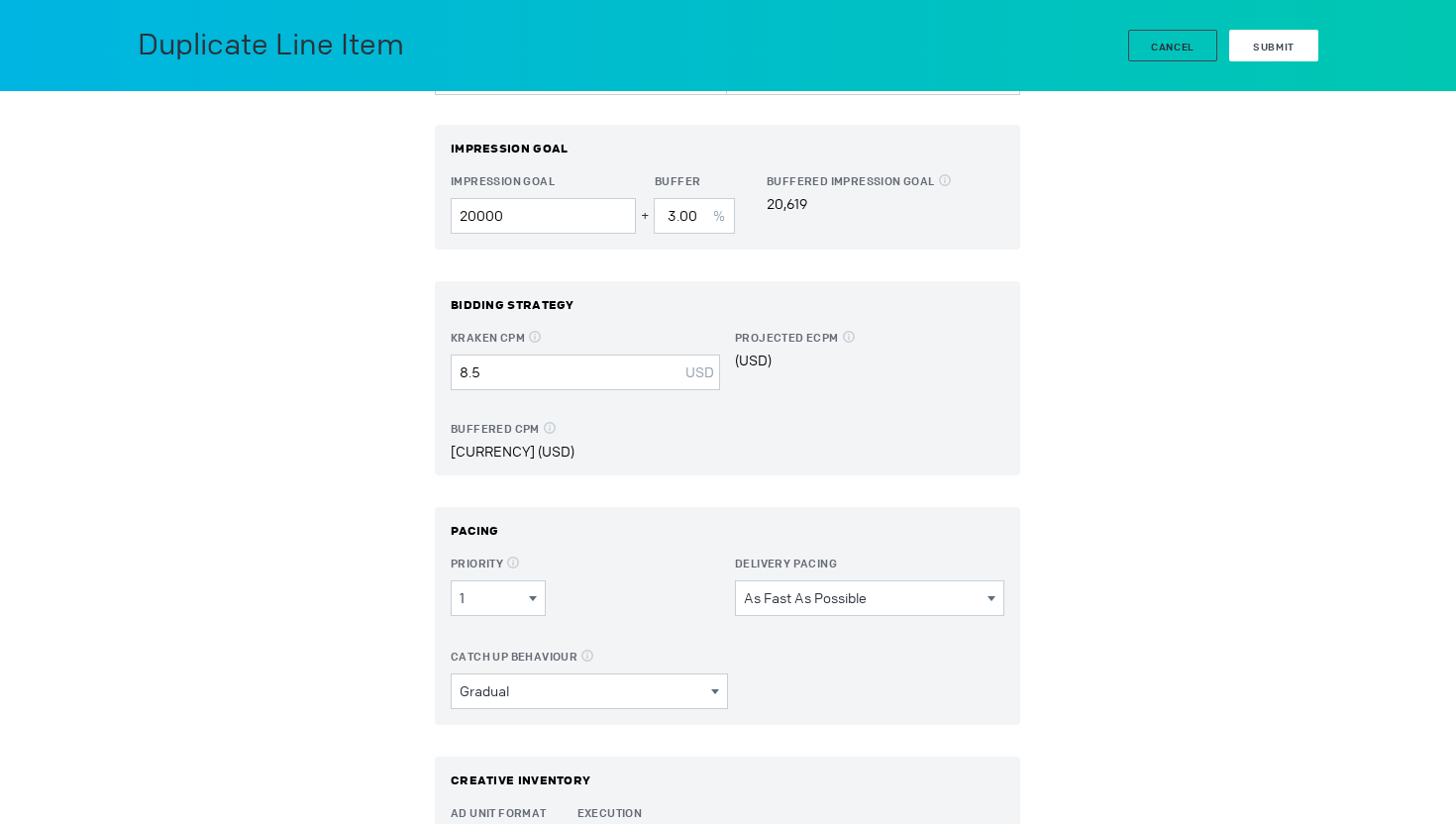 click on "Submit" at bounding box center (1274, 47) 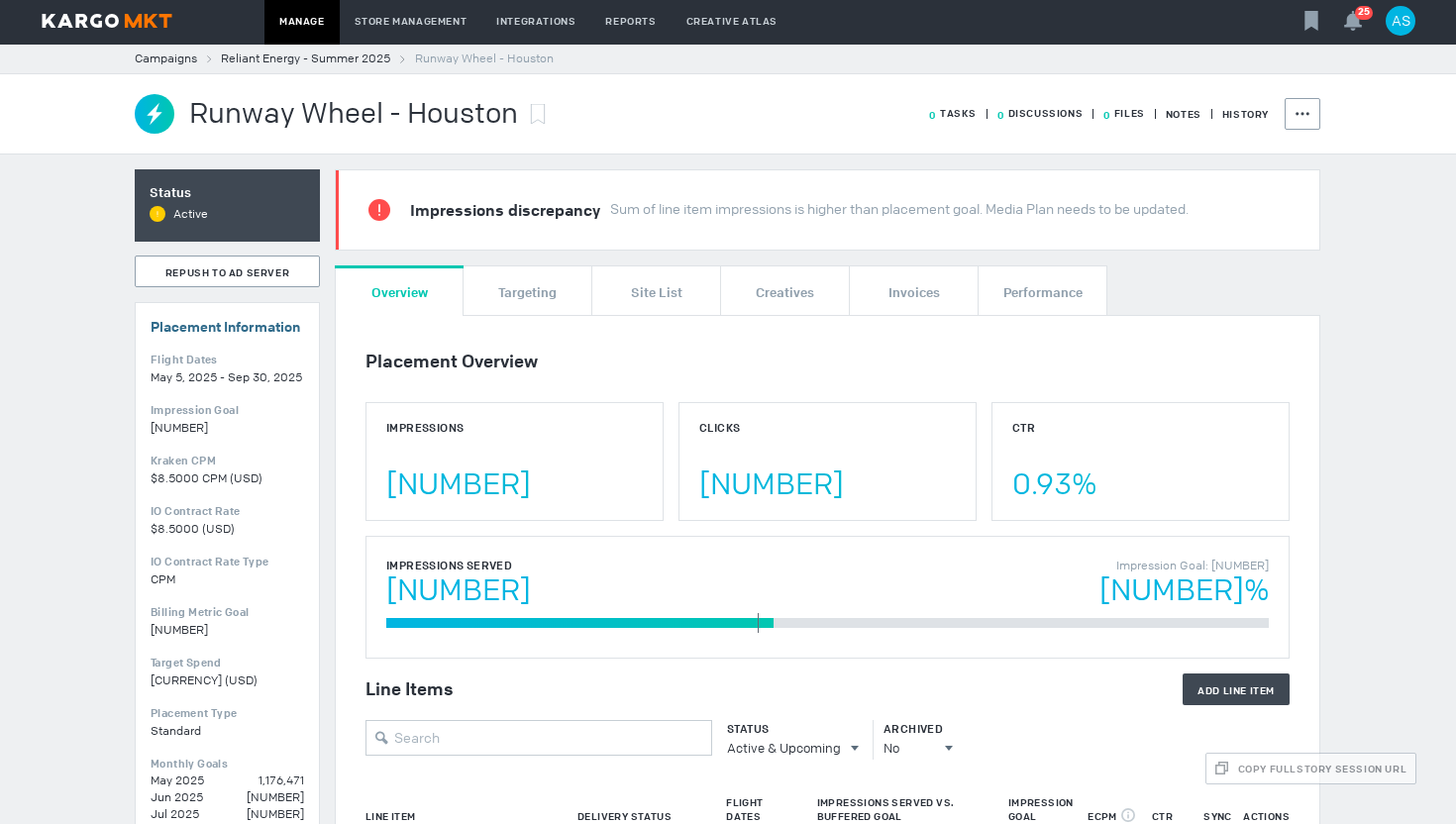 scroll, scrollTop: 0, scrollLeft: 0, axis: both 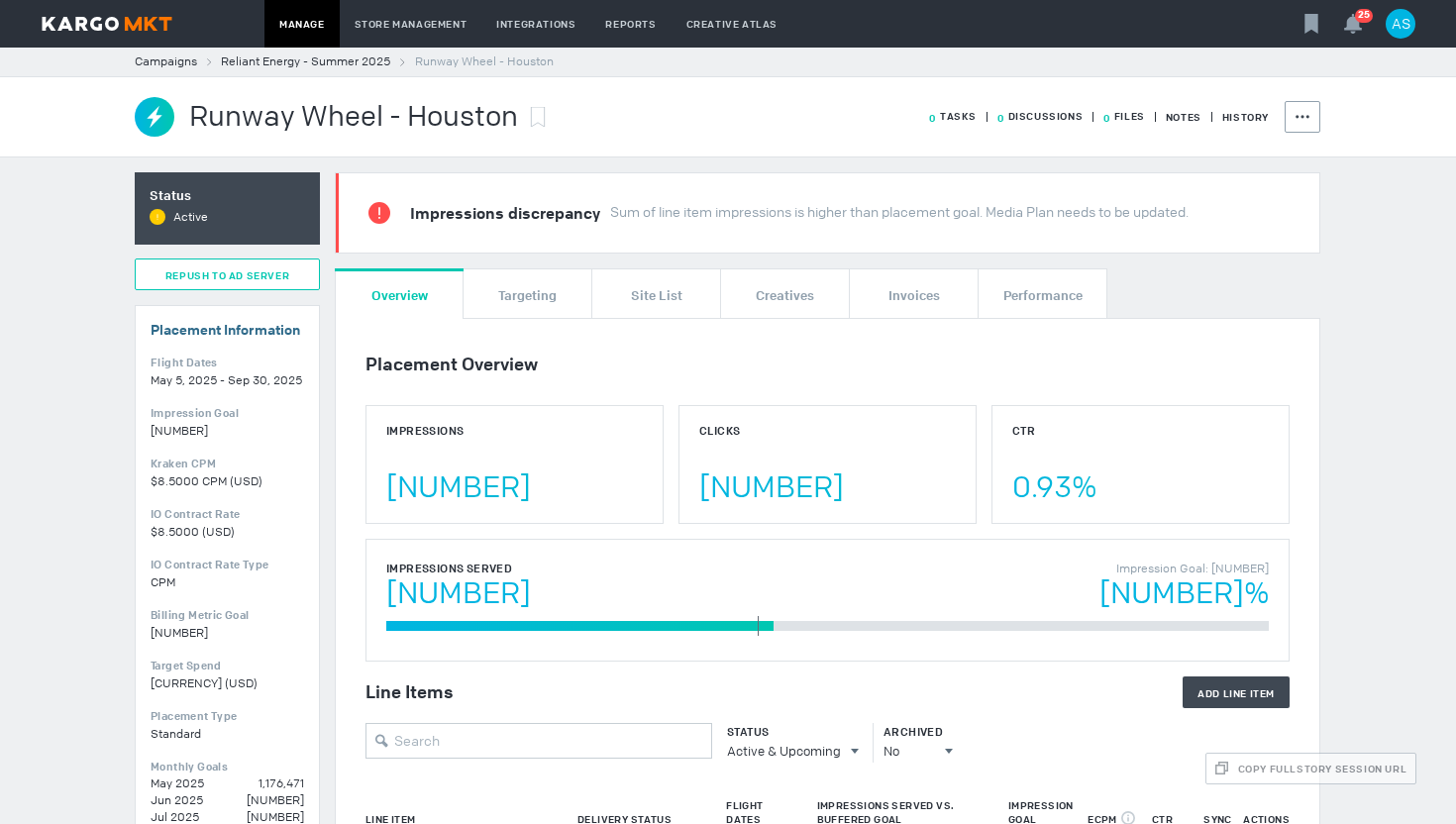 click on "Repush To Ad Server" at bounding box center [227, 274] 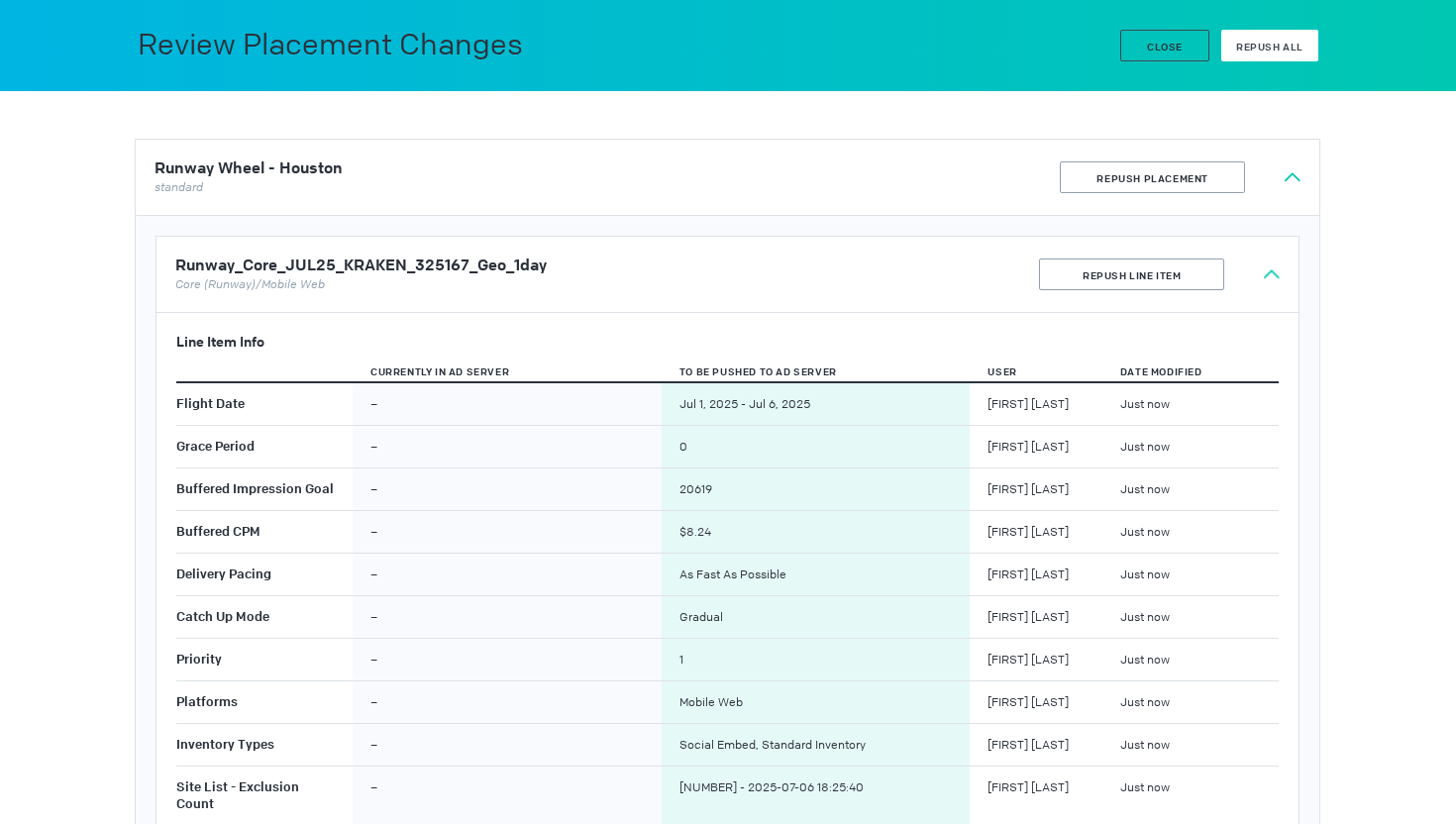 click on "Repush All" at bounding box center (1270, 46) 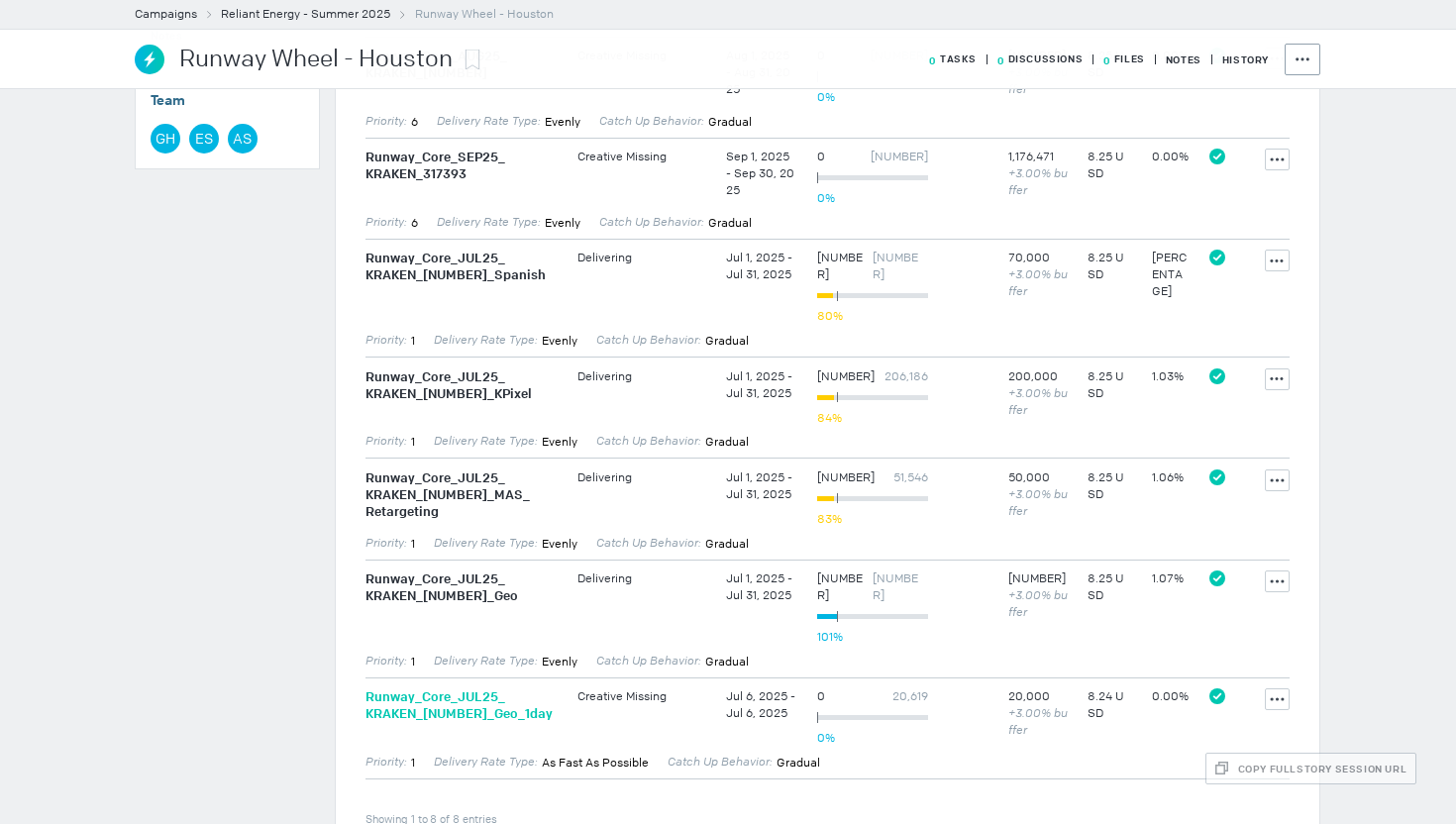 click on "Runway_ Core_ JUL25_ KRAKEN_ 325167_ Geo_ 1day" at bounding box center [462, 705] 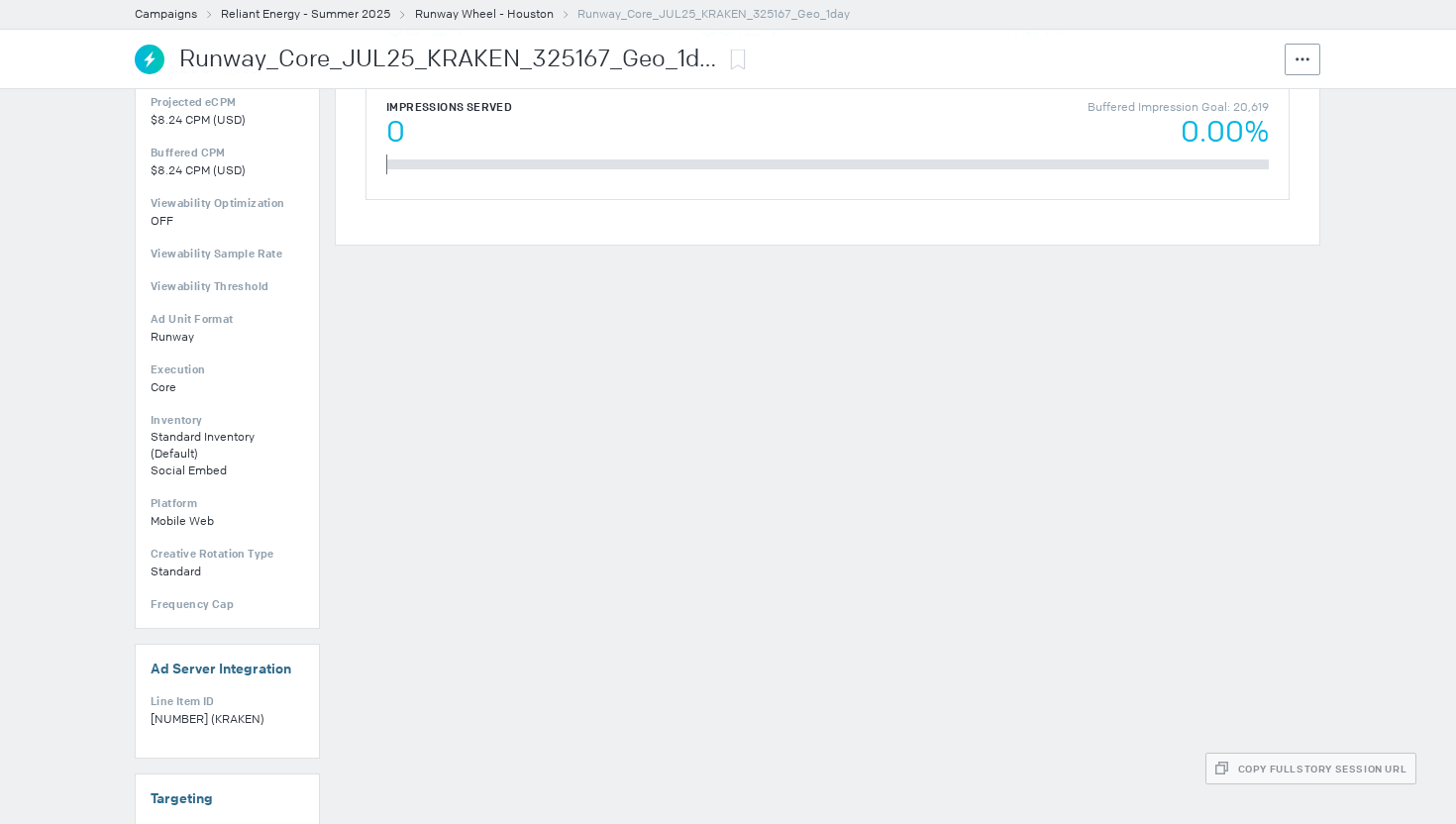 scroll, scrollTop: 0, scrollLeft: 0, axis: both 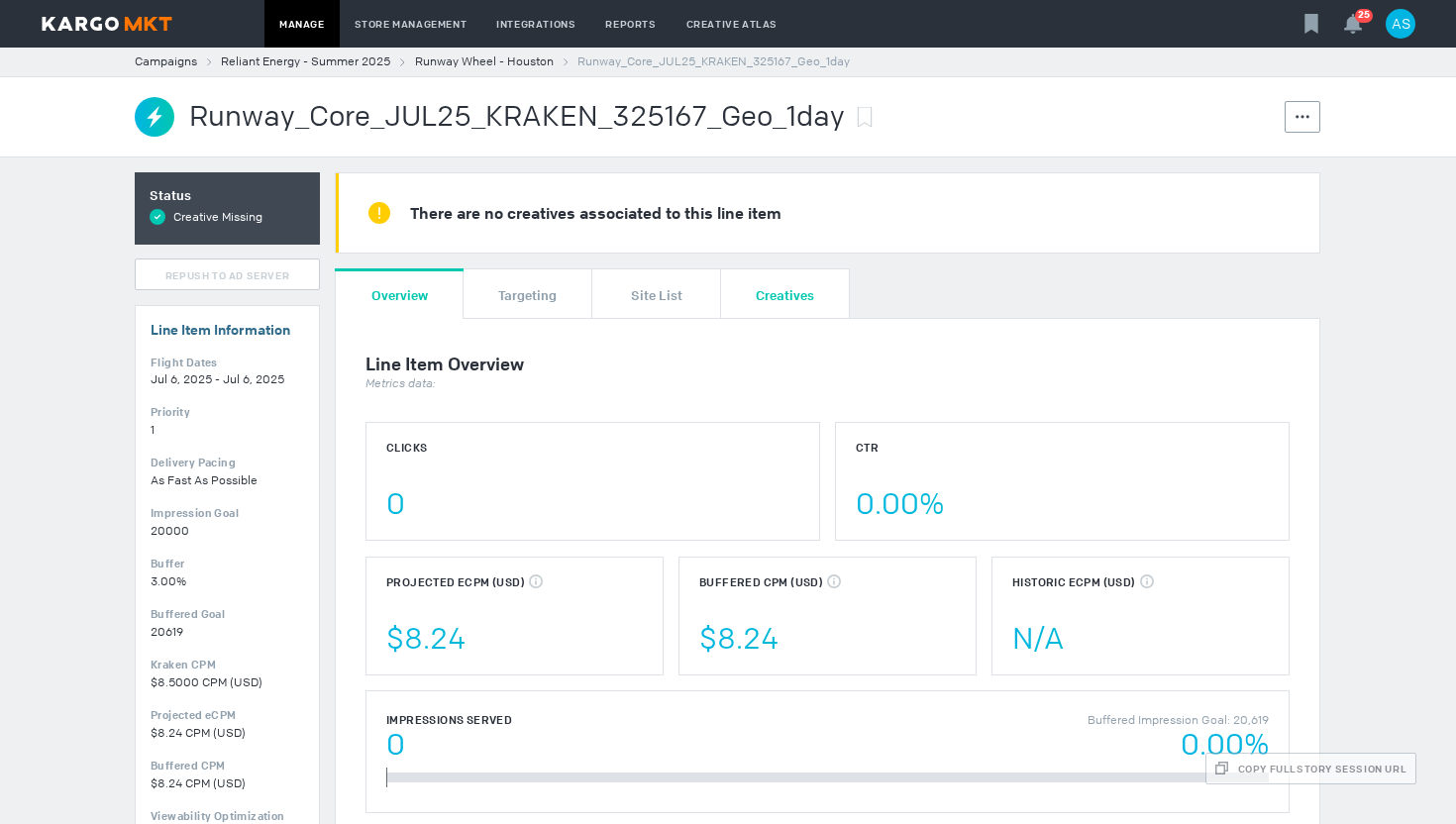 click on "Creatives" at bounding box center (784, 293) 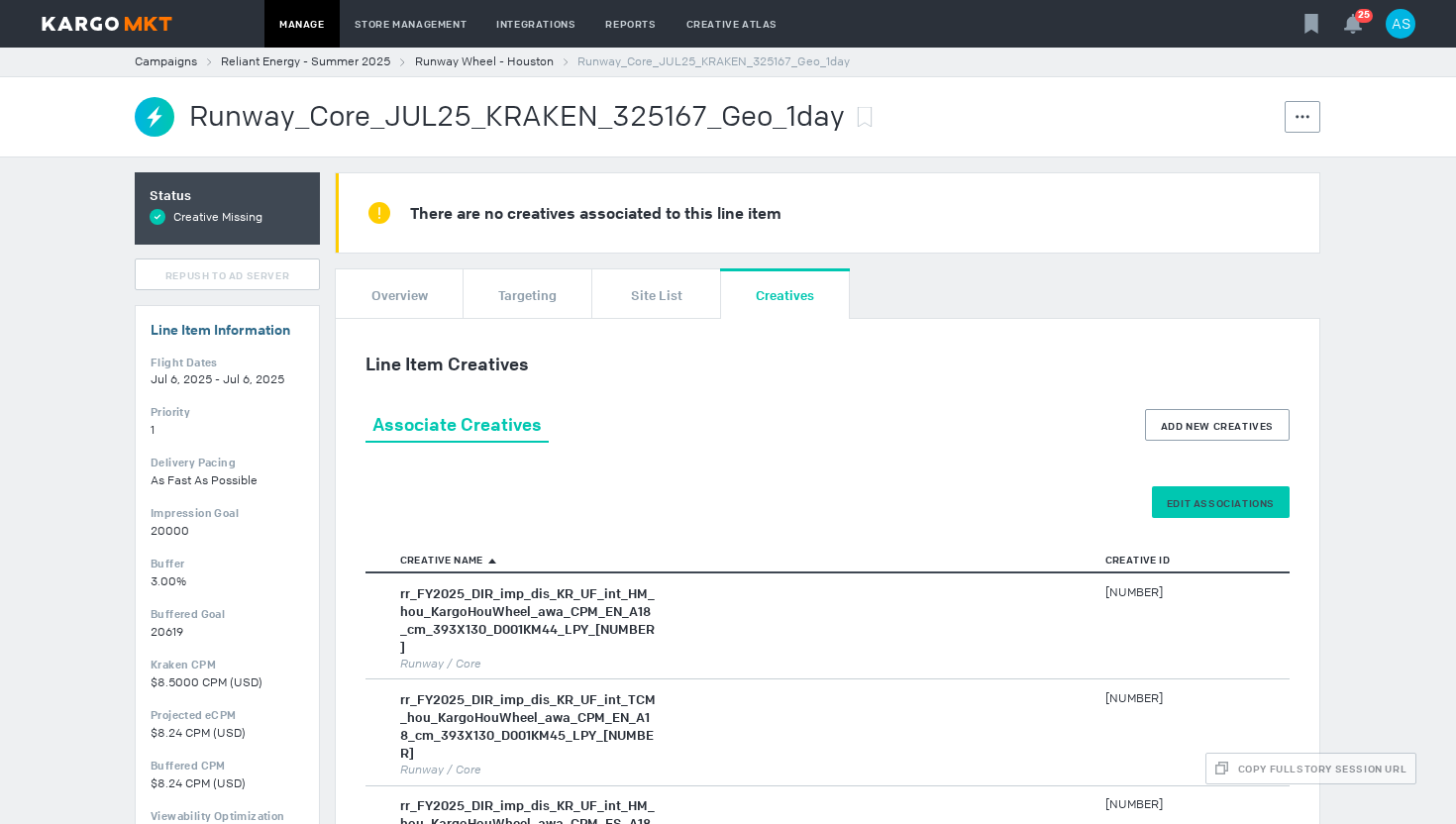 click on "Edit Associations" at bounding box center [0, 0] 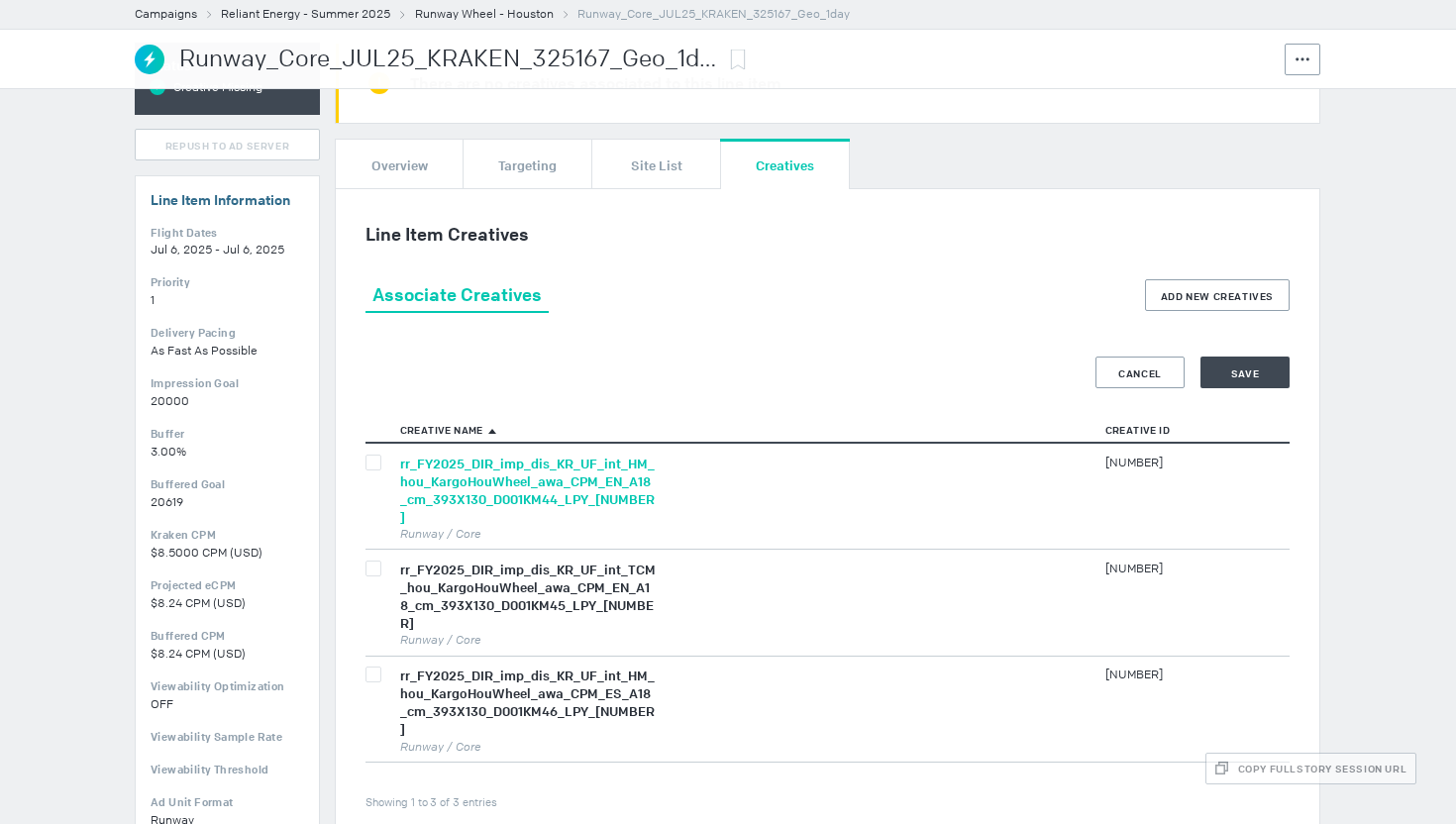 scroll, scrollTop: 173, scrollLeft: 0, axis: vertical 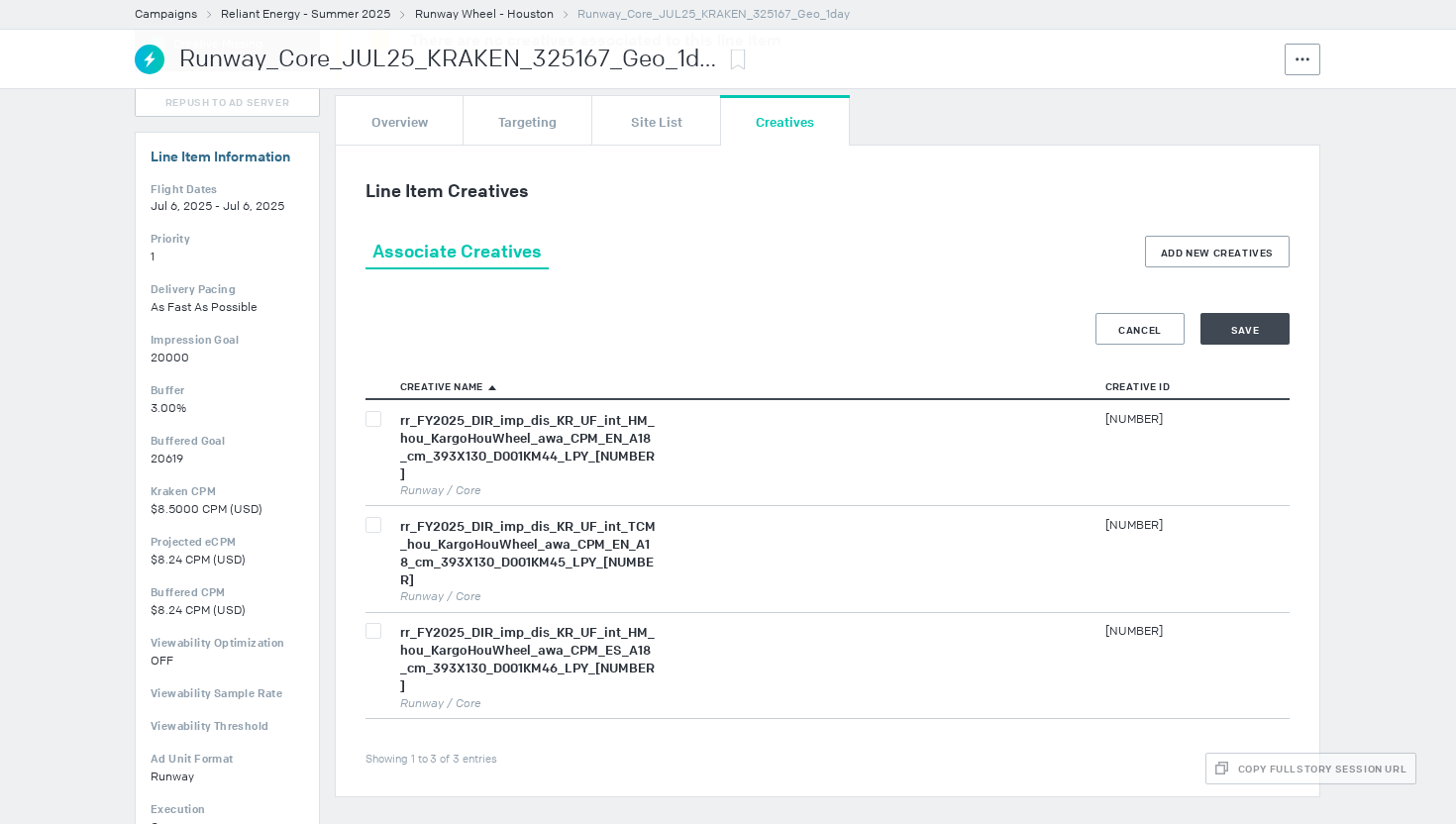 click at bounding box center (373, 419) 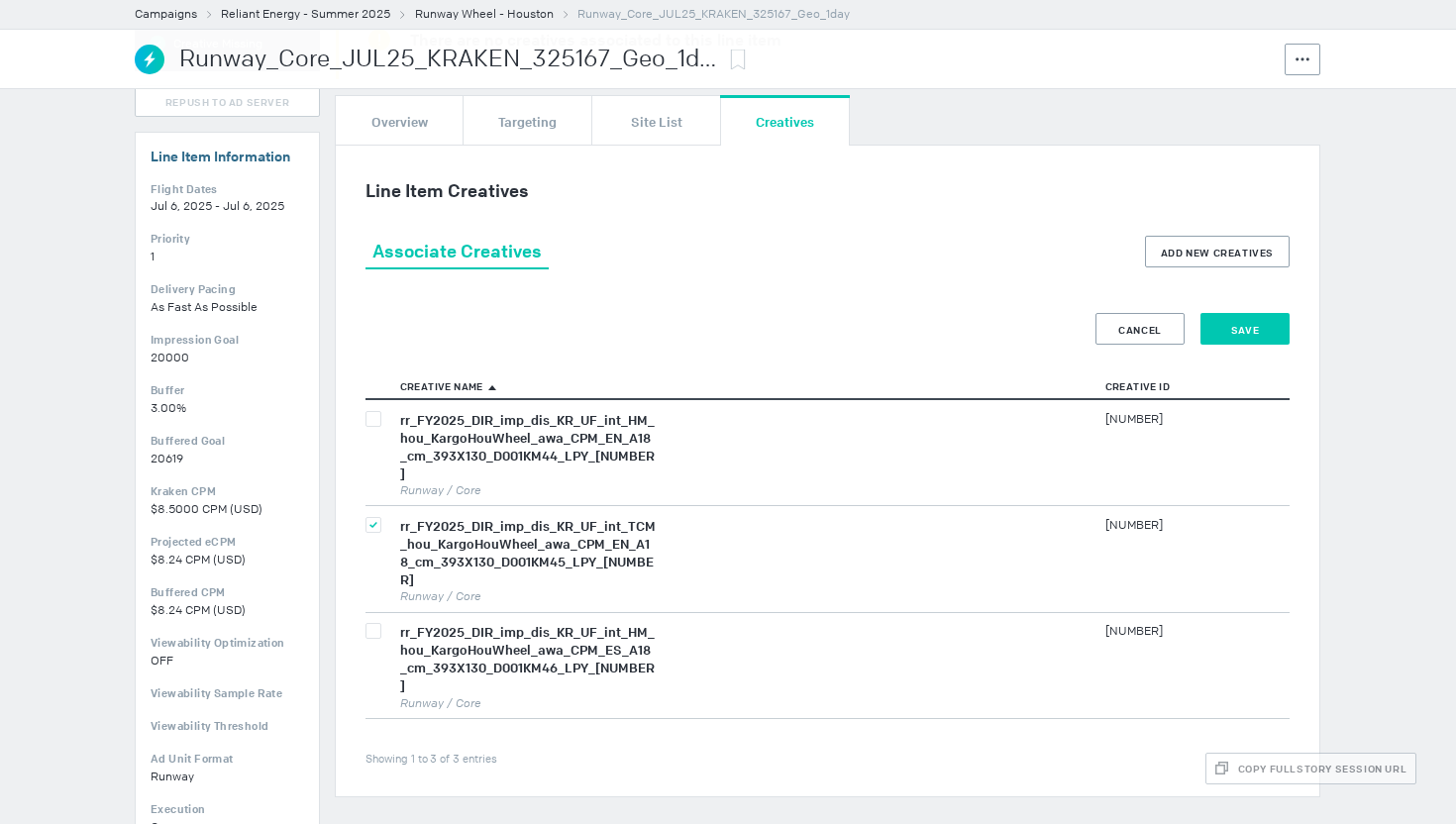 click on "Save" at bounding box center (1245, 329) 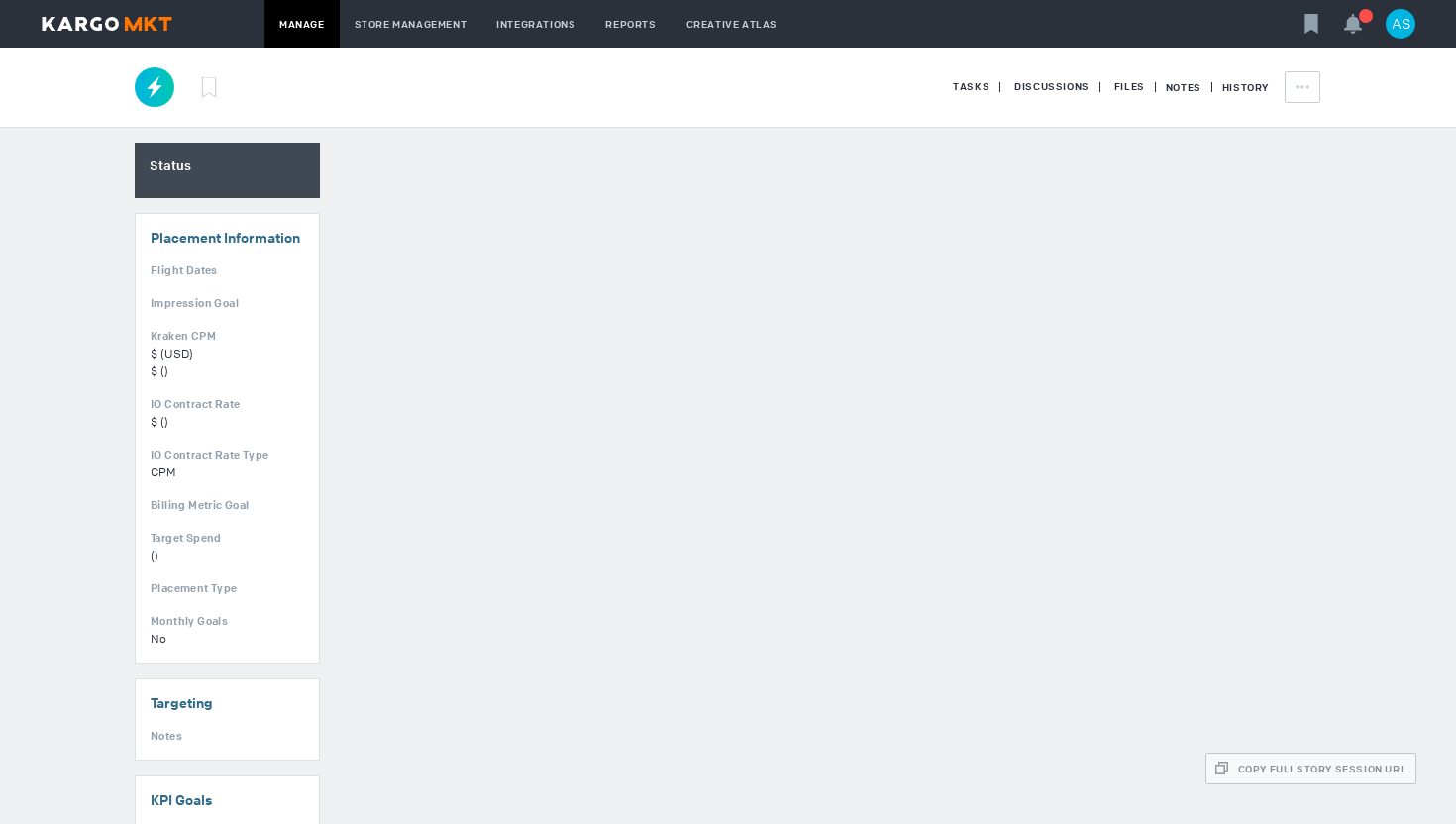 scroll, scrollTop: 0, scrollLeft: 0, axis: both 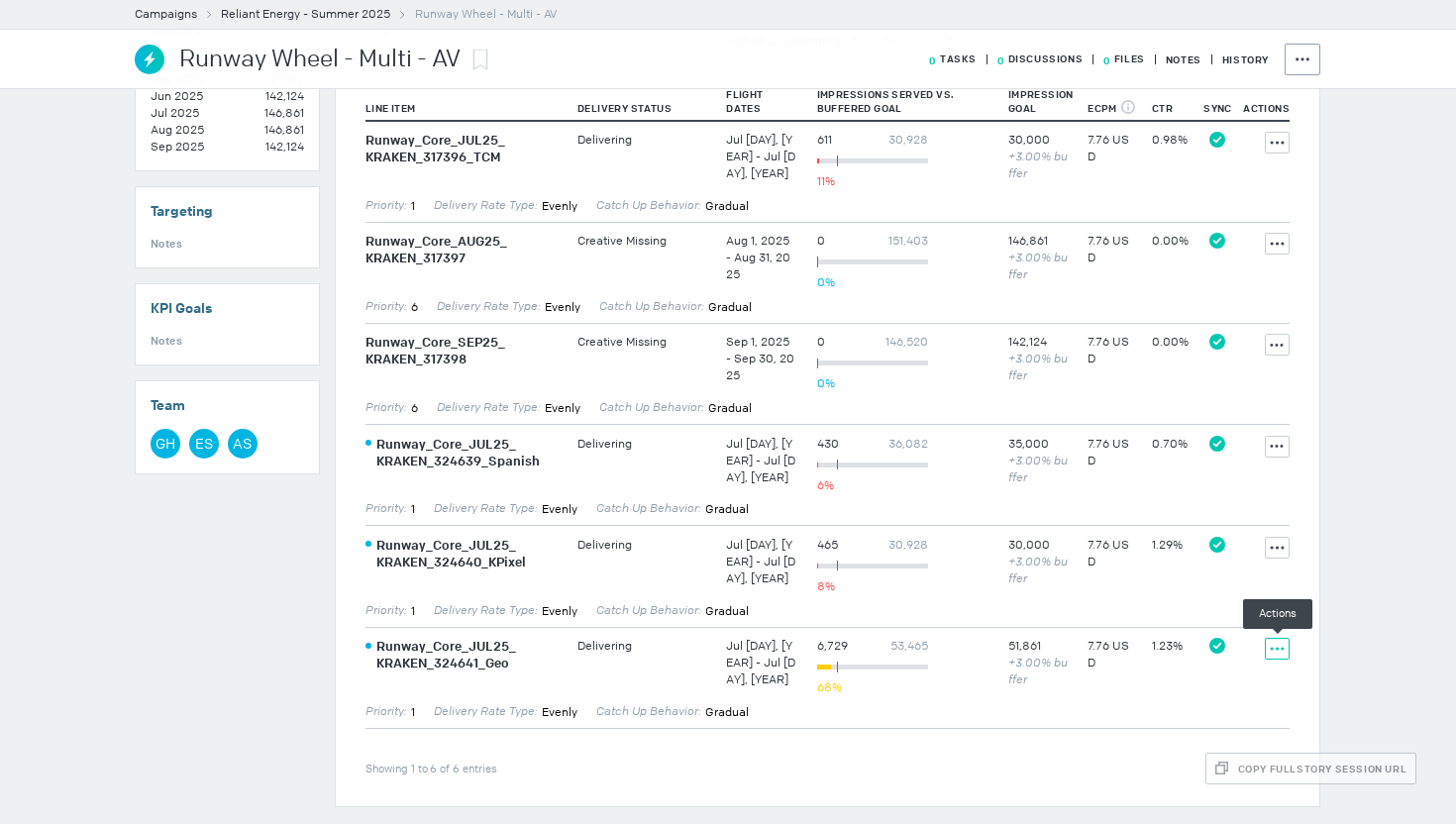 click at bounding box center [1278, 142] 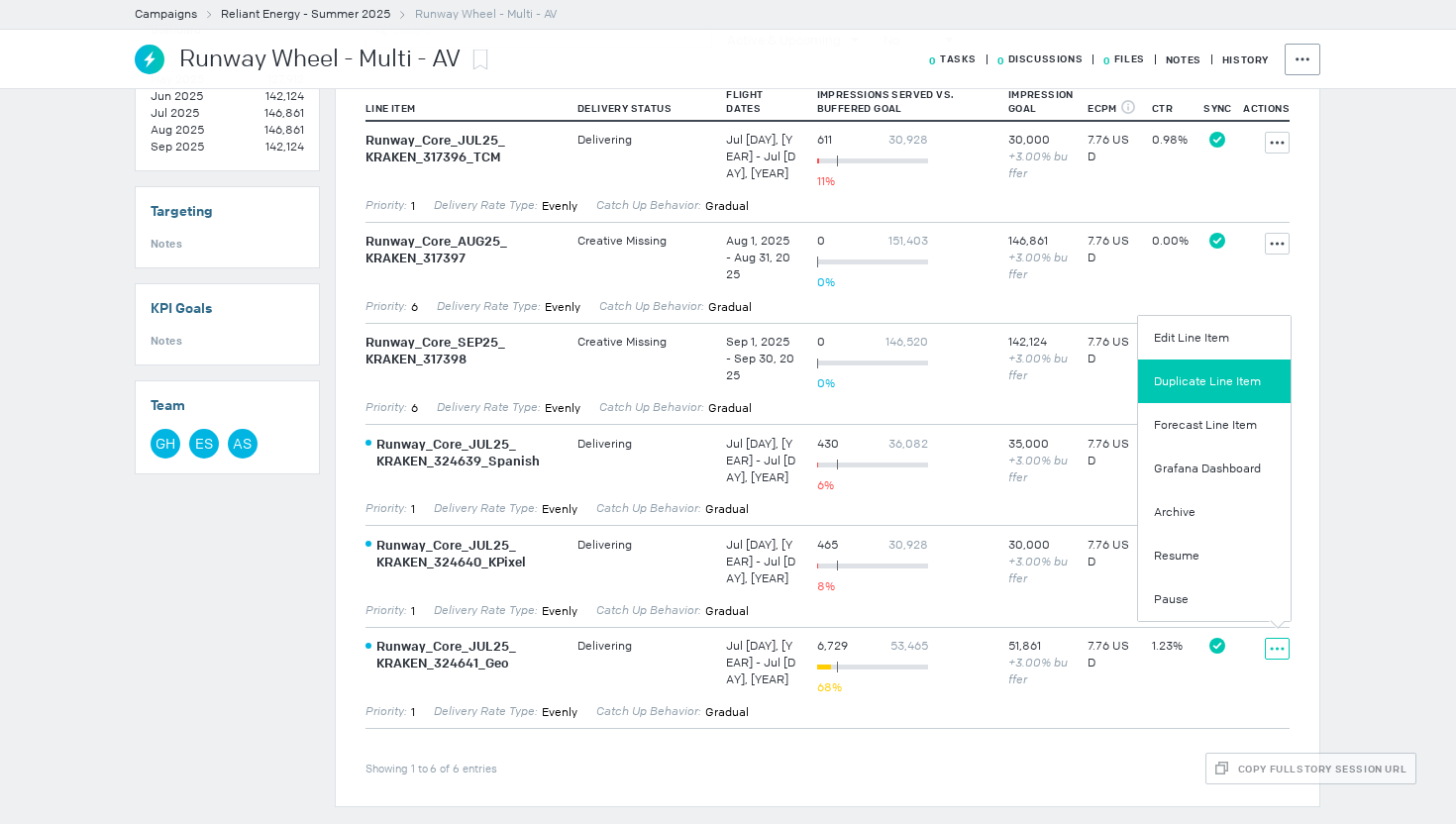 click on "Duplicate Line Item" at bounding box center (1214, 381) 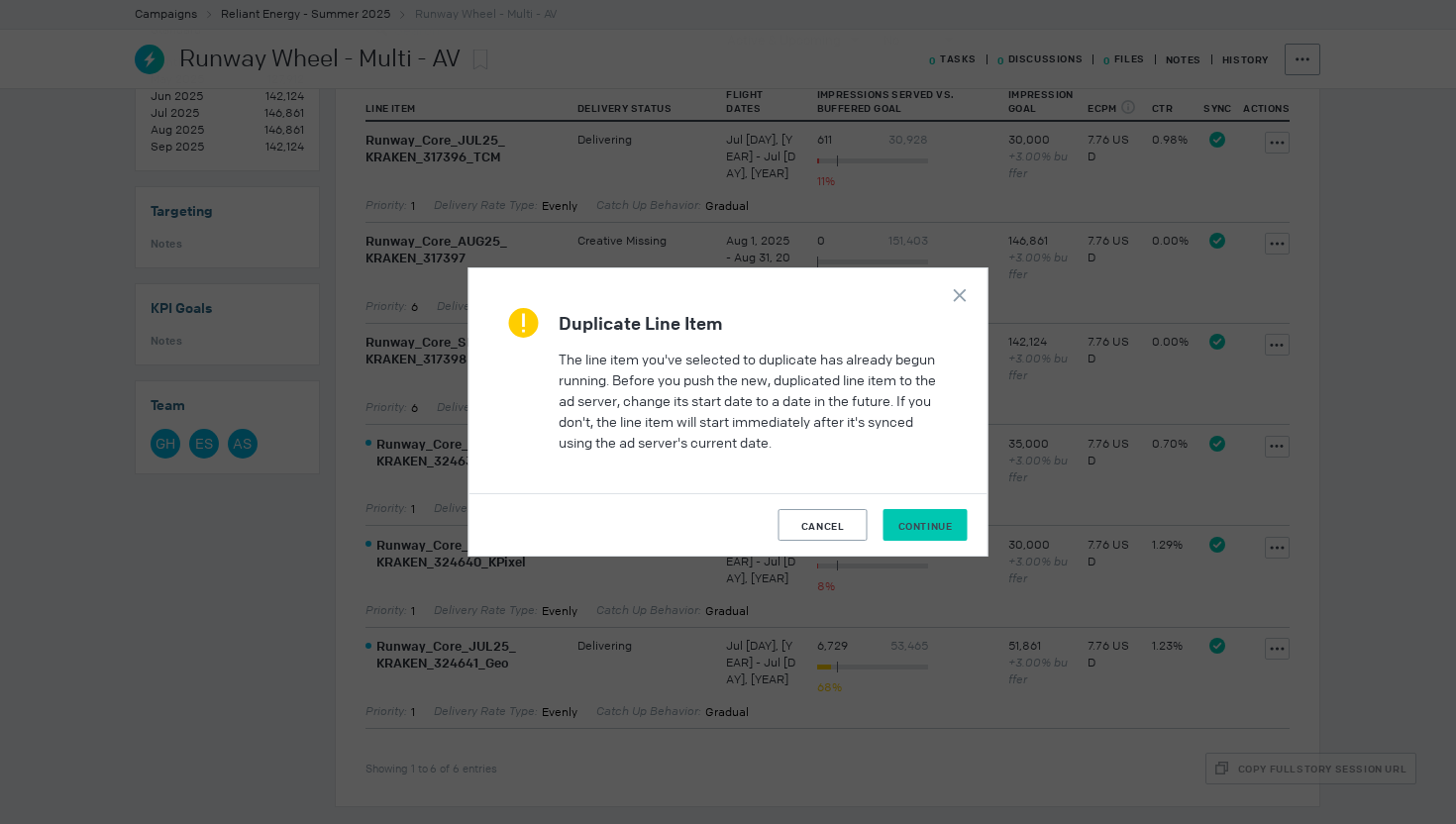 click on "Continue" at bounding box center [925, 526] 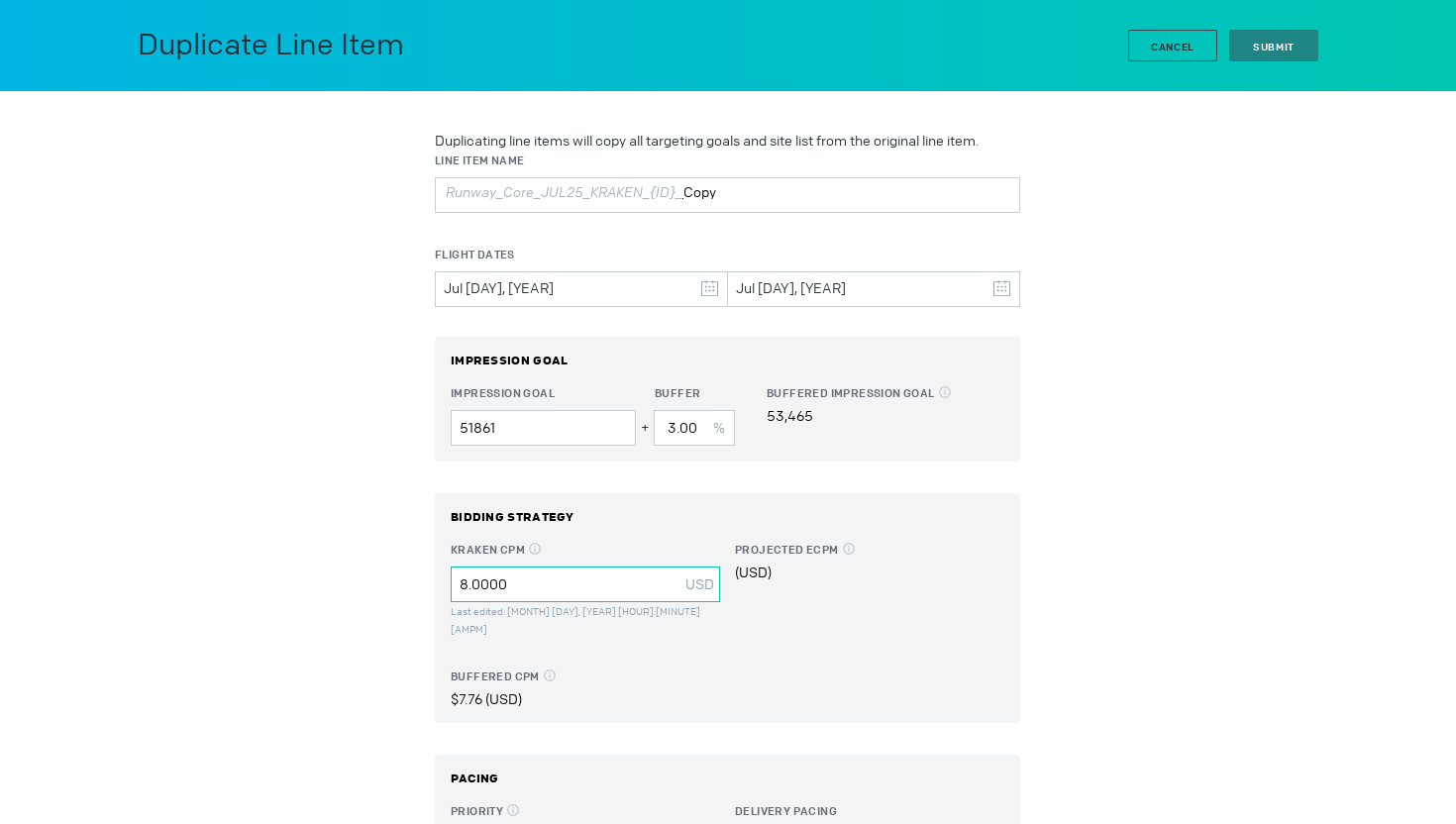 click on "8.0000" at bounding box center (585, 584) 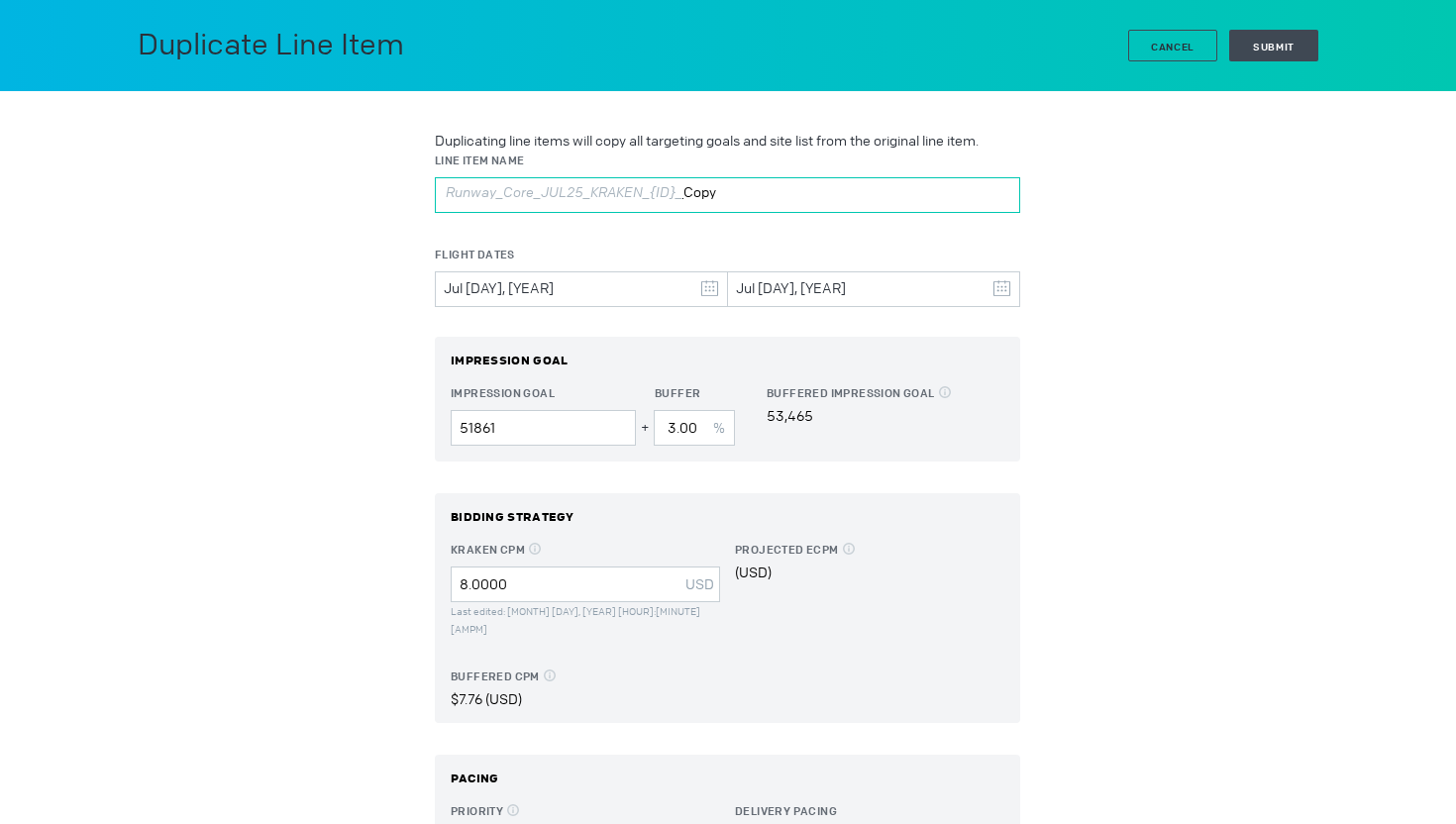 click on "Runway_Core_JUL25_KRAKEN_{ID}_Copy" at bounding box center (727, 195) 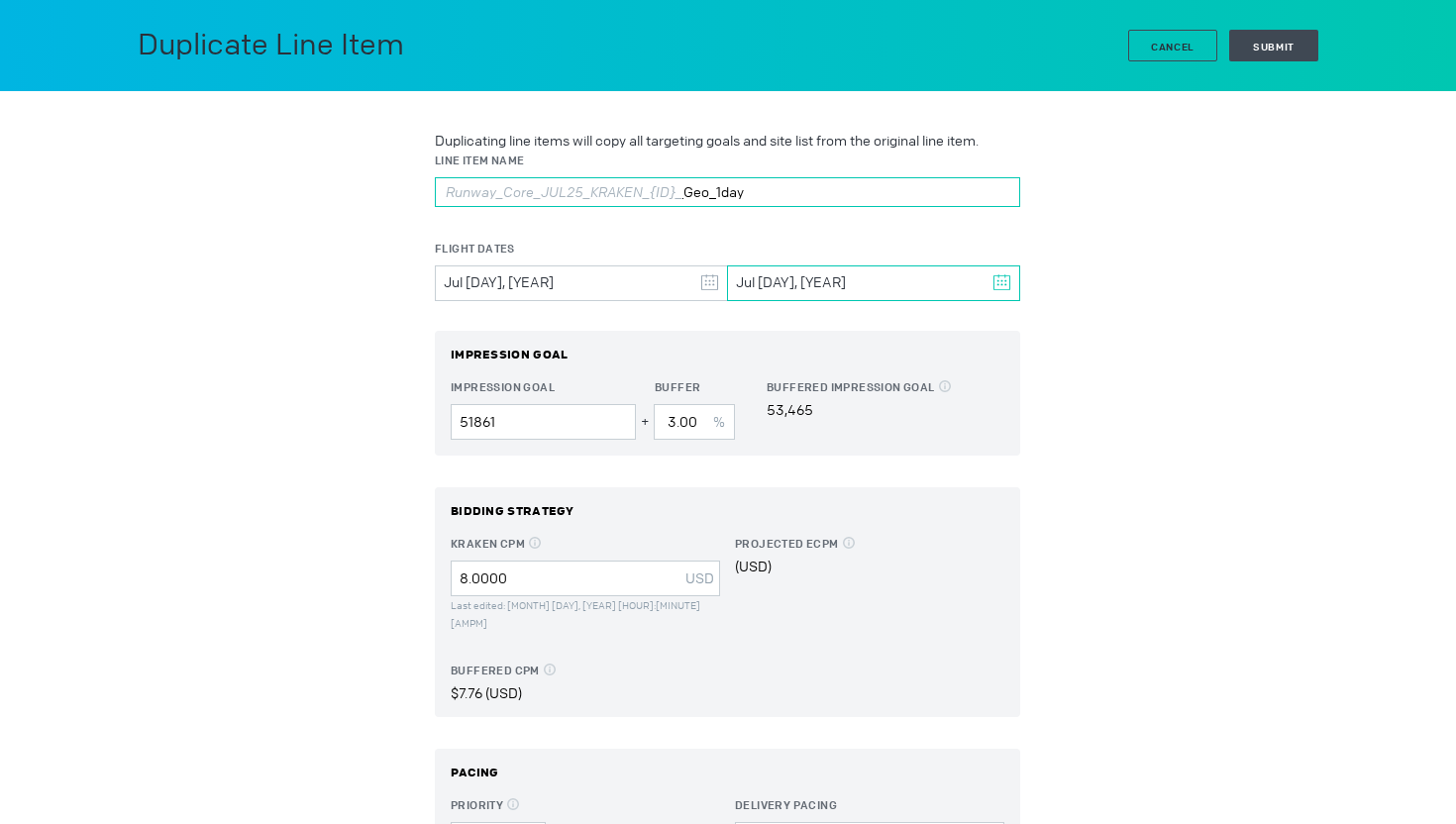 type on "Runway_Core_JUL25_KRAKEN_{ID}_Geo_1day" 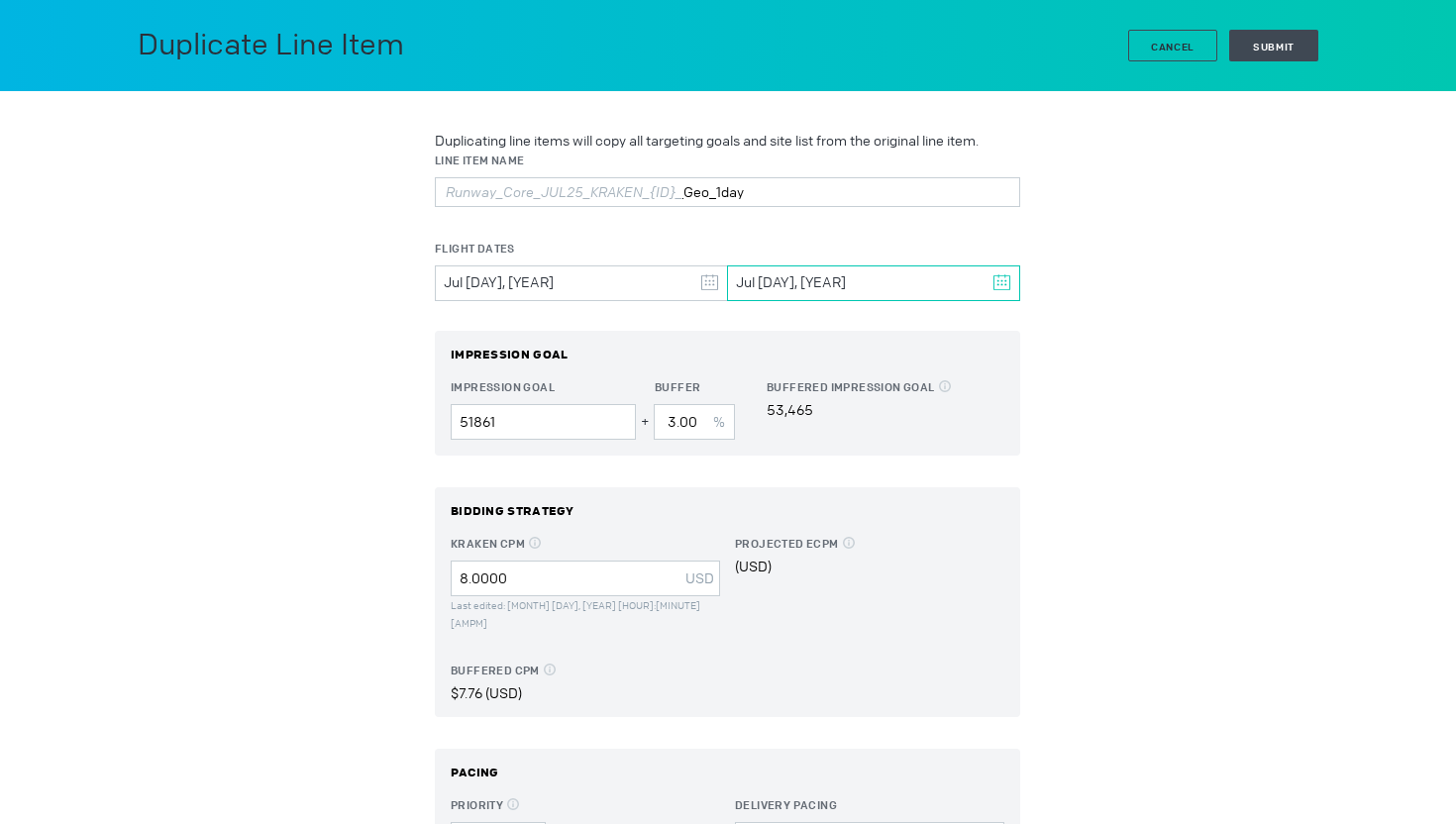 click on "Jul [DAY], [YEAR]" at bounding box center [874, 283] 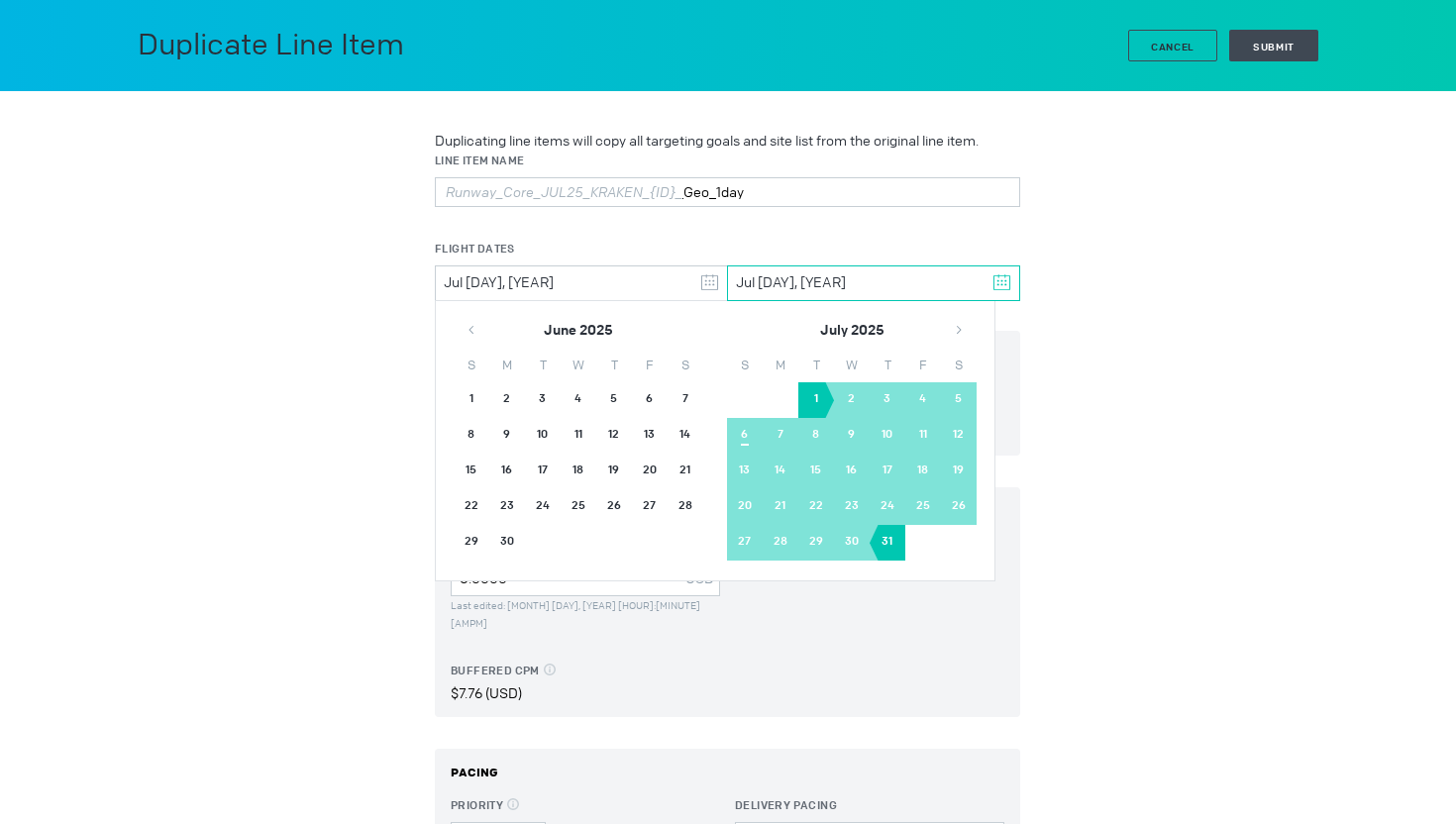 click on "6" at bounding box center (745, 436) 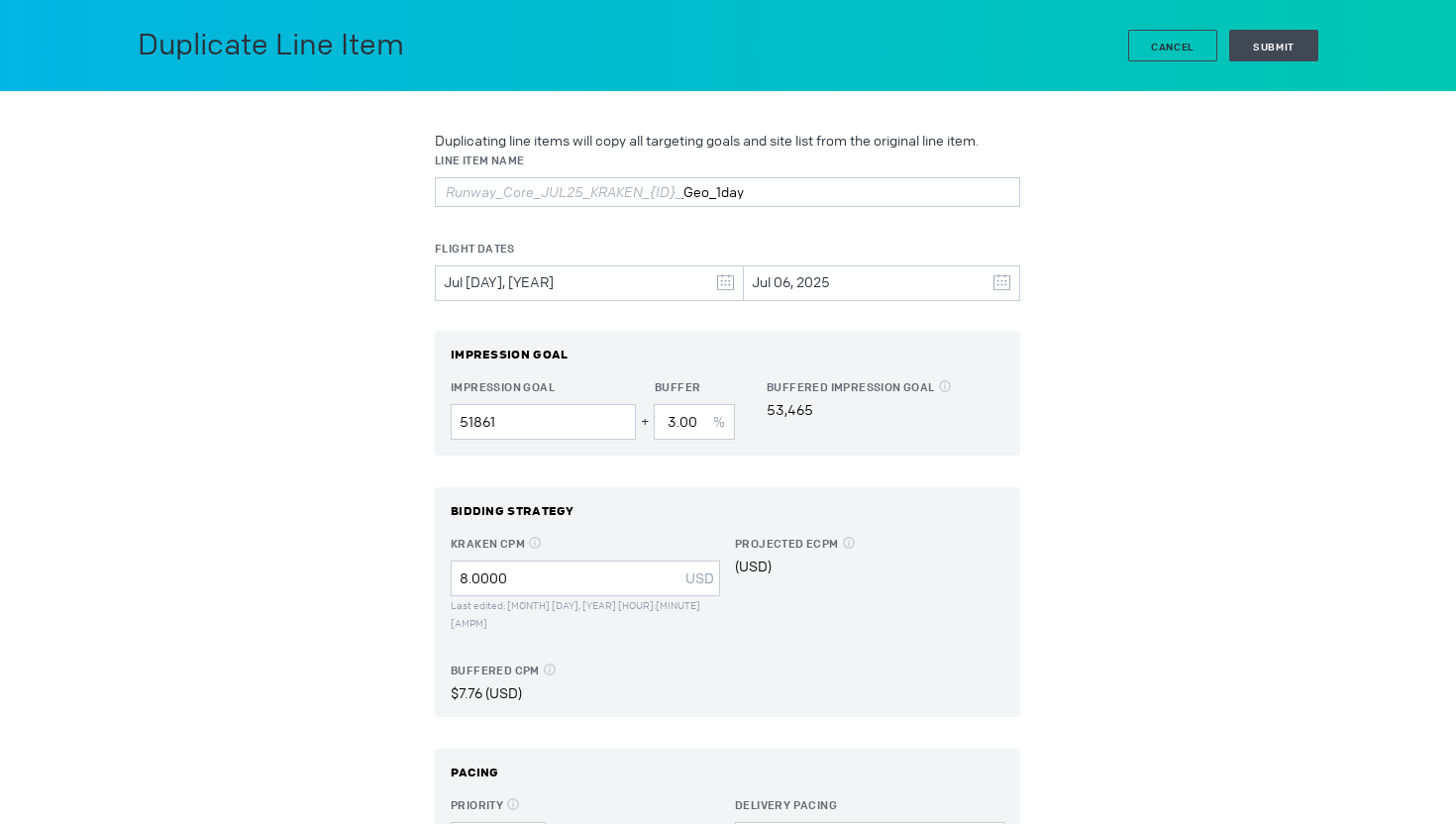 click on "Impression Goal 51861" at bounding box center (543, 409) 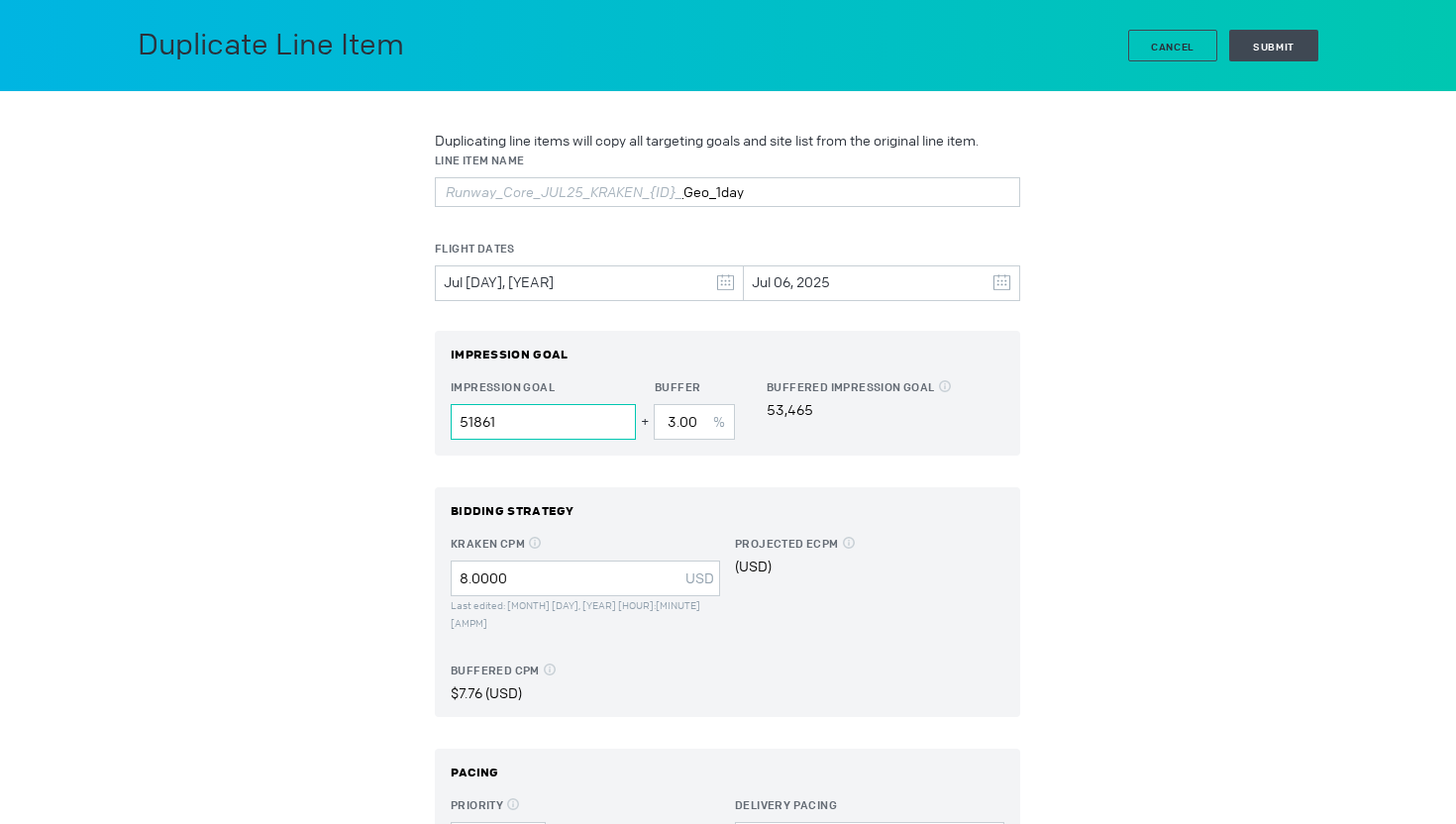 click on "51861" at bounding box center (543, 422) 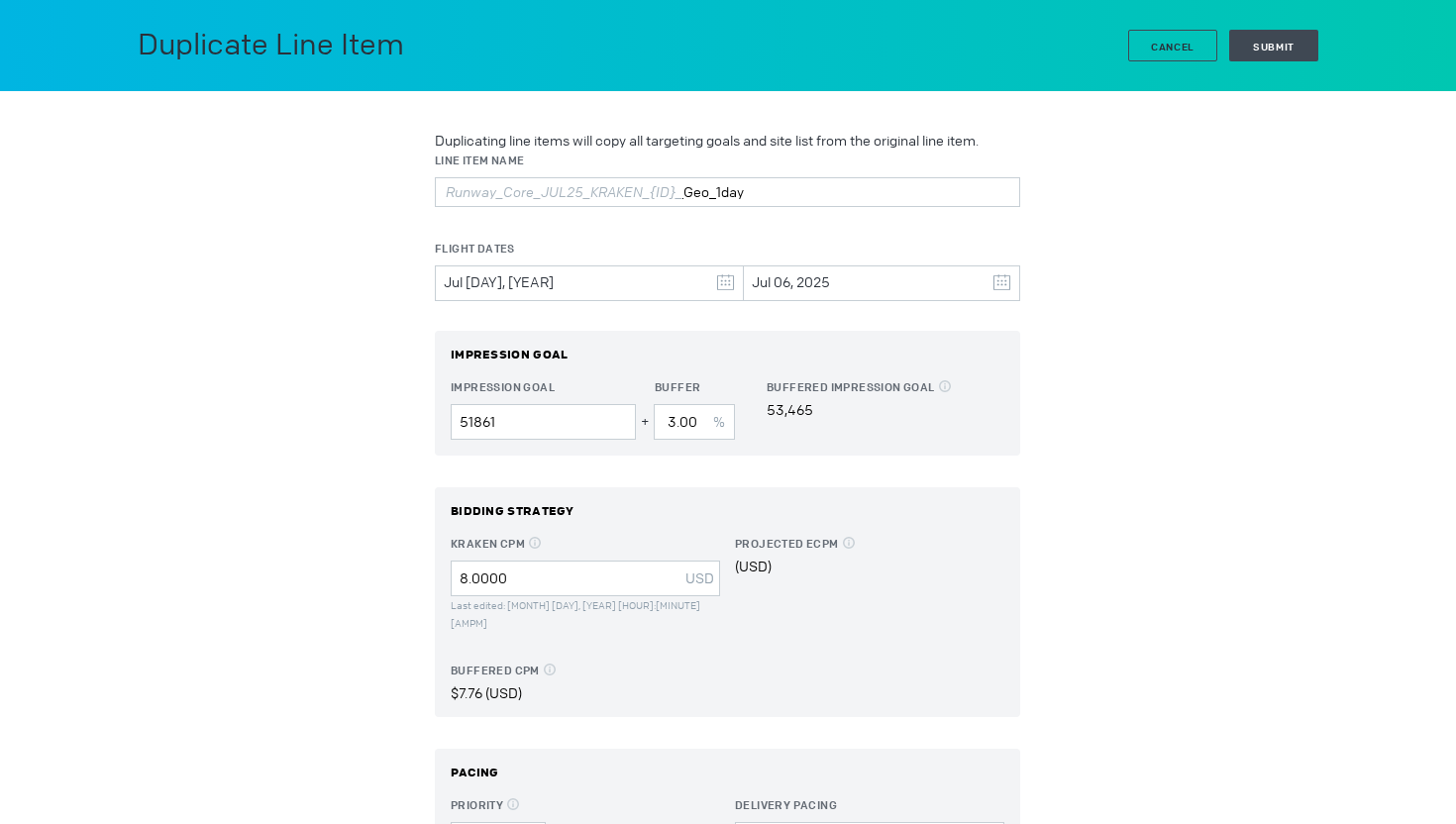 click on "Impression Goal 51861" at bounding box center [543, 409] 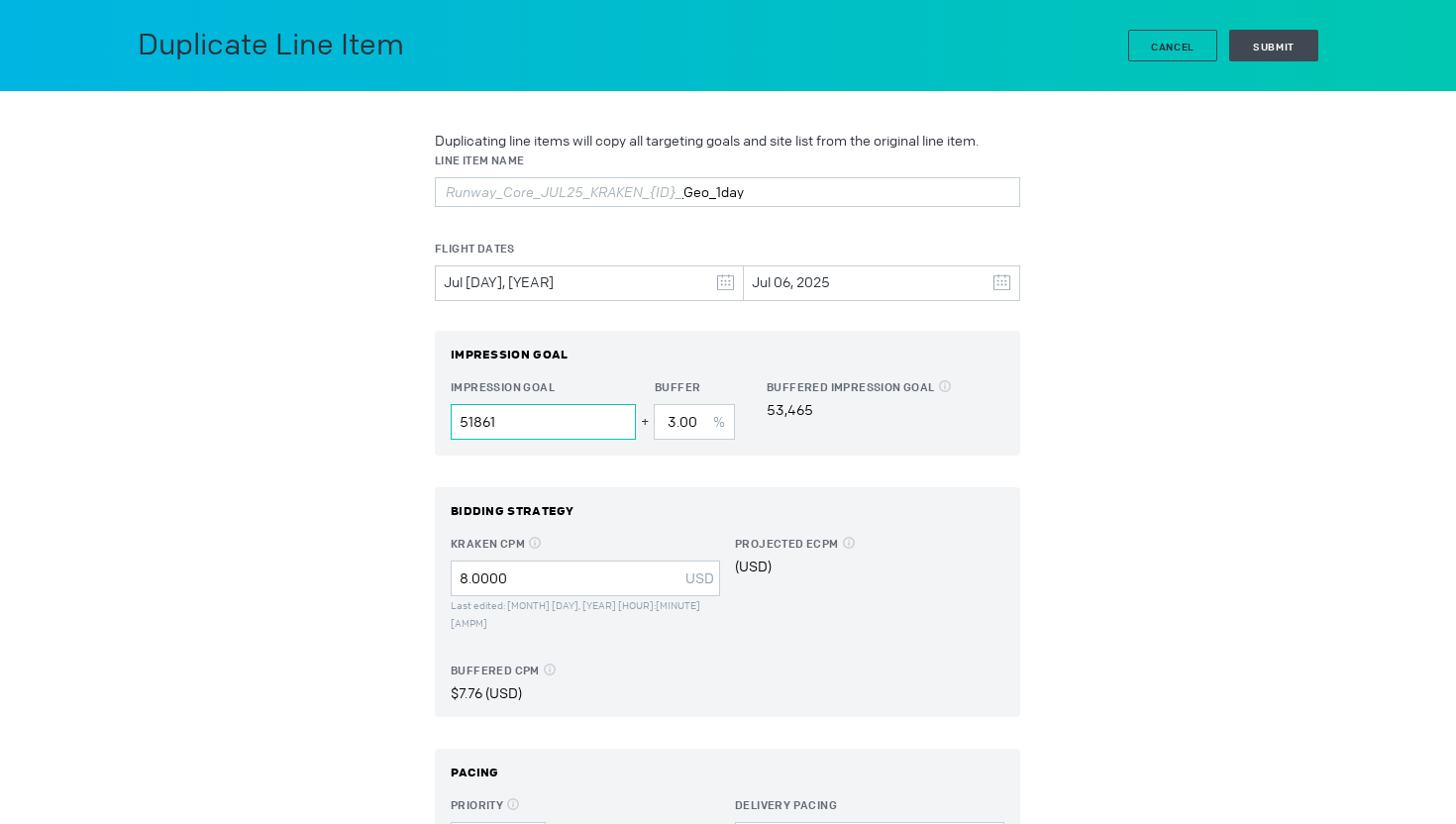 click on "51861" at bounding box center (543, 422) 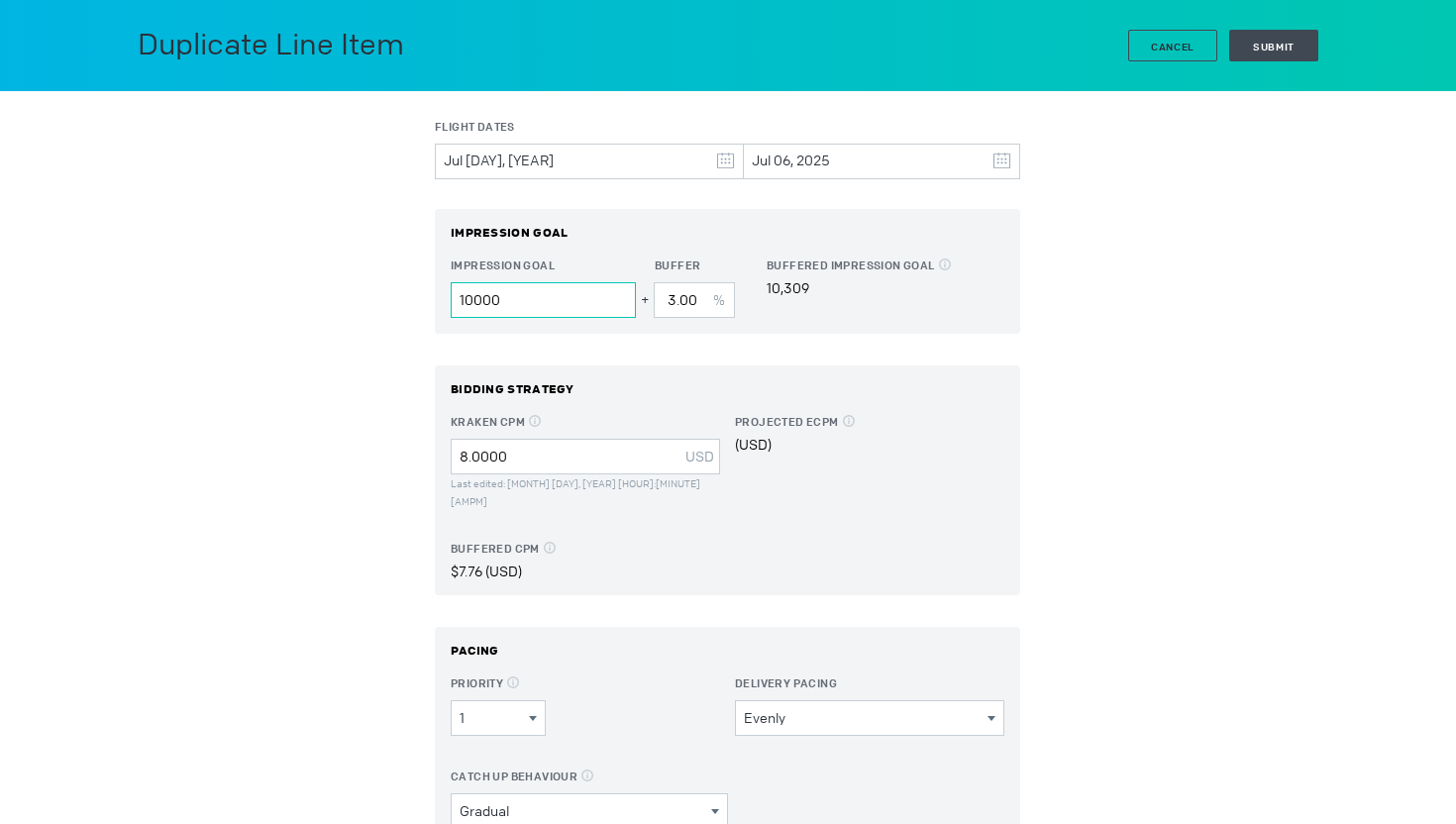 scroll, scrollTop: 125, scrollLeft: 0, axis: vertical 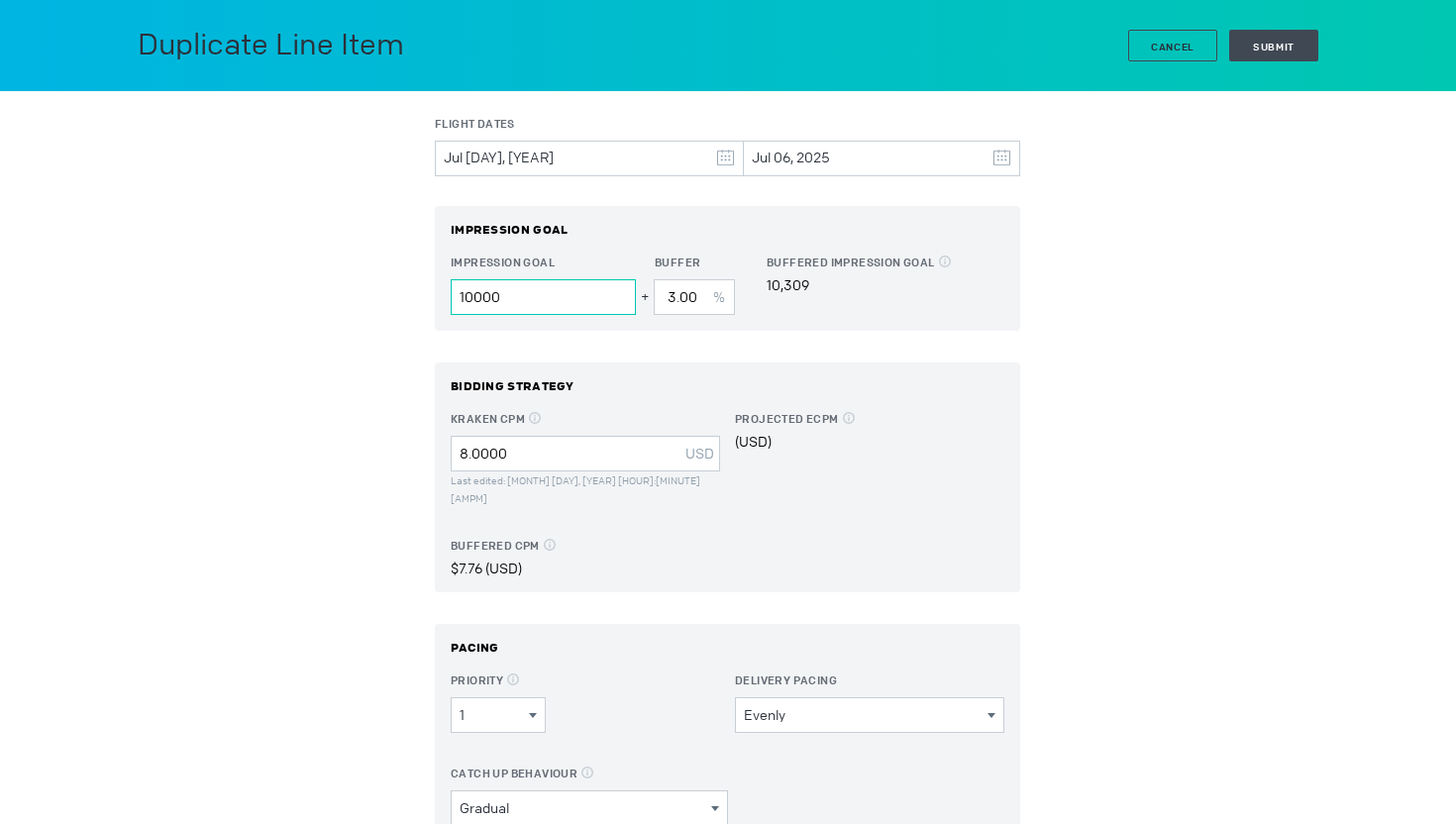 type on "10000" 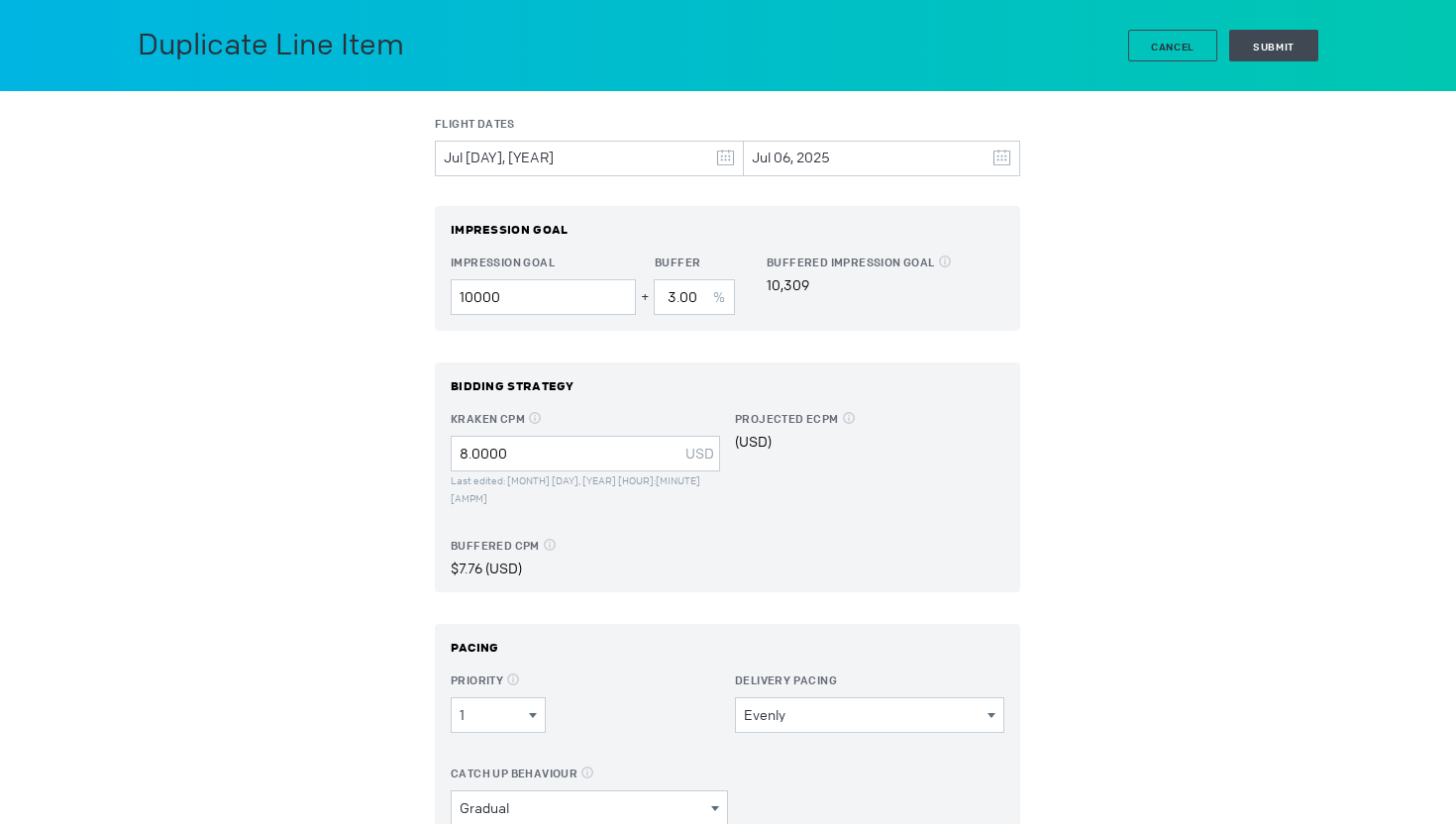 click on "Evenly Delivery Pacing Evenly As Fast As Possible Pace Ahead" at bounding box center (498, 715) 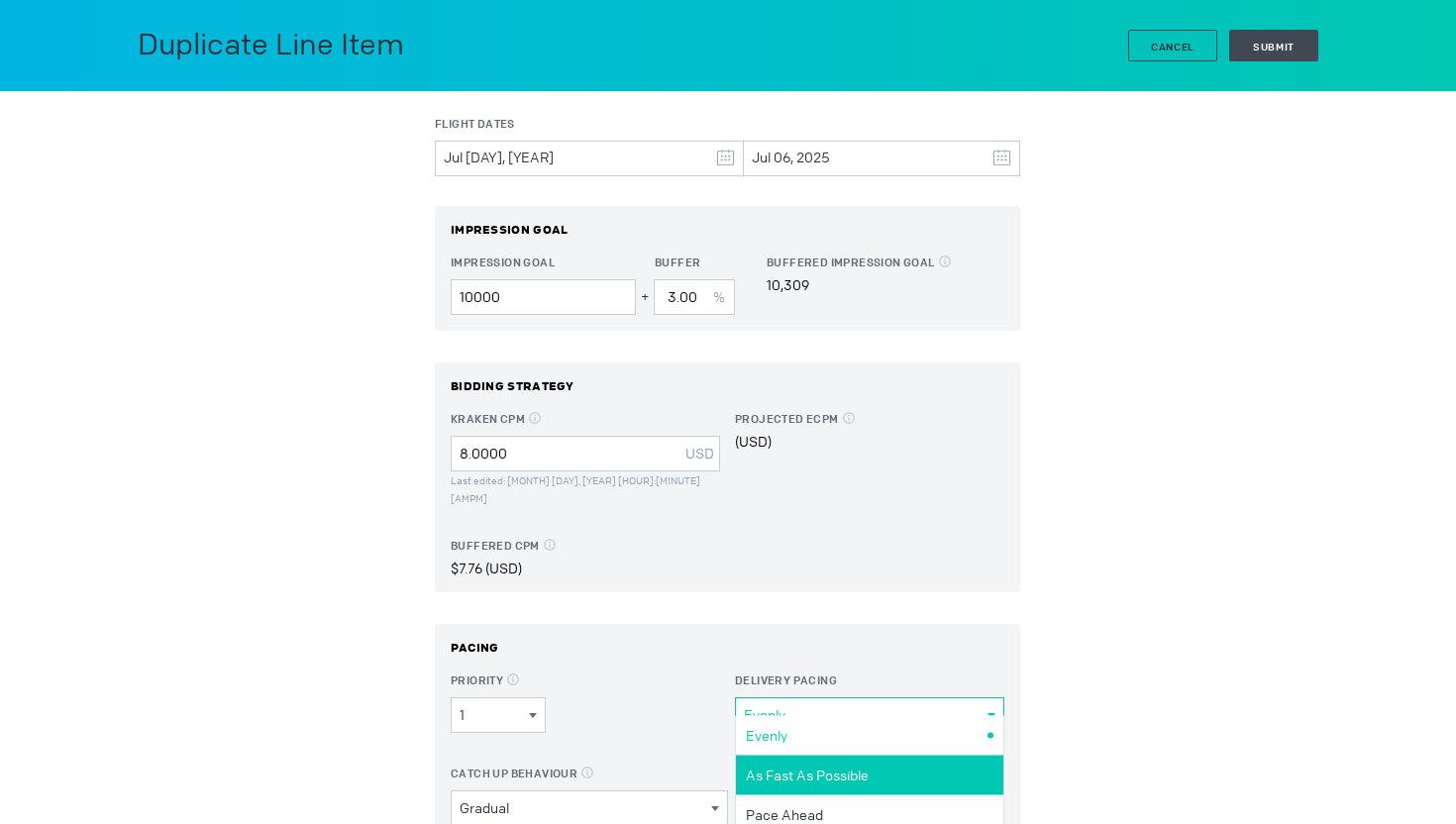 click on "As Fast As Possible" at bounding box center [867, 735] 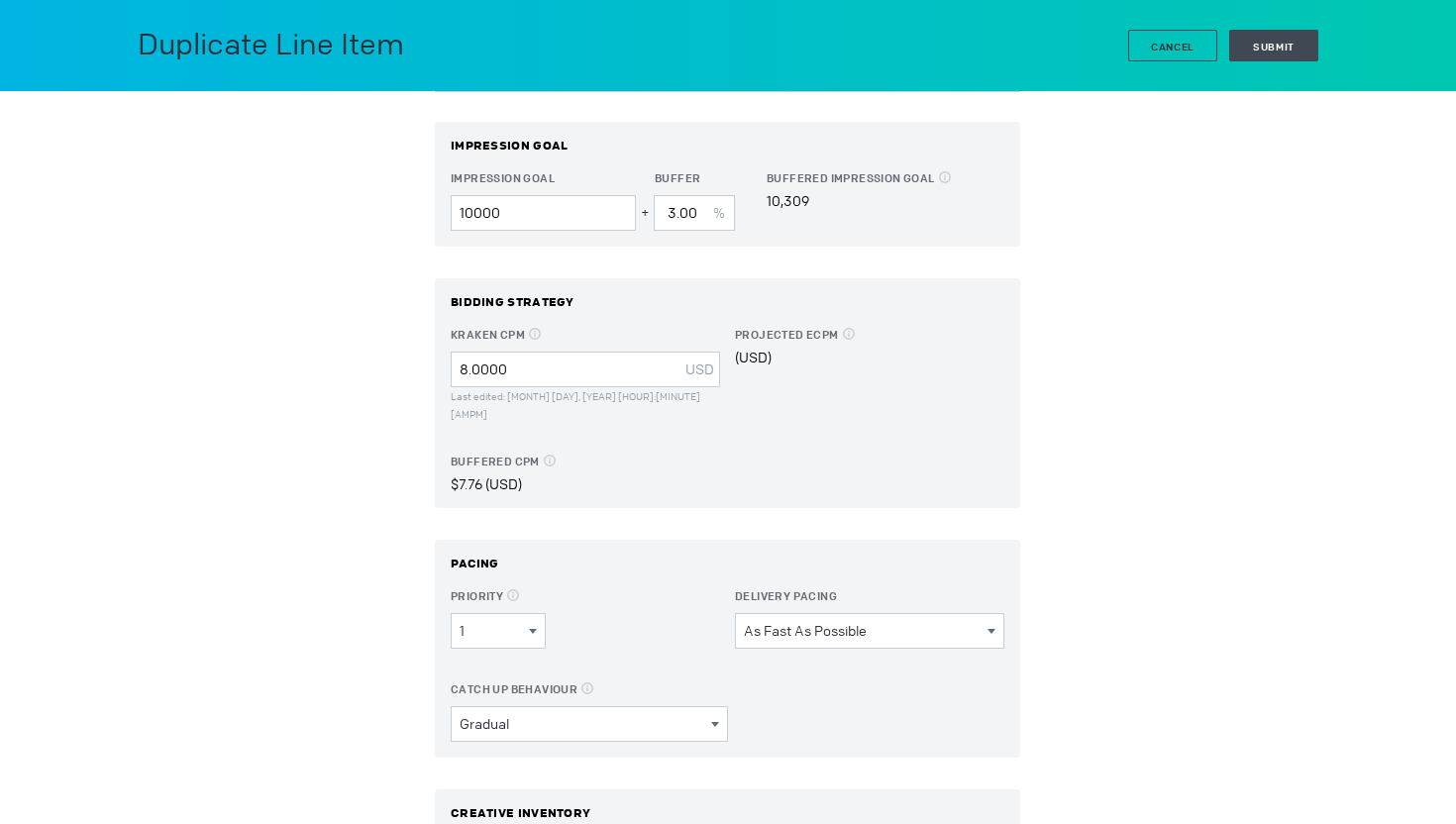 scroll, scrollTop: 233, scrollLeft: 0, axis: vertical 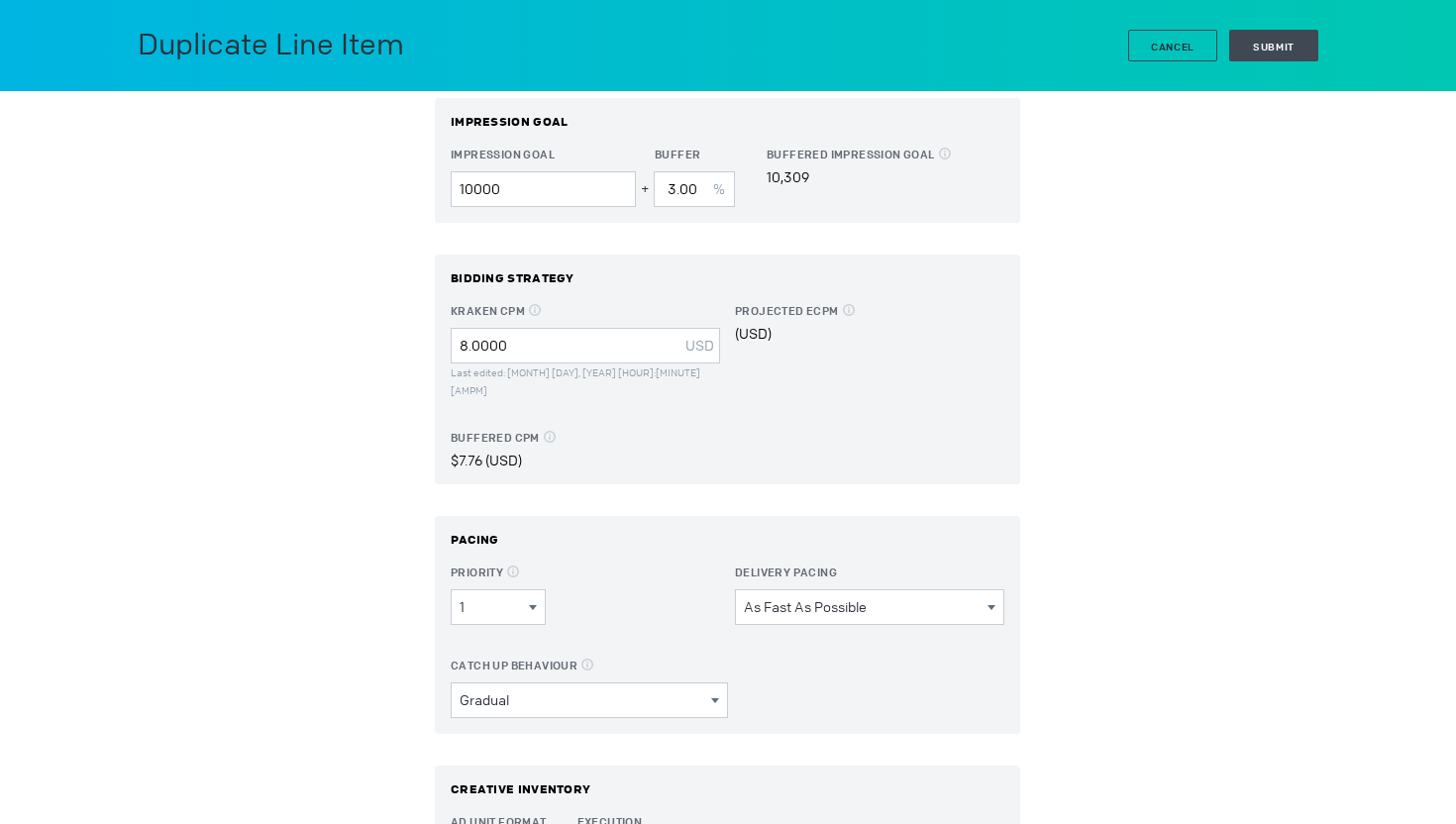 click on "Gradual Select Catch Up Behaviour Gradual Accelerated" at bounding box center [589, 700] 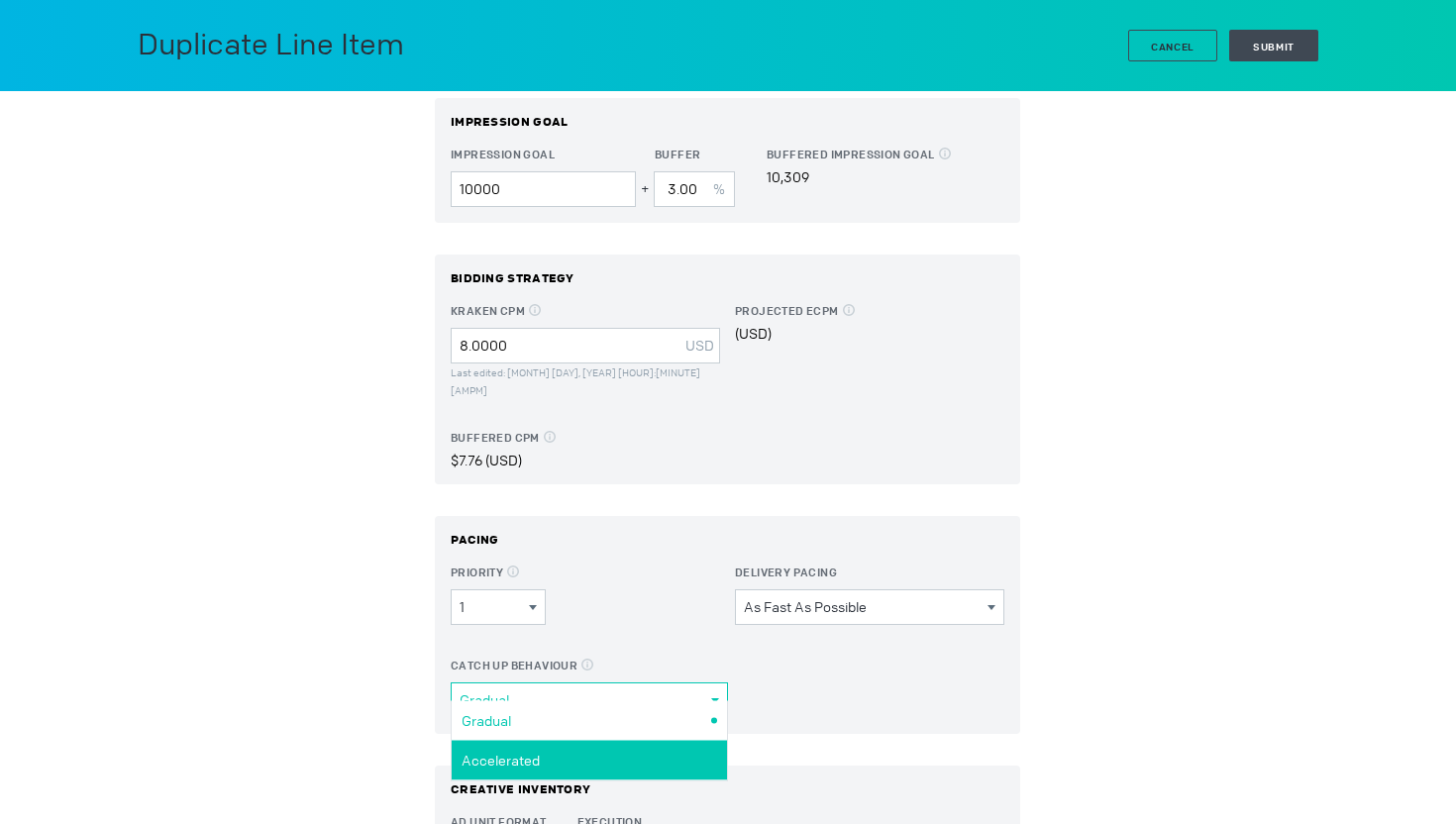 click on "Accelerated" at bounding box center (0, 0) 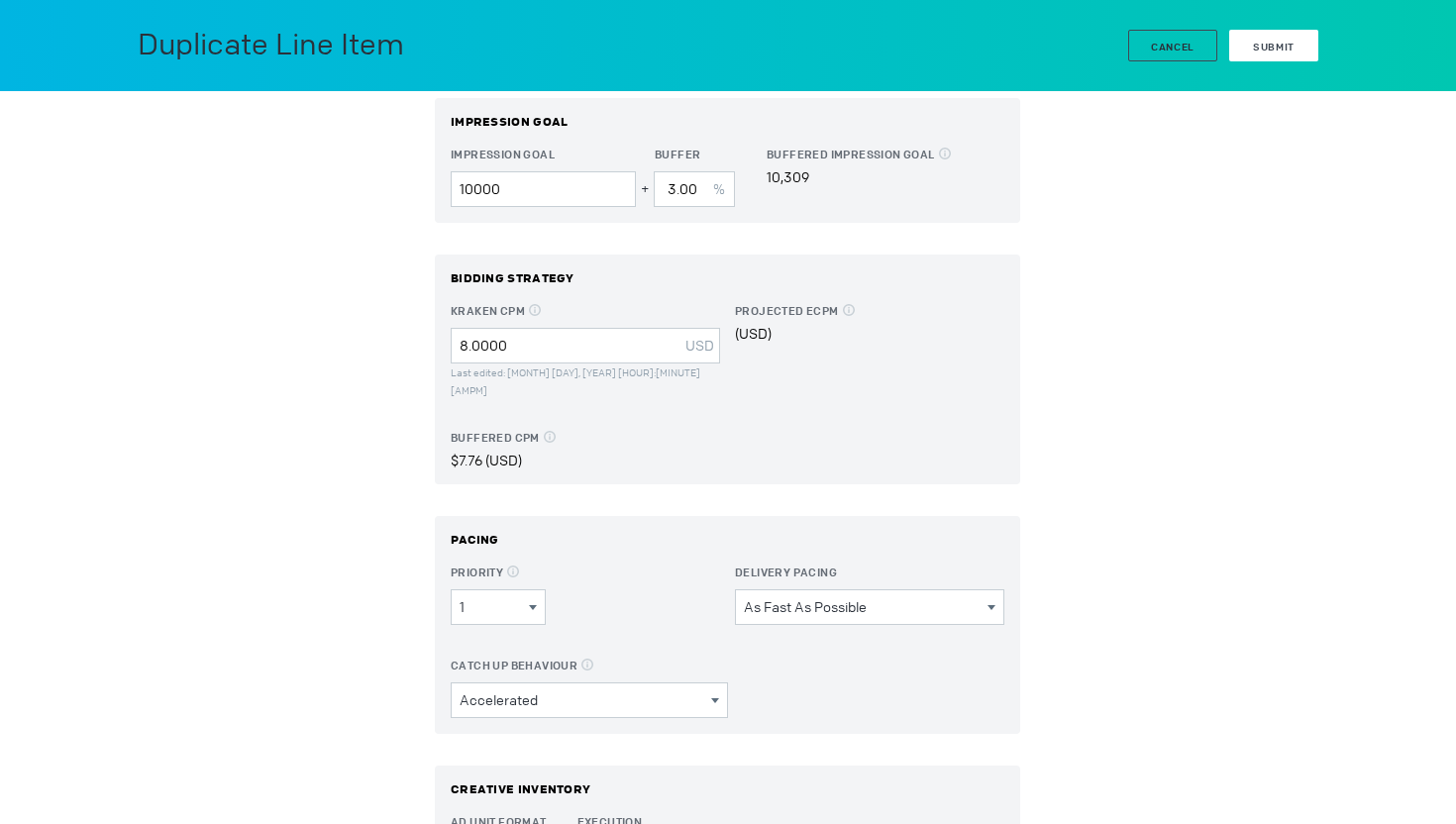 click on "Submit" at bounding box center (1274, 46) 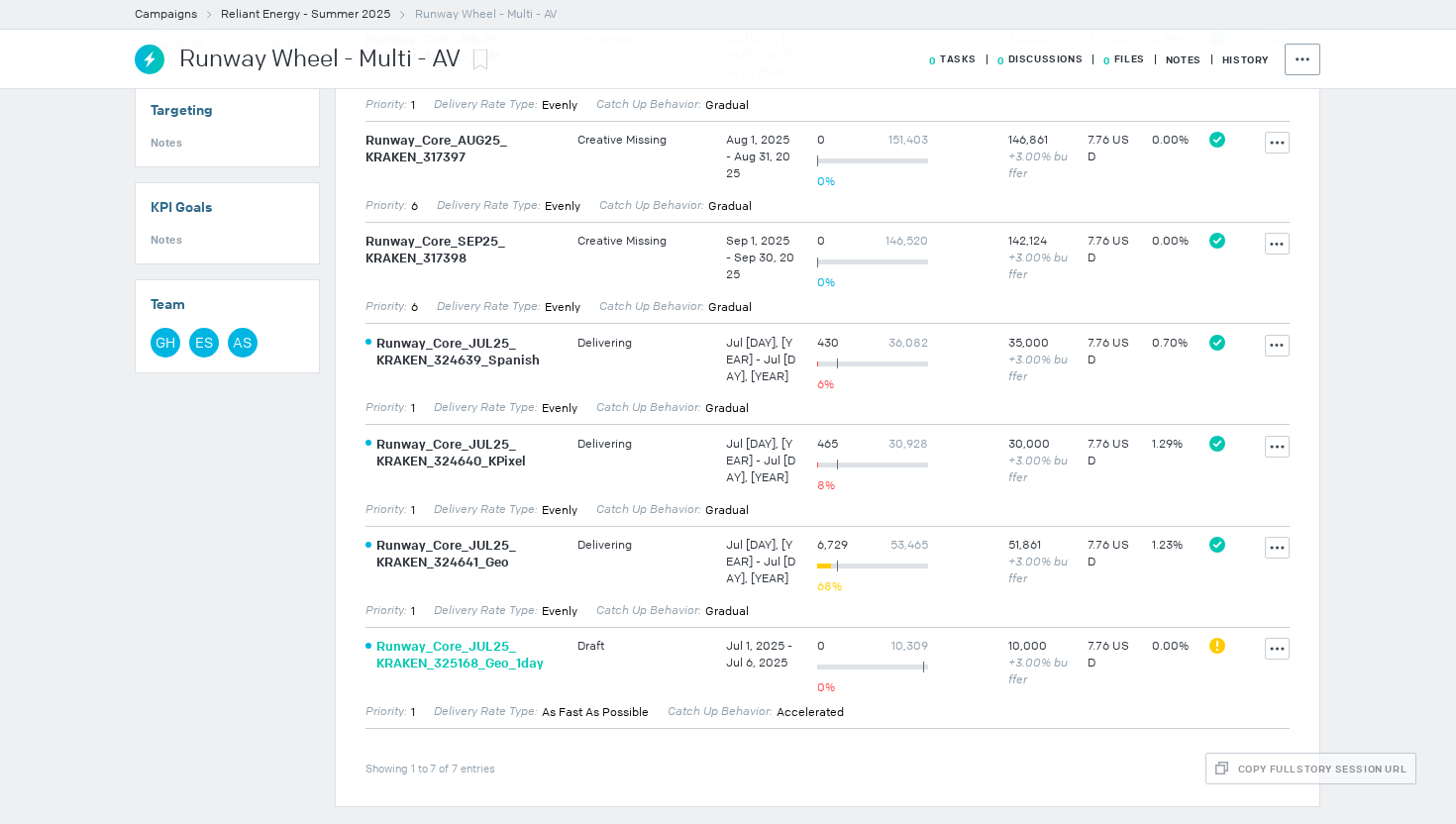 click on "Runway_ Core_ JUL25_ KRAKEN_ 325168_ Geo_ 1day" at bounding box center [472, 655] 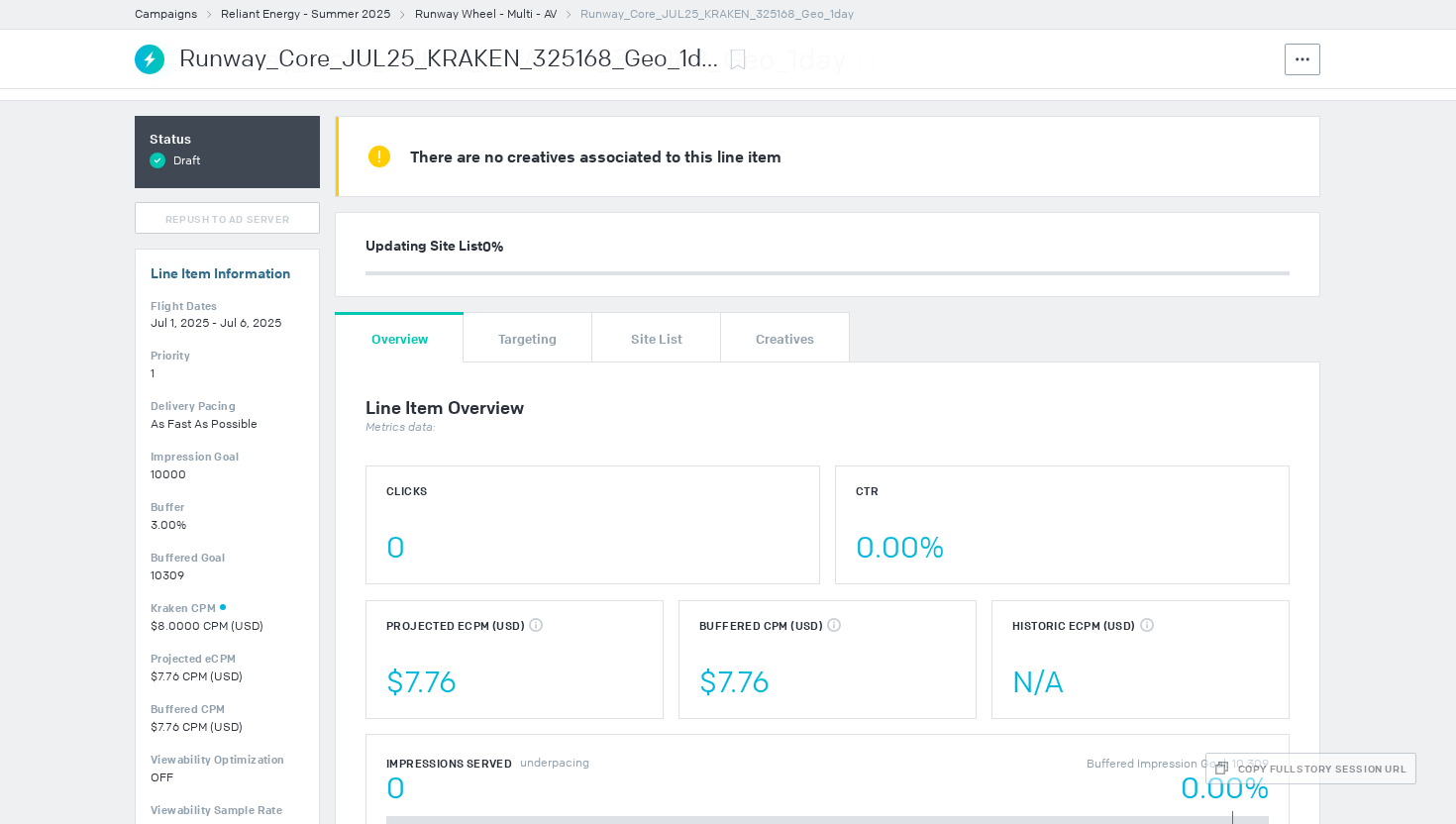 scroll, scrollTop: 0, scrollLeft: 0, axis: both 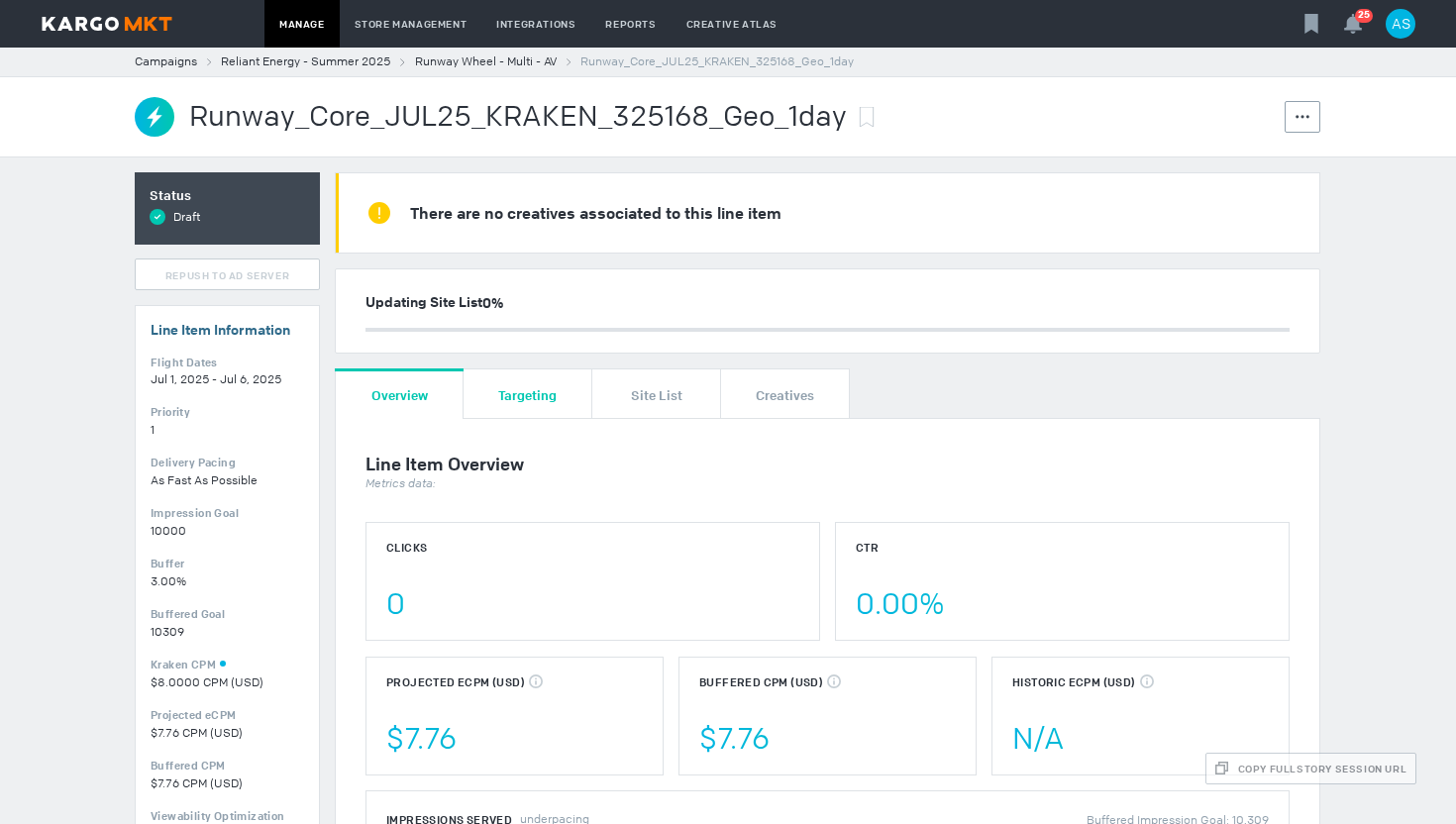 click on "Targeting" at bounding box center [527, 394] 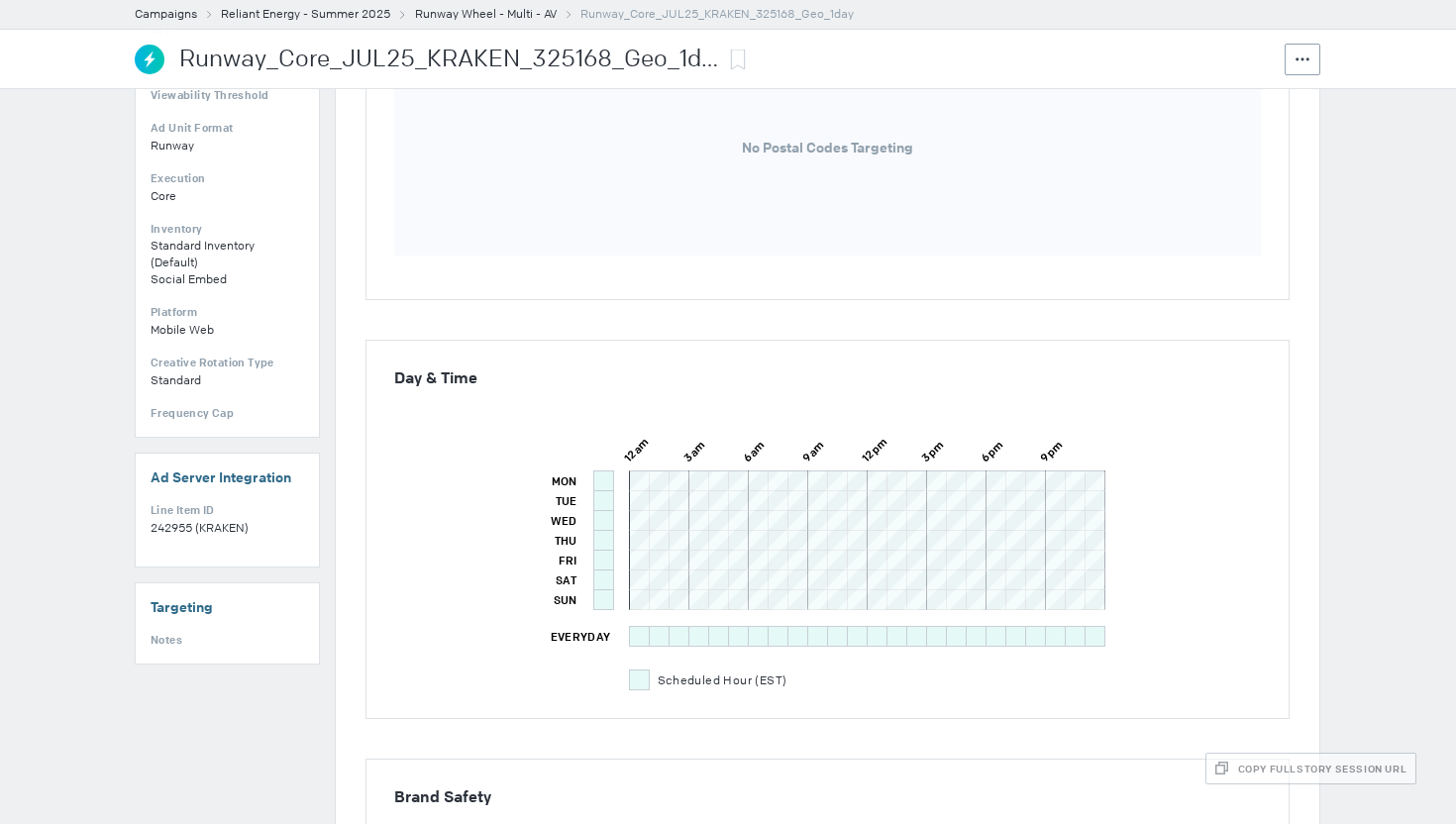scroll, scrollTop: 0, scrollLeft: 0, axis: both 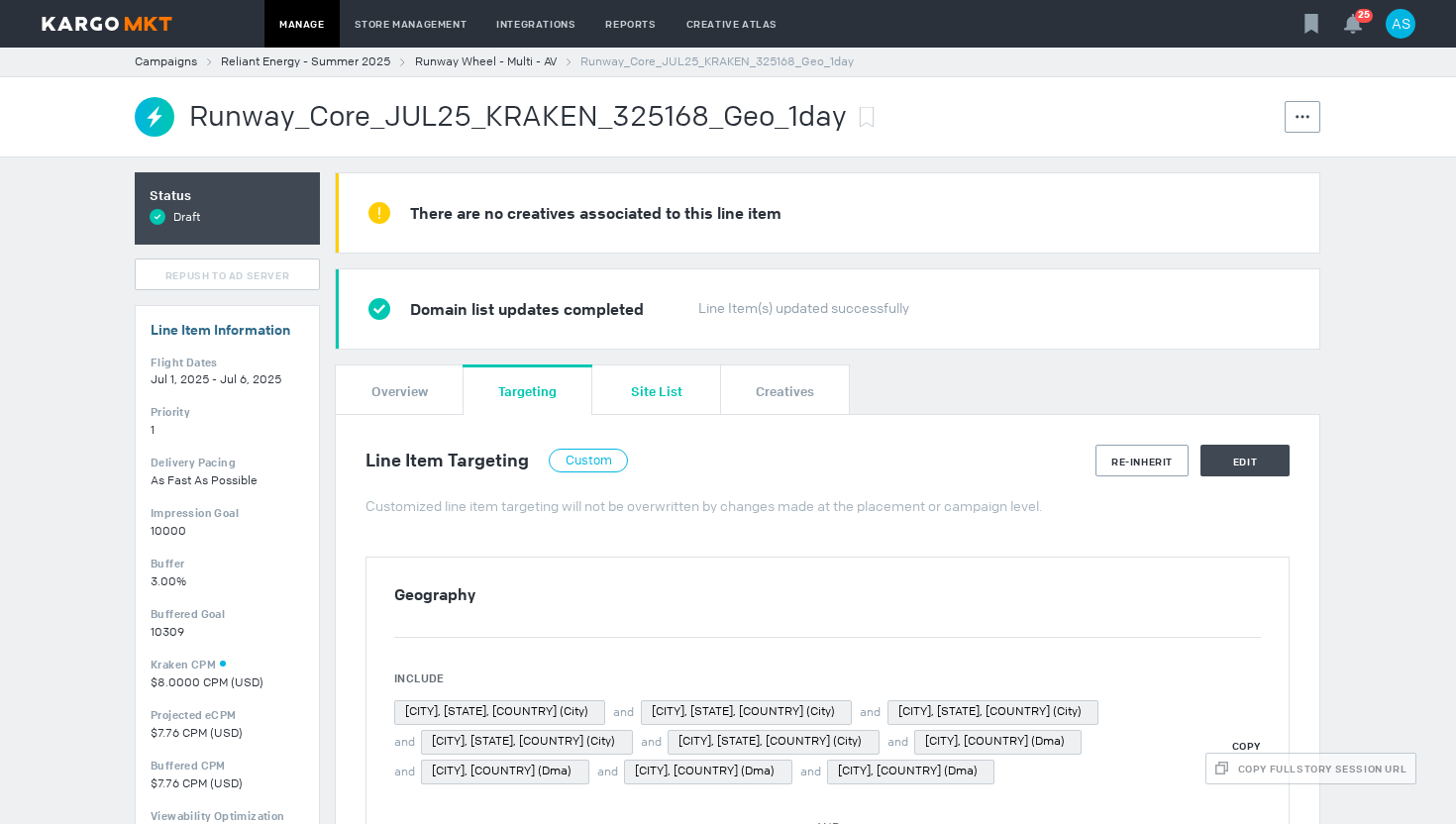 click on "Site List" at bounding box center (657, 389) 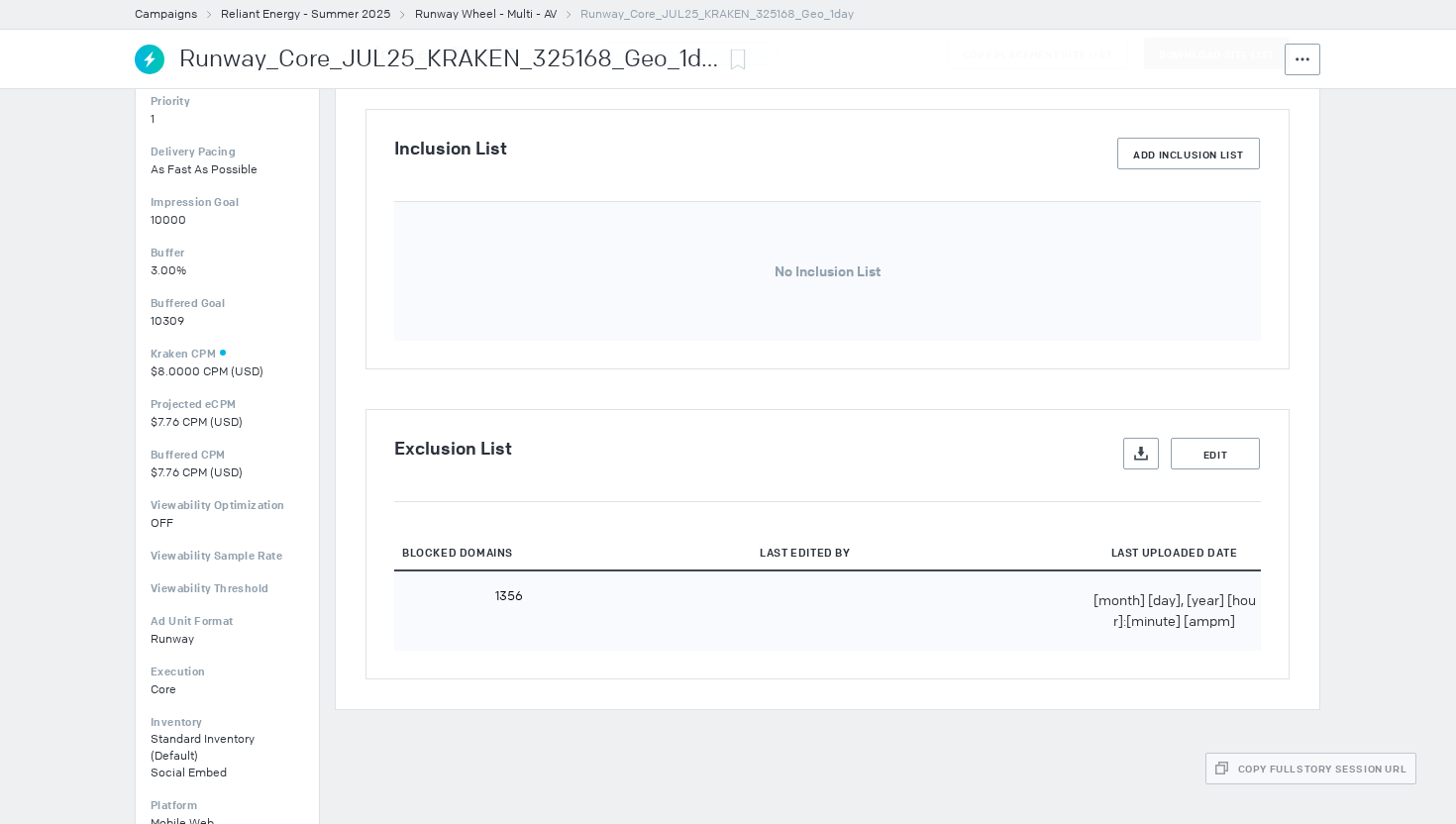 scroll, scrollTop: 0, scrollLeft: 0, axis: both 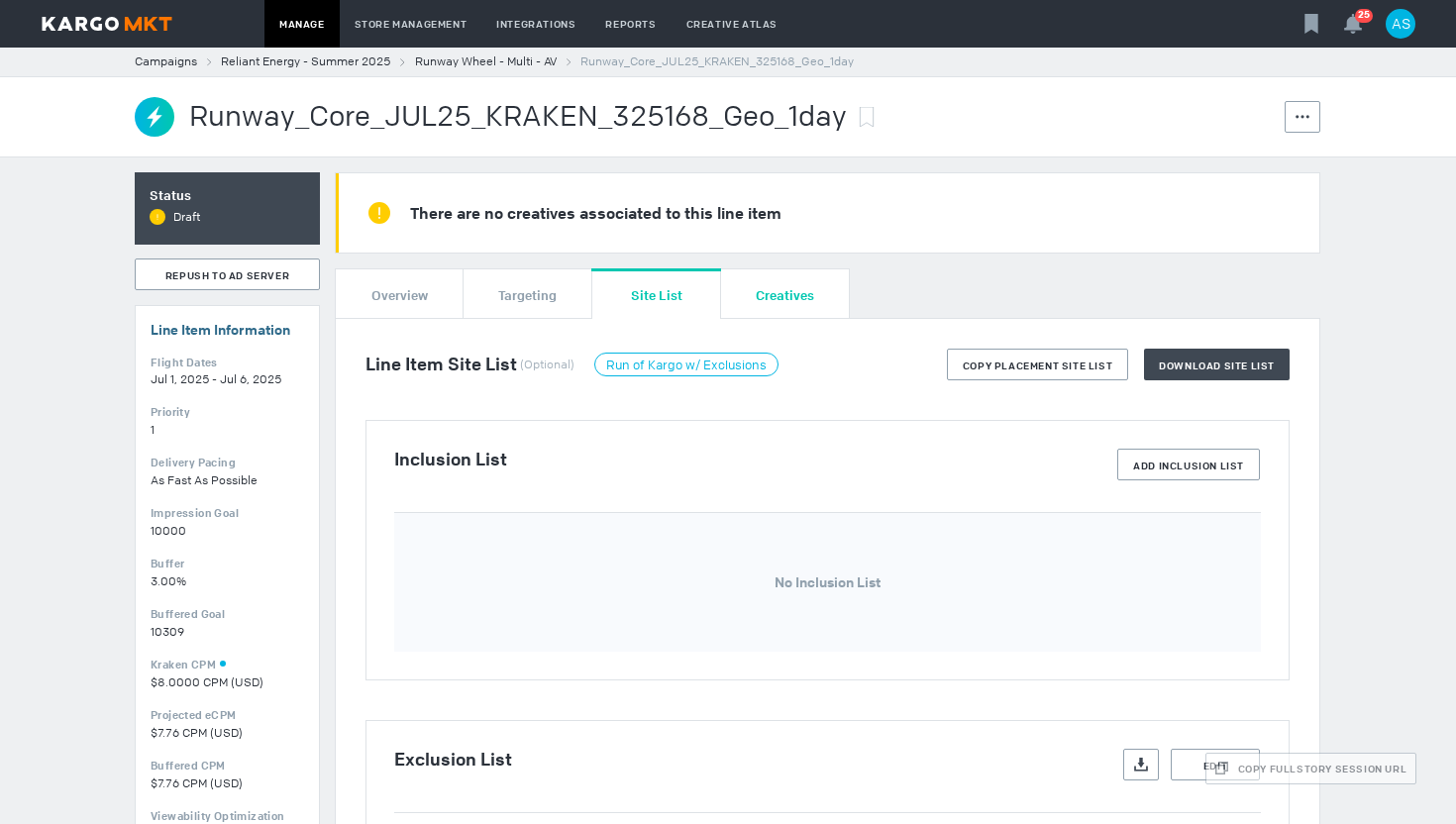 click on "Creatives" at bounding box center (784, 294) 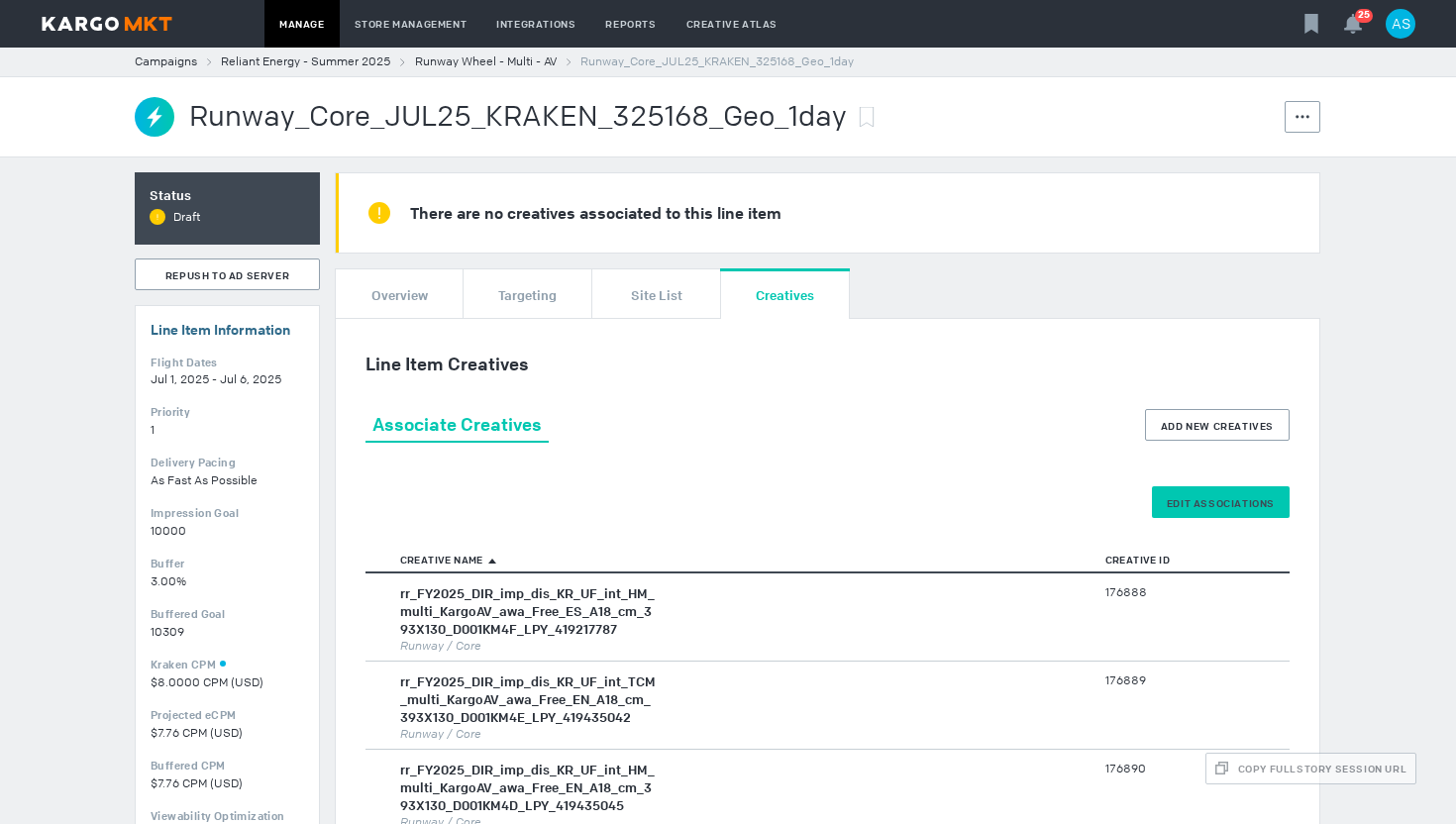click on "Edit Associations" at bounding box center (0, 0) 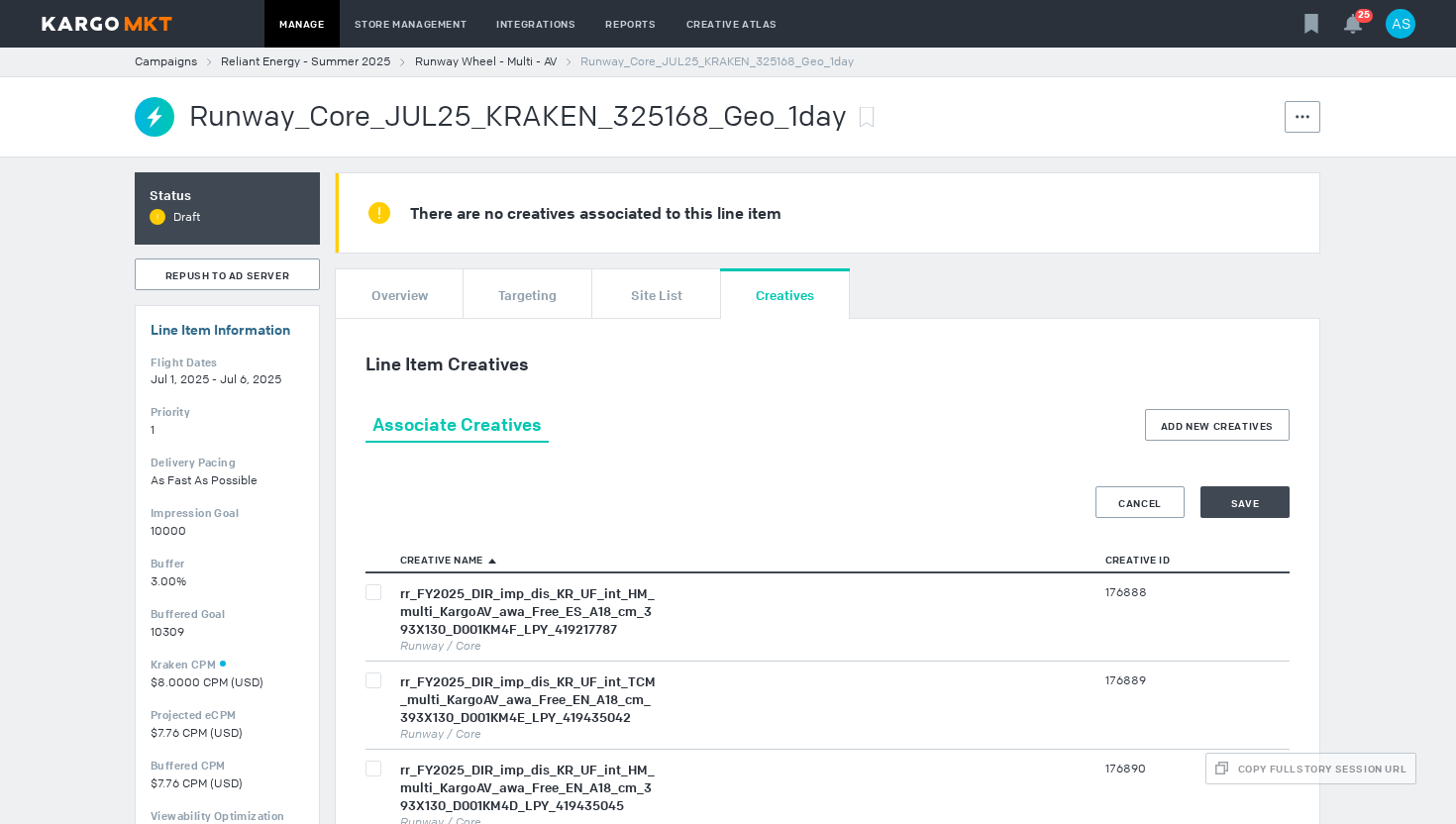 click at bounding box center (373, 592) 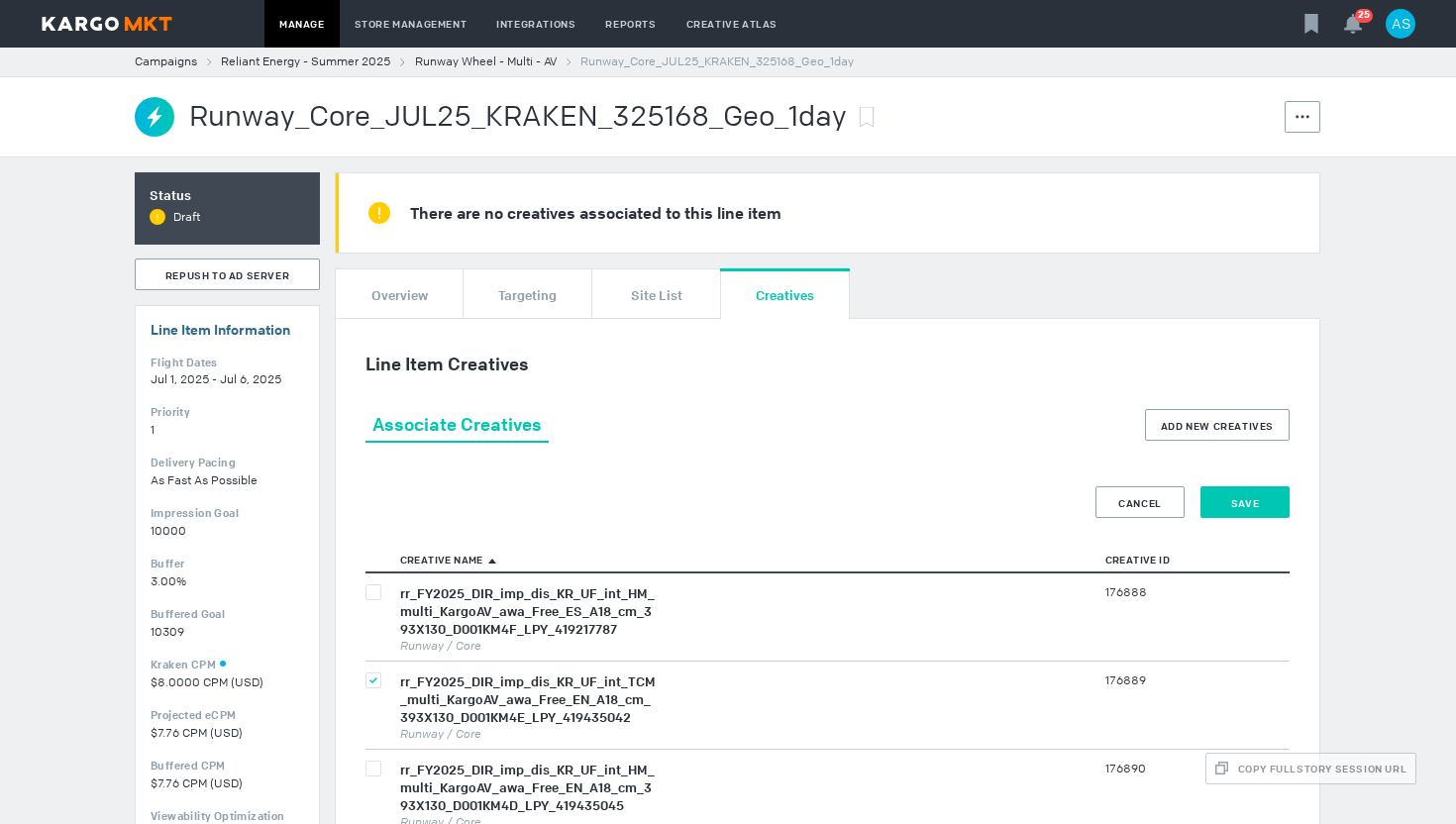 click on "Save" at bounding box center [1245, 502] 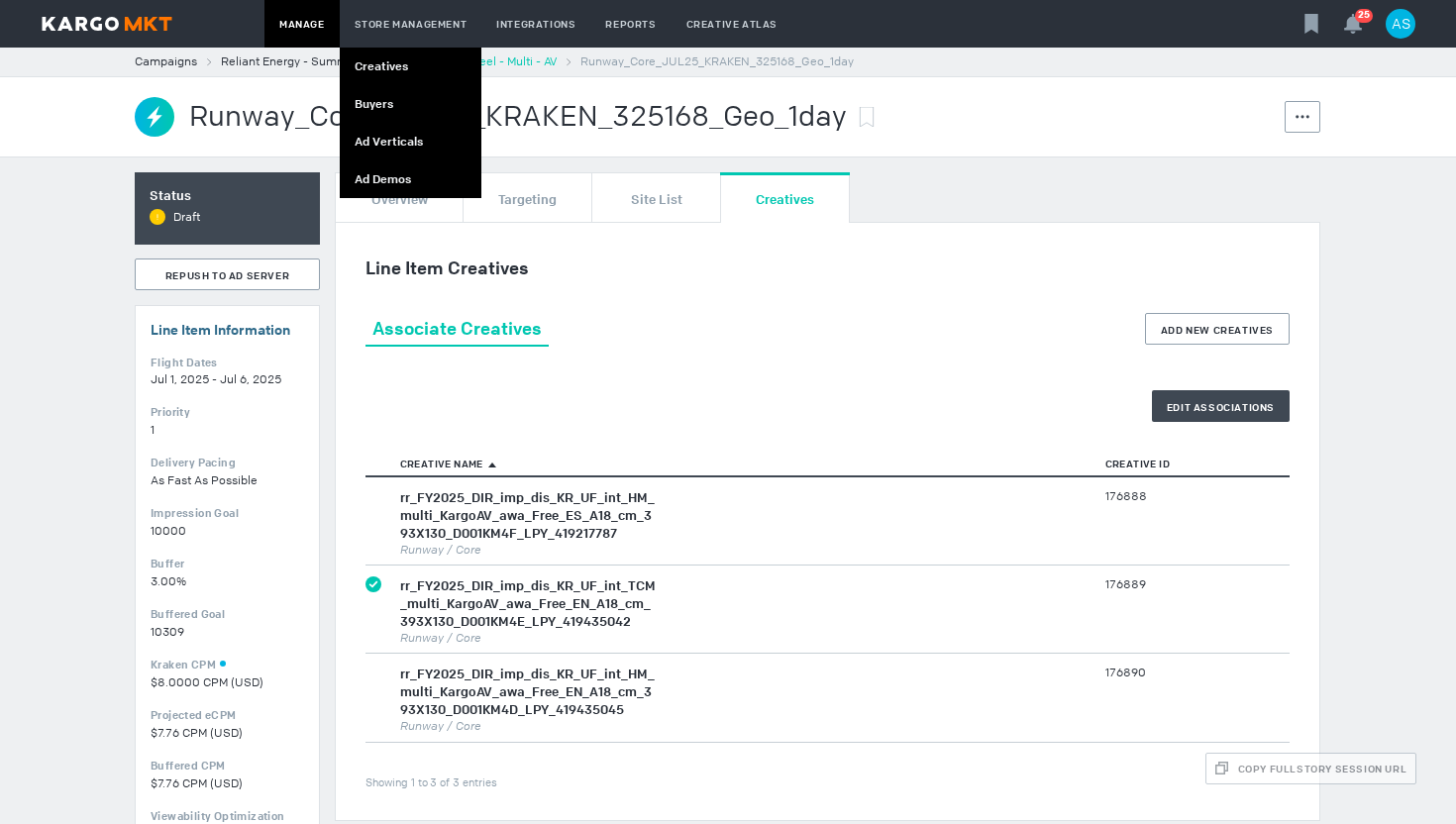 click on "Runway Wheel - Multi - AV" at bounding box center (485, 61) 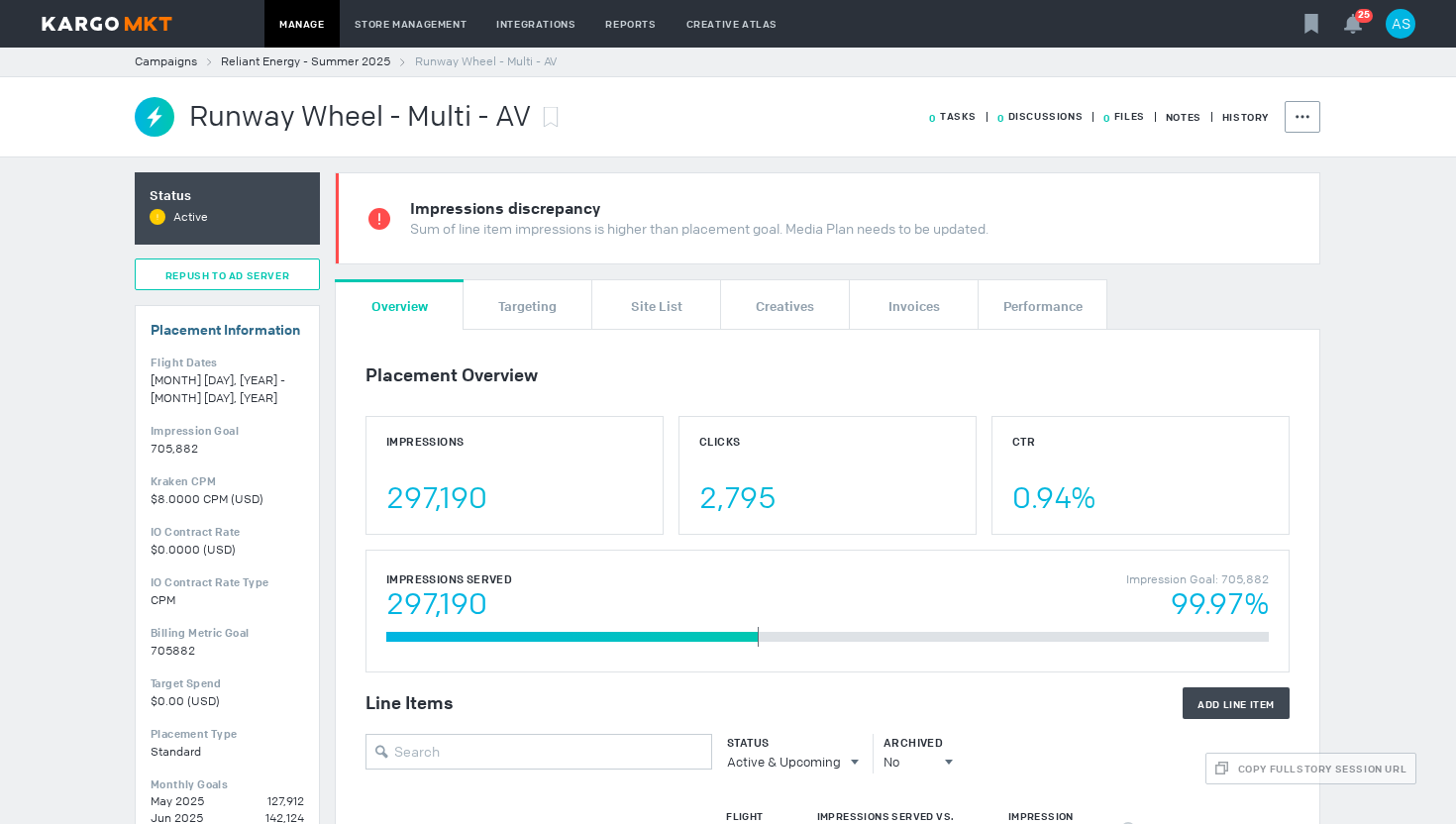 click on "Repush To Ad Server" at bounding box center (227, 274) 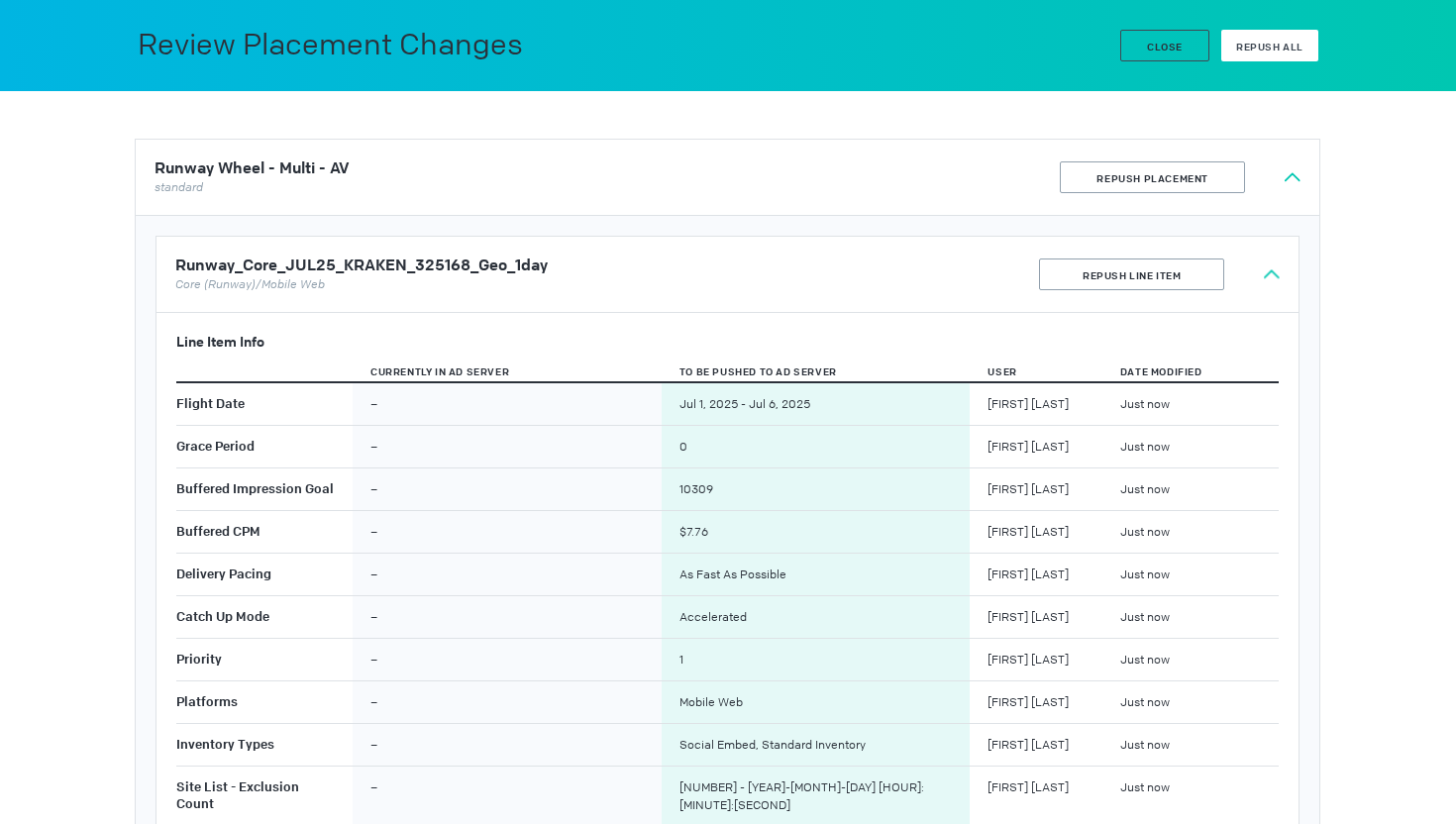 click on "Repush All" at bounding box center (1270, 47) 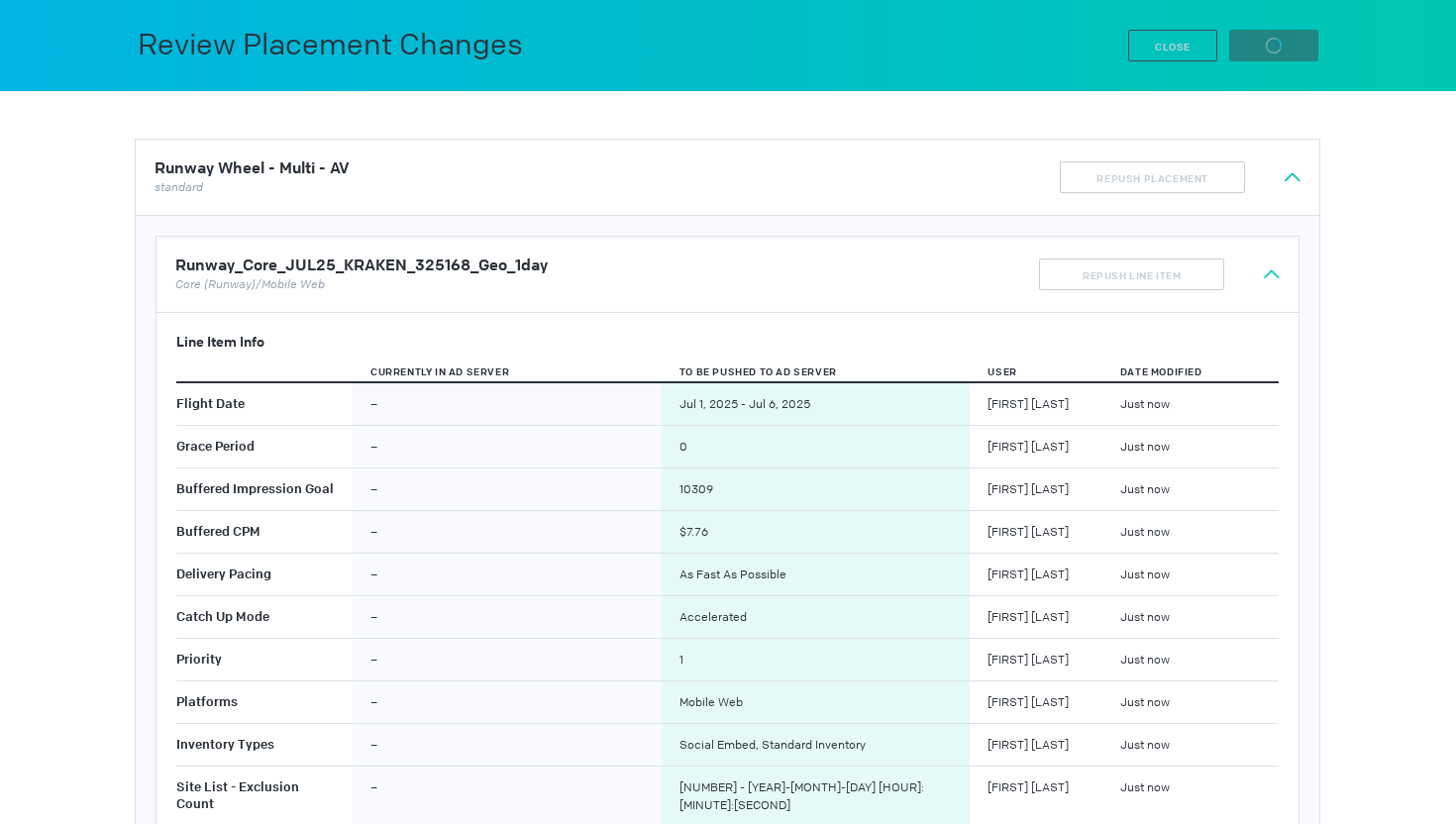 scroll, scrollTop: 0, scrollLeft: 0, axis: both 